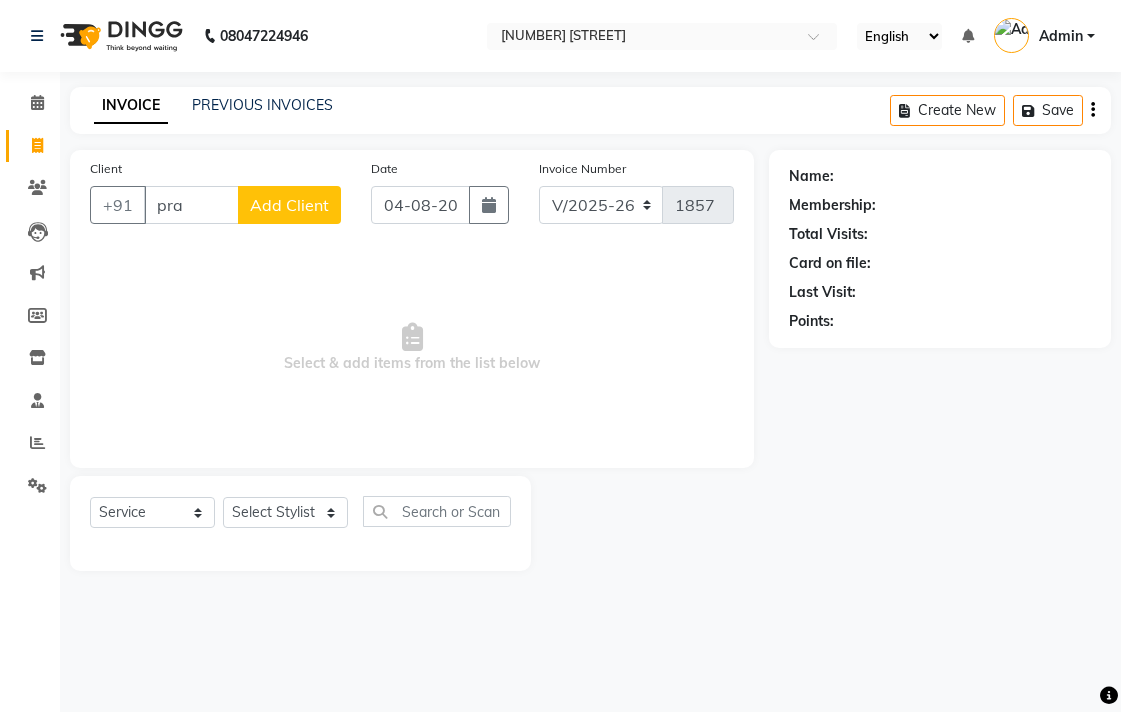 select on "5215" 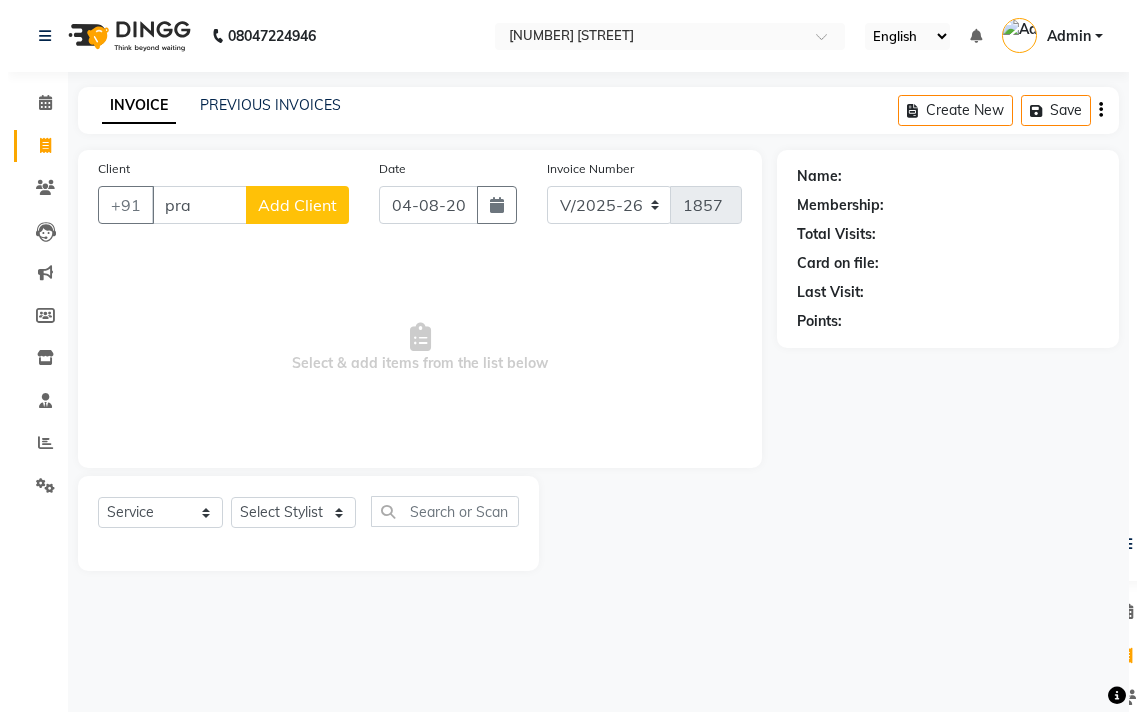scroll, scrollTop: 0, scrollLeft: 0, axis: both 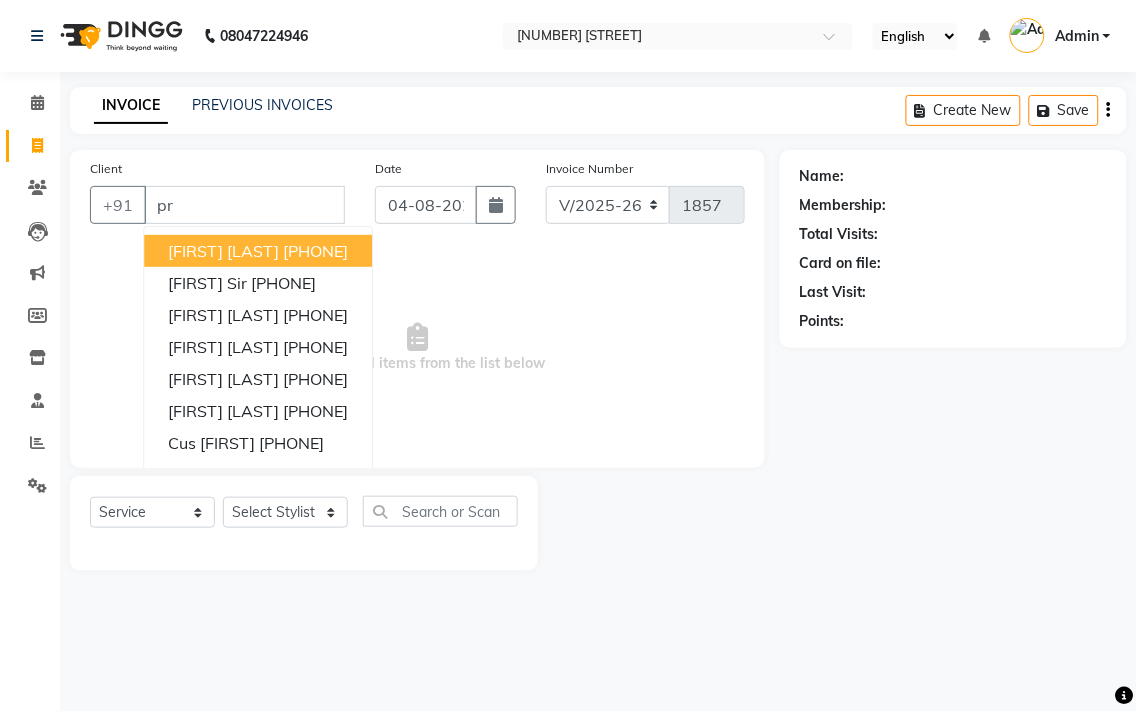 type on "p" 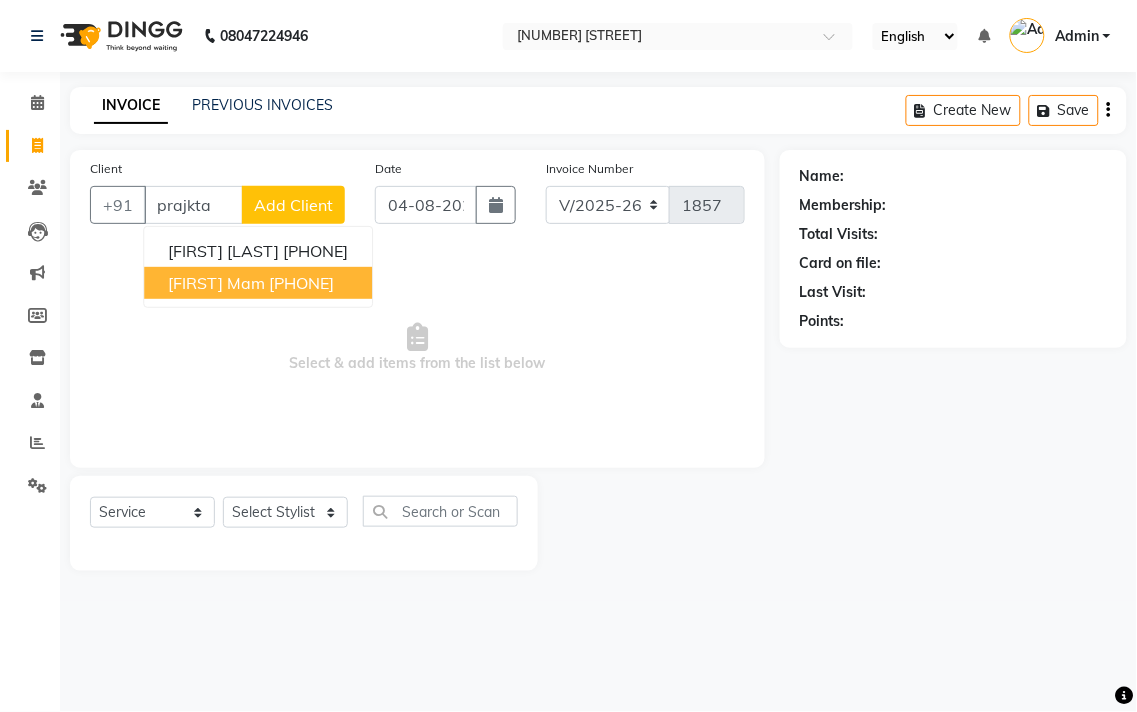 click on "[PHONE]" at bounding box center (301, 283) 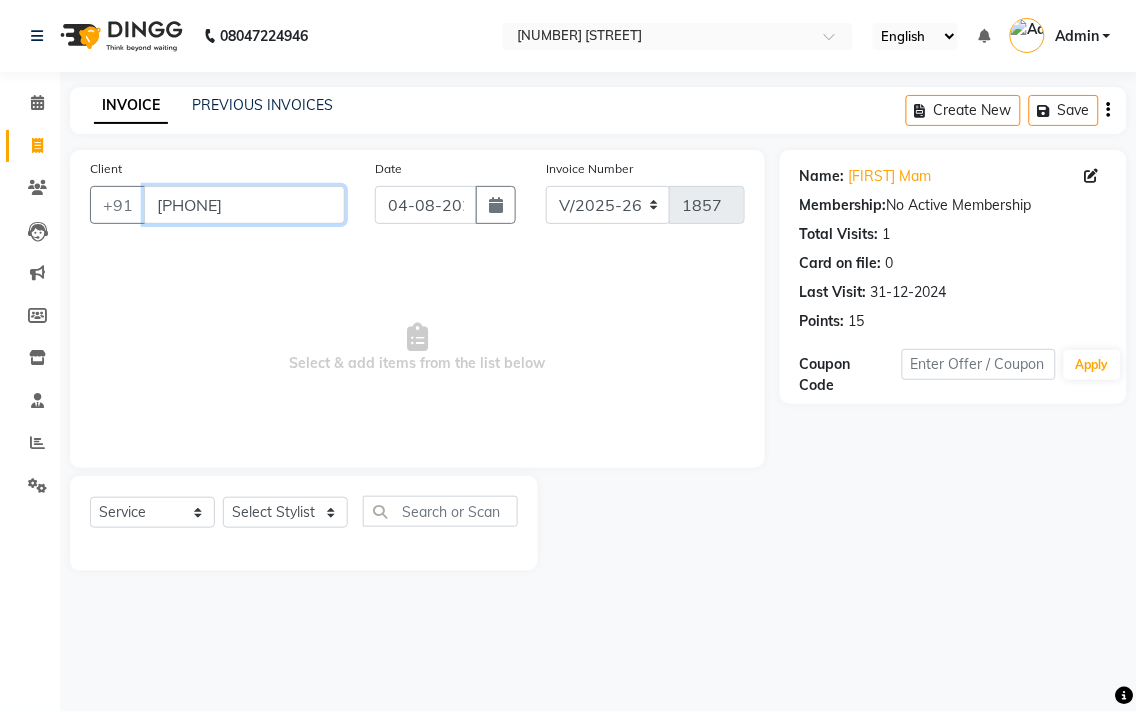 click on "[PHONE]" at bounding box center (244, 205) 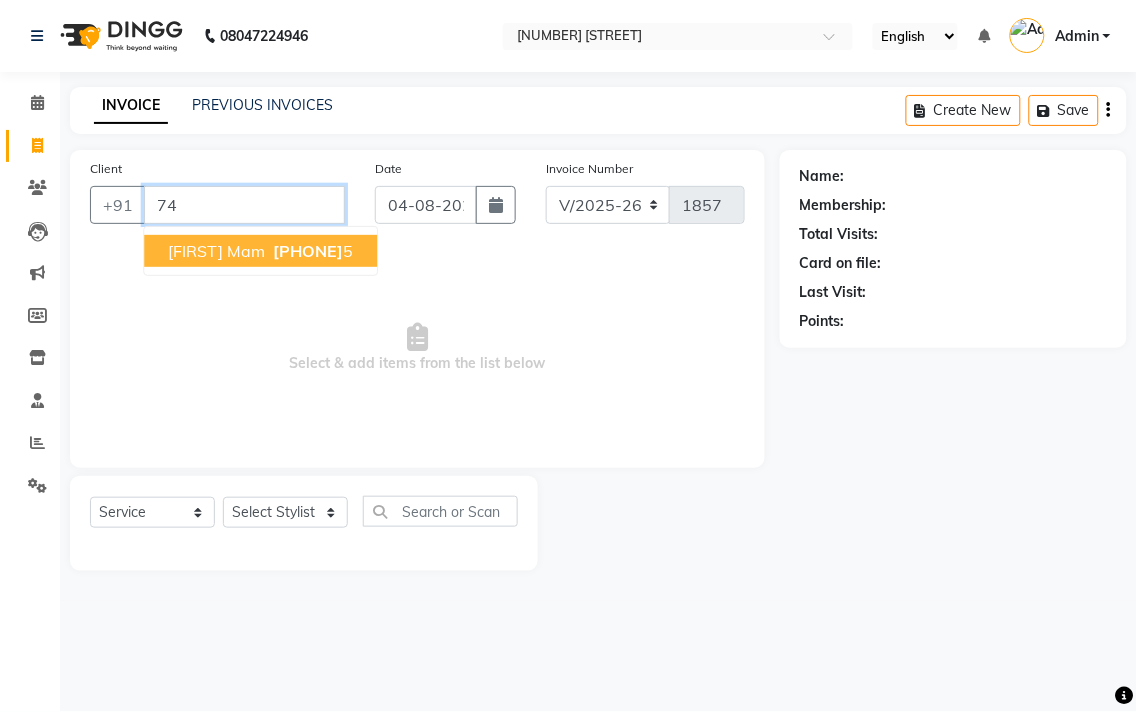 type on "7" 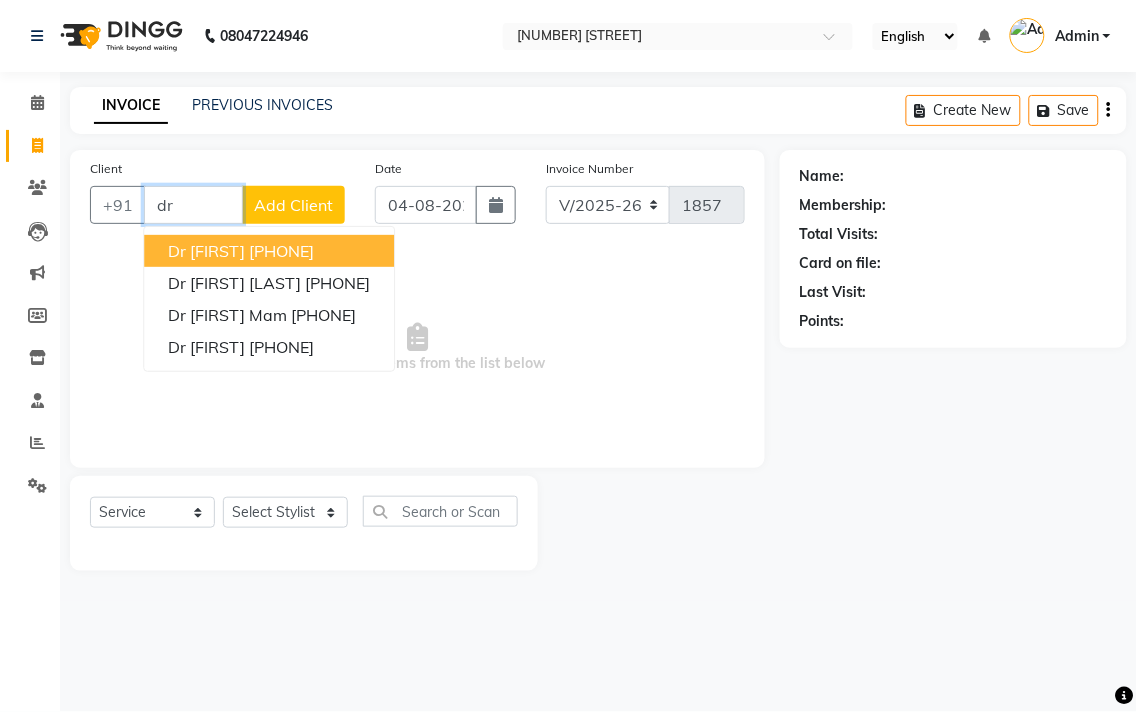 type on "d" 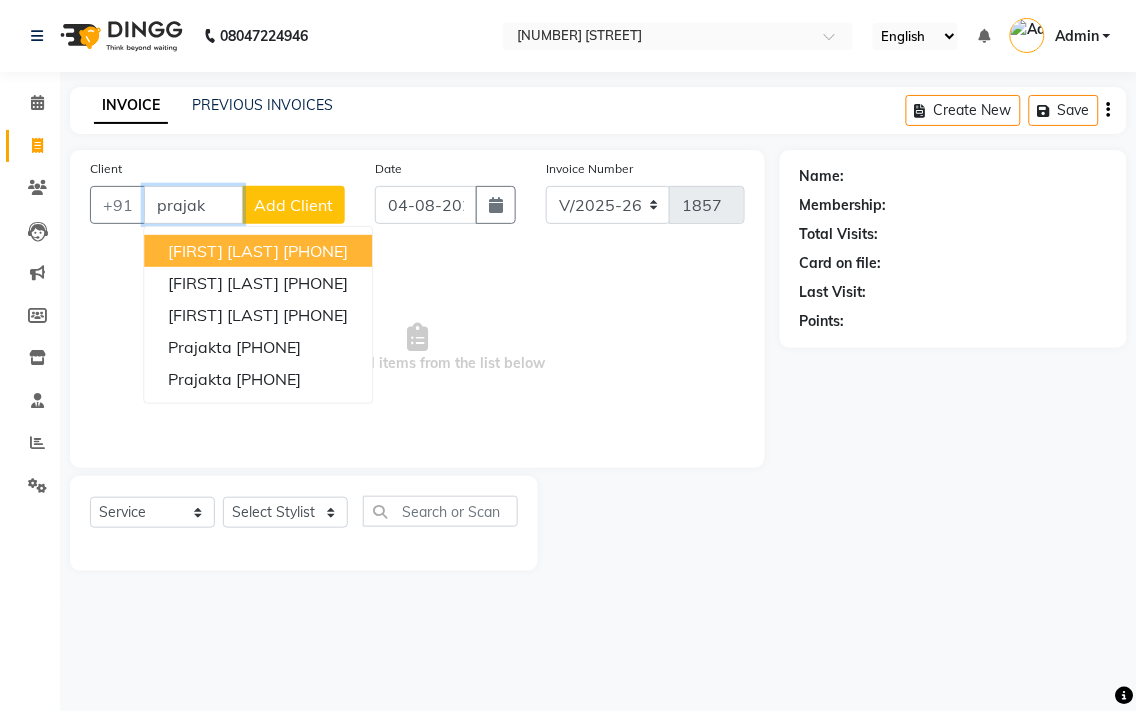 click on "[FIRST] [LAST]" at bounding box center (223, 251) 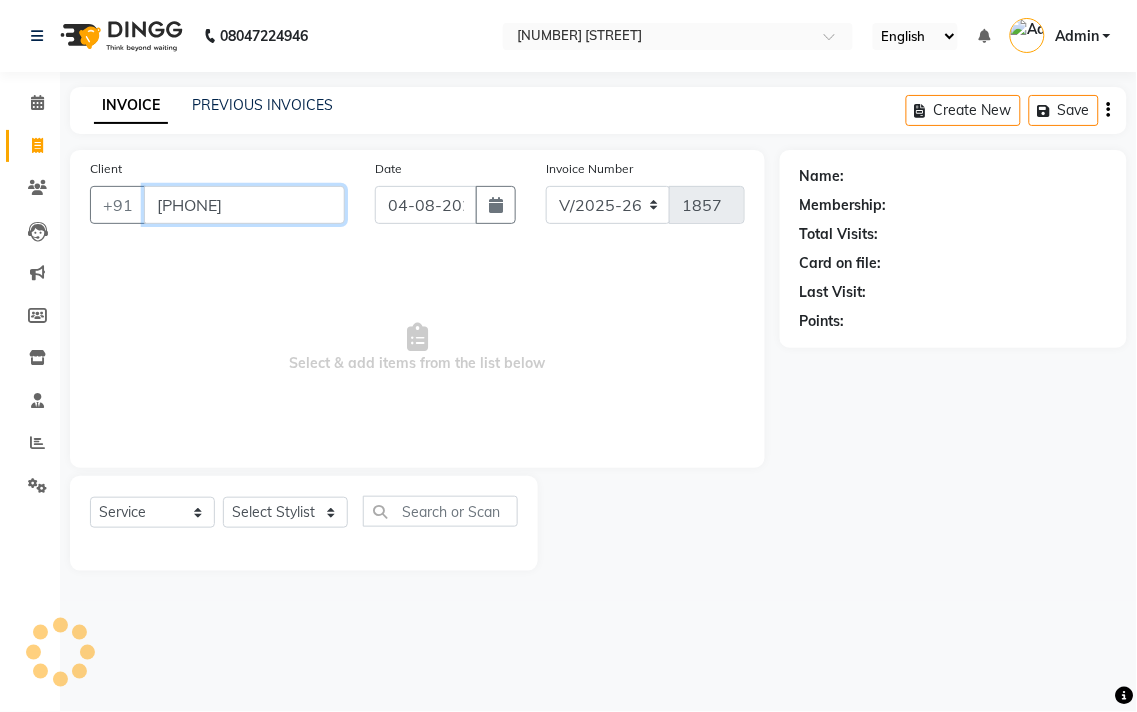 type on "[PHONE]" 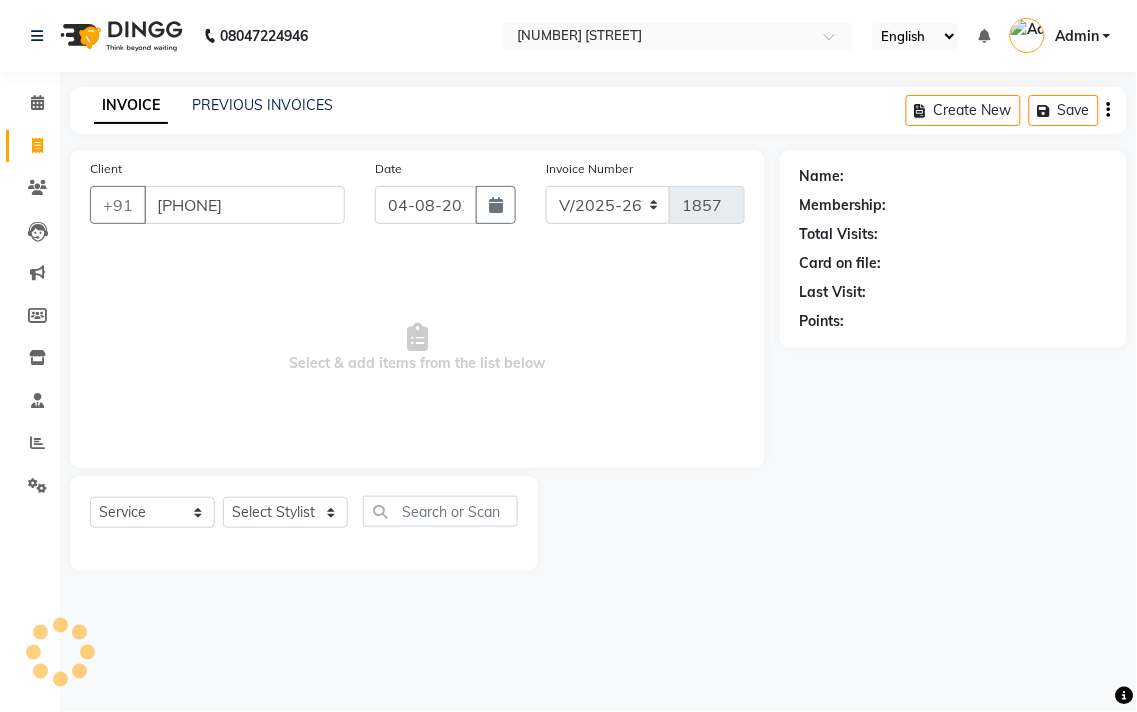 select on "2: Object" 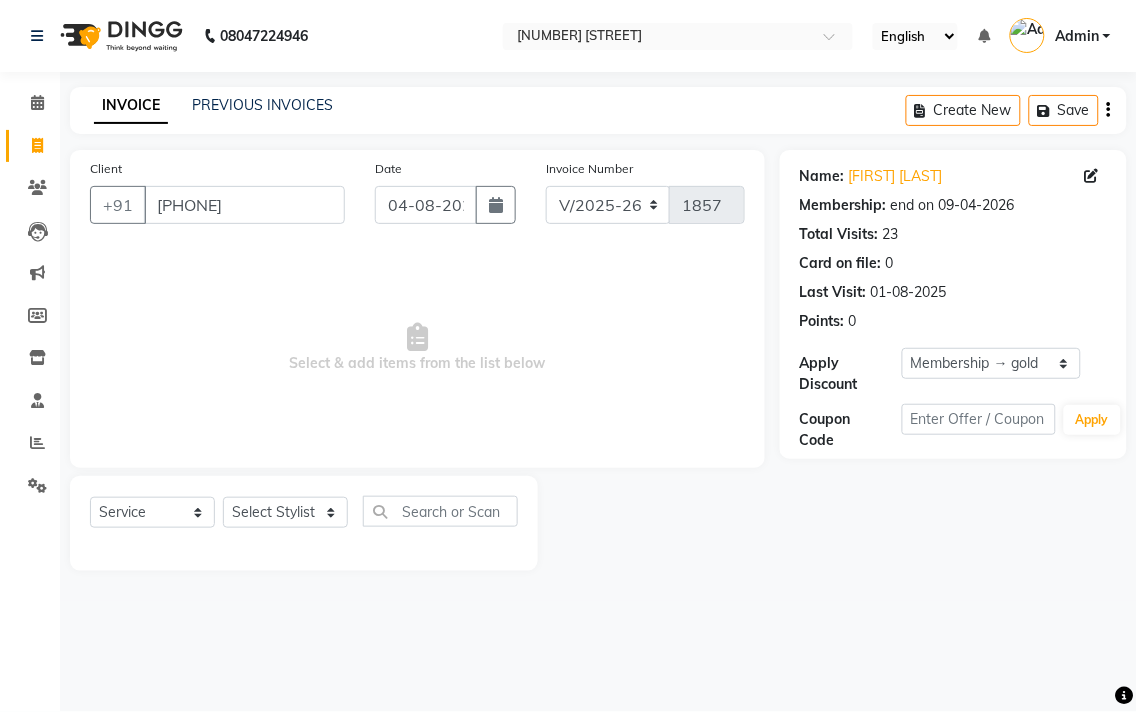 click on "Select Stylist [FIRST] [LAST] [FIRST] [LAST] [FIRST] [LAST] [FIRST] [LAST] [FIRST] [LAST] [FIRST] [LAST] [FIRST] [LAST] [FIRST] [LAST] [FIRST] [LAST]" 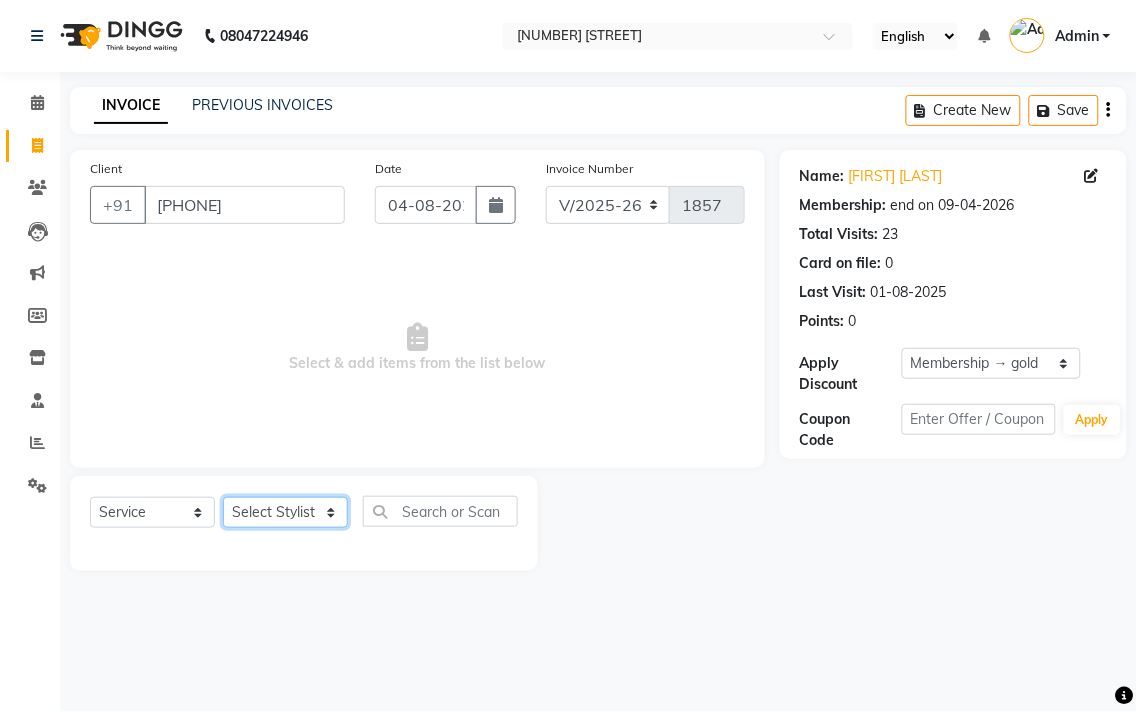 click on "Select Stylist [FIRST] [LAST] [FIRST] [LAST] [FIRST] [LAST] [FIRST] [LAST] [FIRST] [LAST] [FIRST] [LAST] [FIRST] [LAST] [FIRST] [LAST] [FIRST] [LAST]" 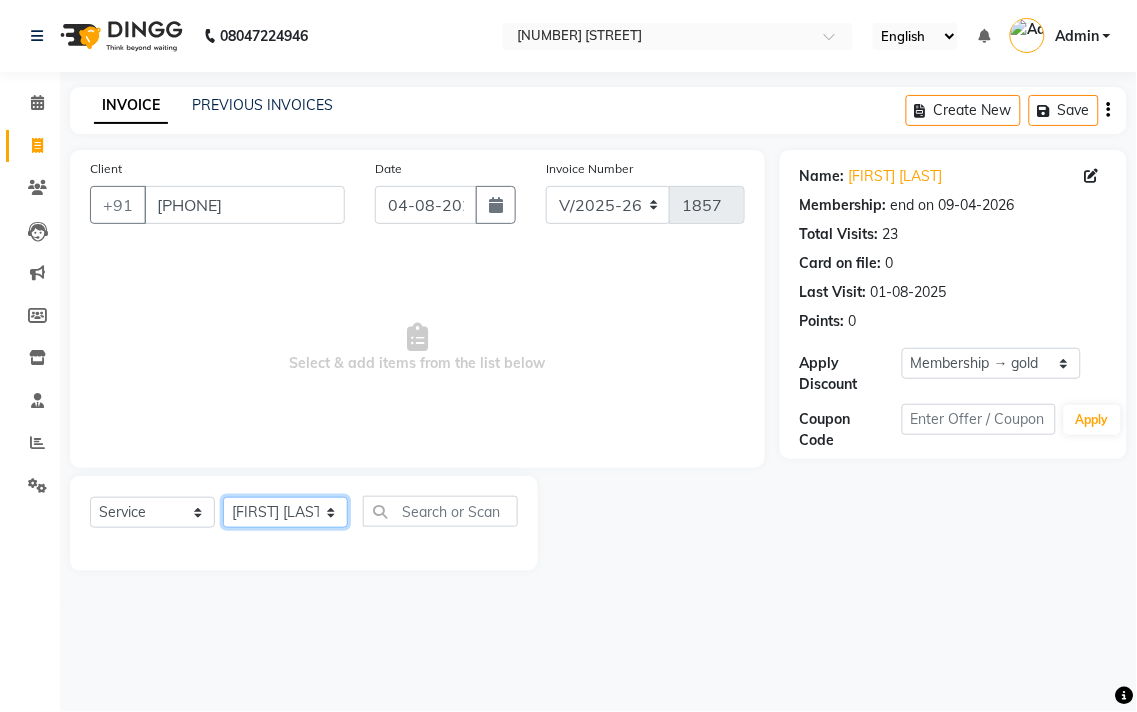 click on "Select Stylist [FIRST] [LAST] [FIRST] [LAST] [FIRST] [LAST] [FIRST] [LAST] [FIRST] [LAST] [FIRST] [LAST] [FIRST] [LAST] [FIRST] [LAST] [FIRST] [LAST]" 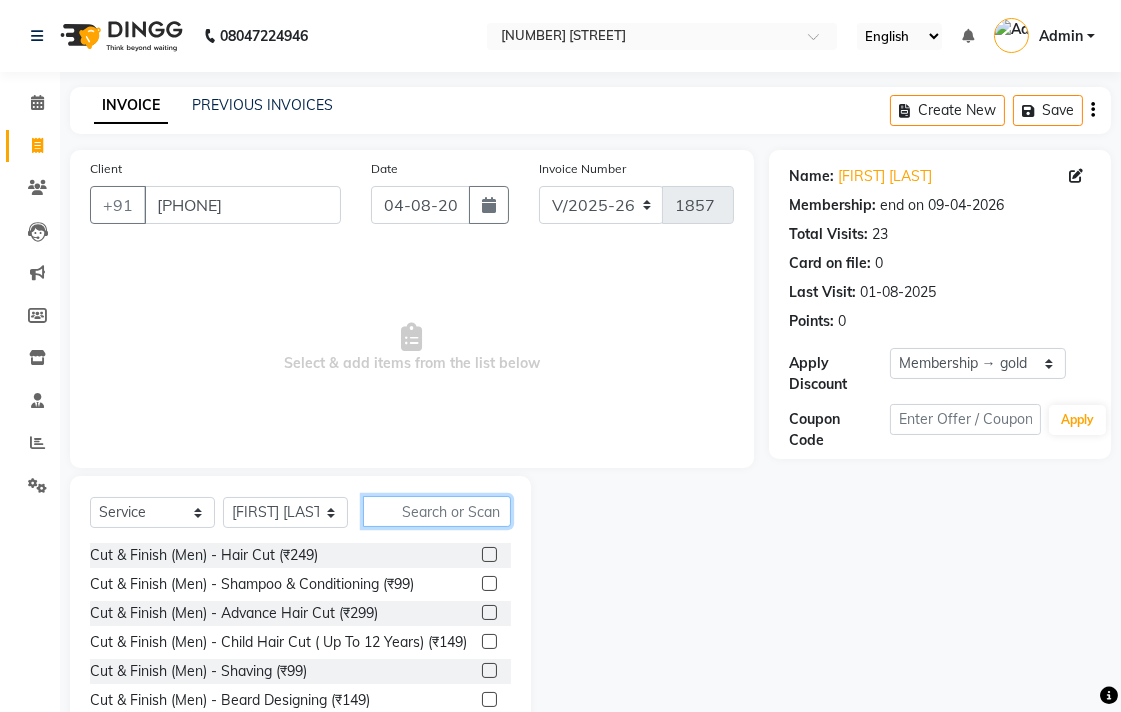 click 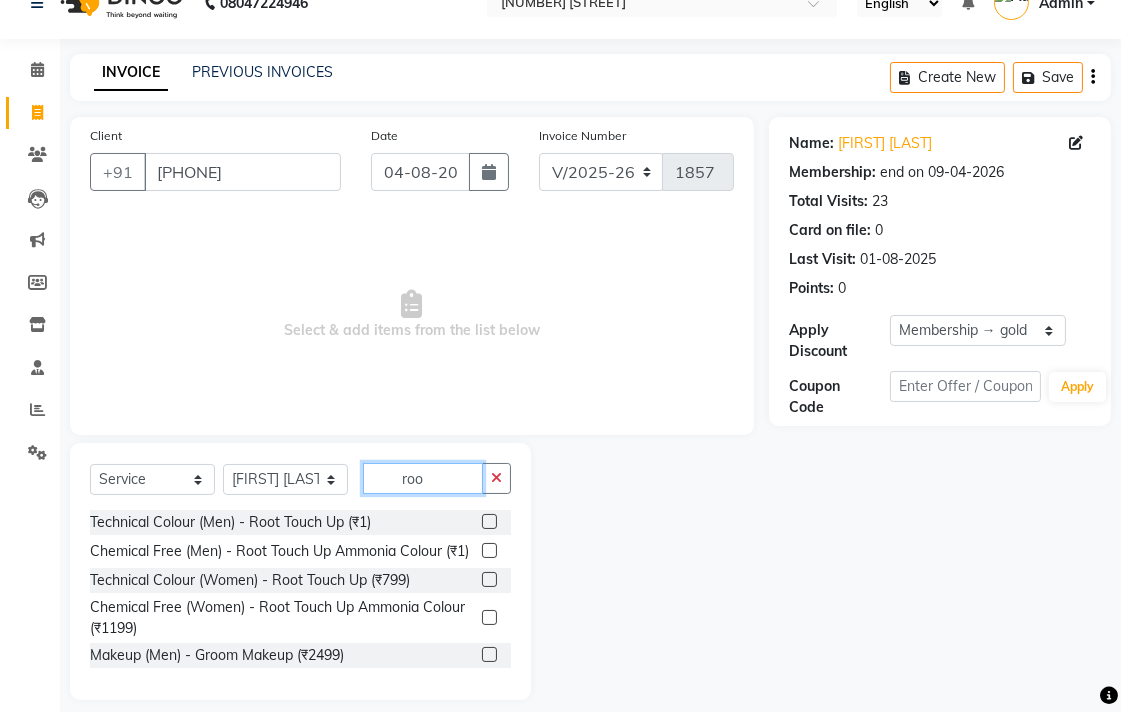 scroll, scrollTop: 51, scrollLeft: 0, axis: vertical 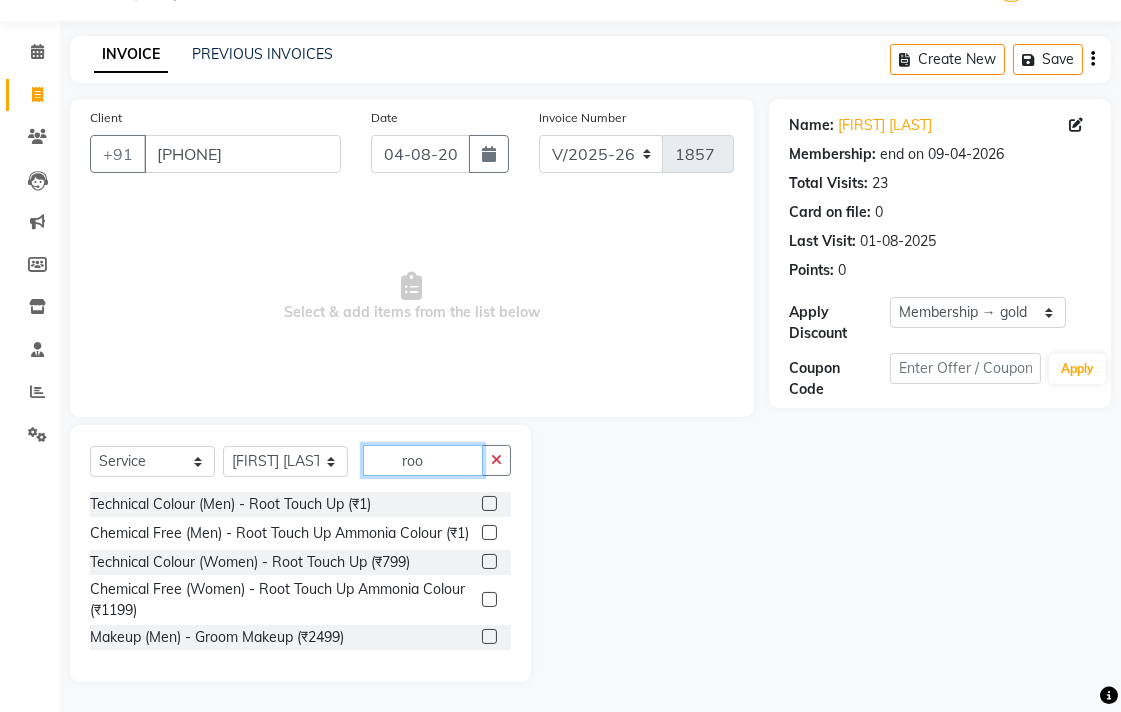 type on "roo" 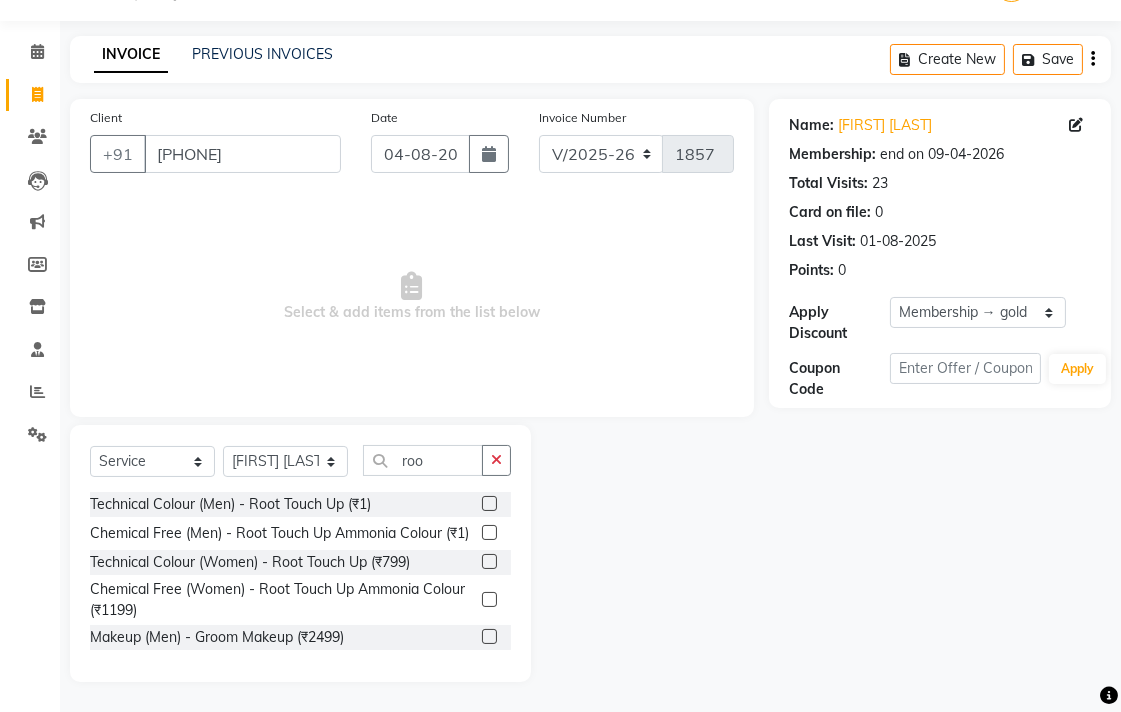 click 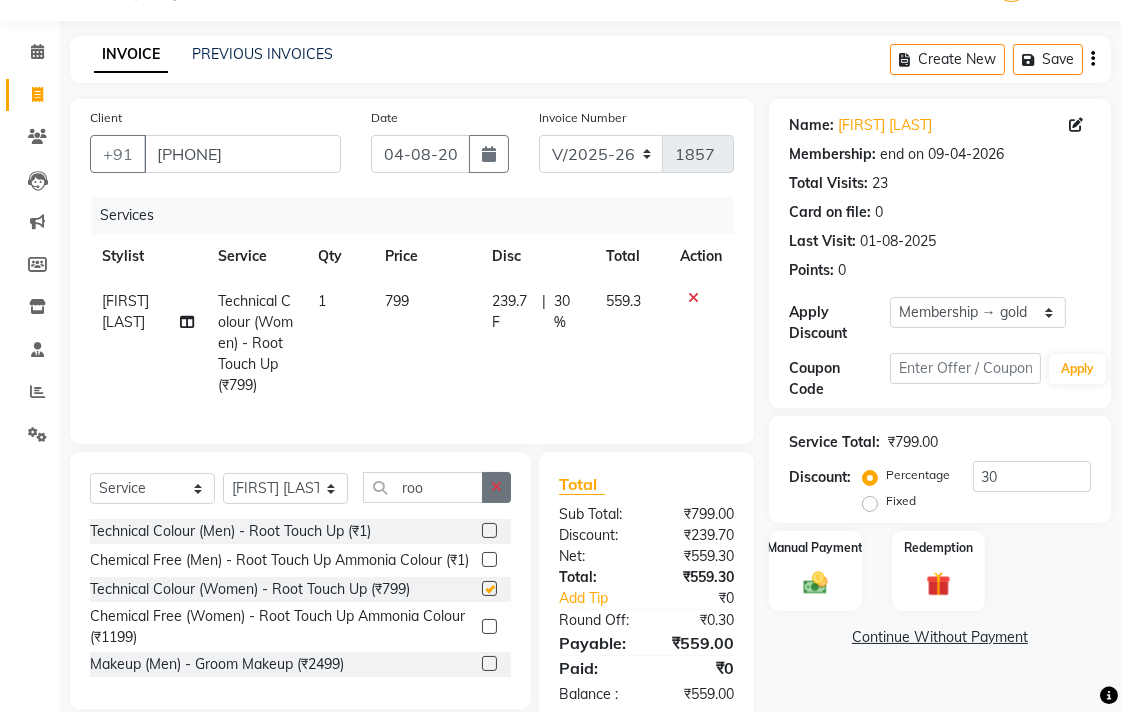 checkbox on "false" 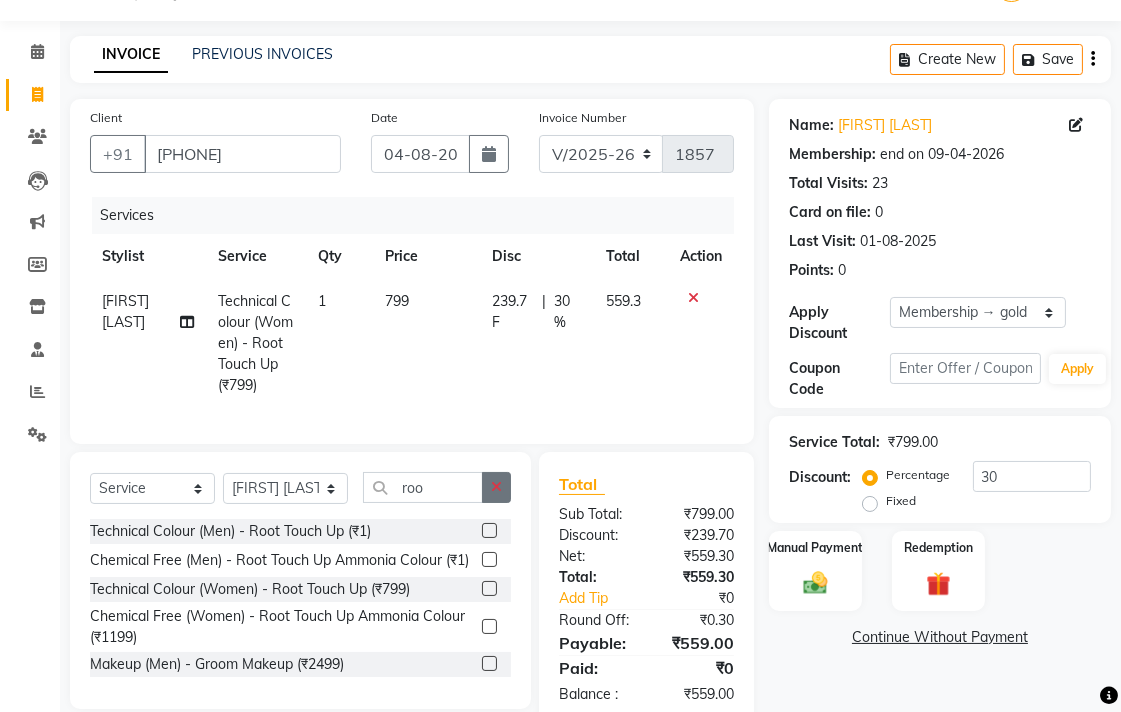 click 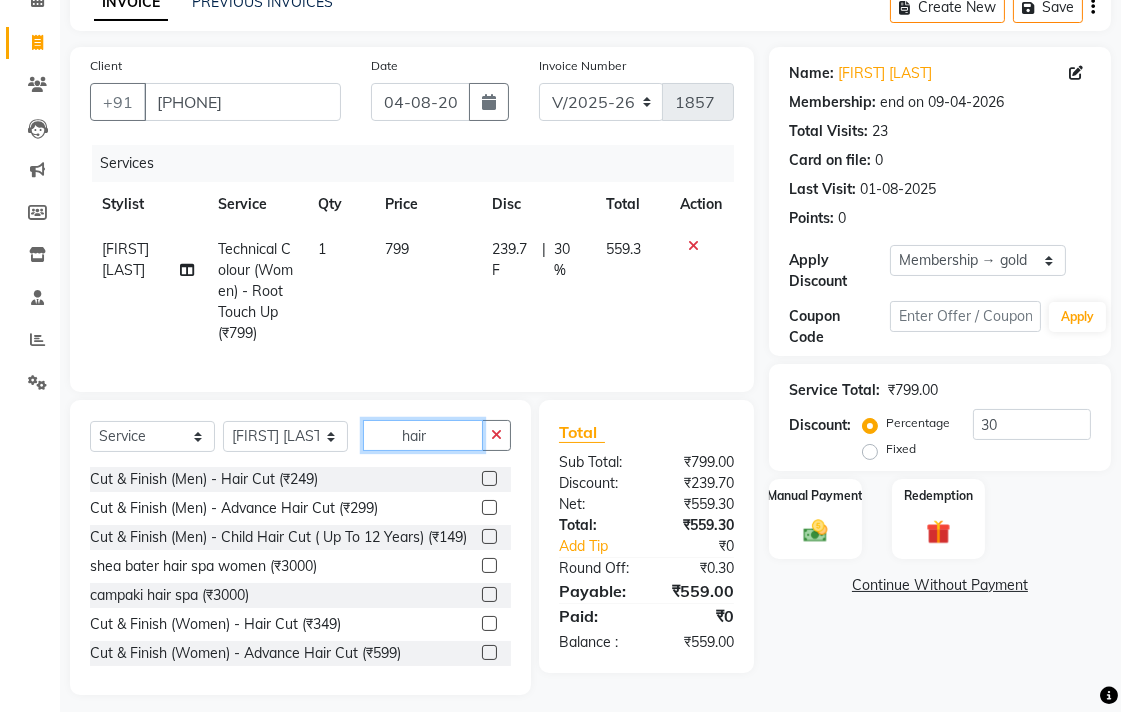 scroll, scrollTop: 132, scrollLeft: 0, axis: vertical 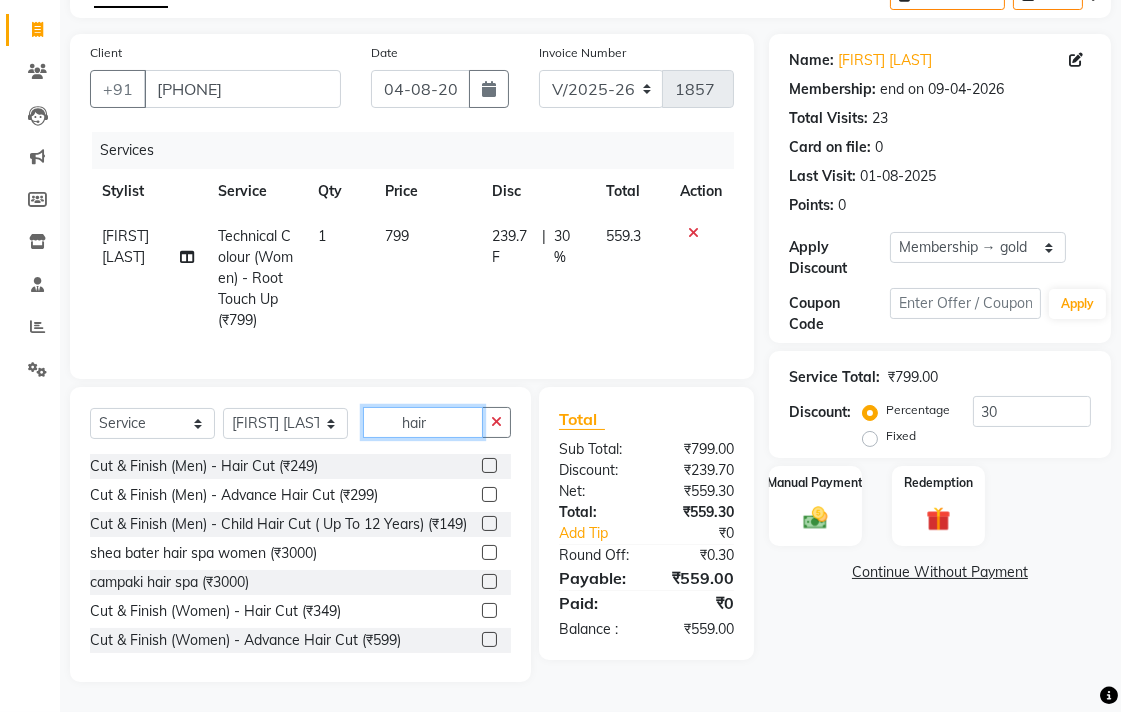 type on "hair" 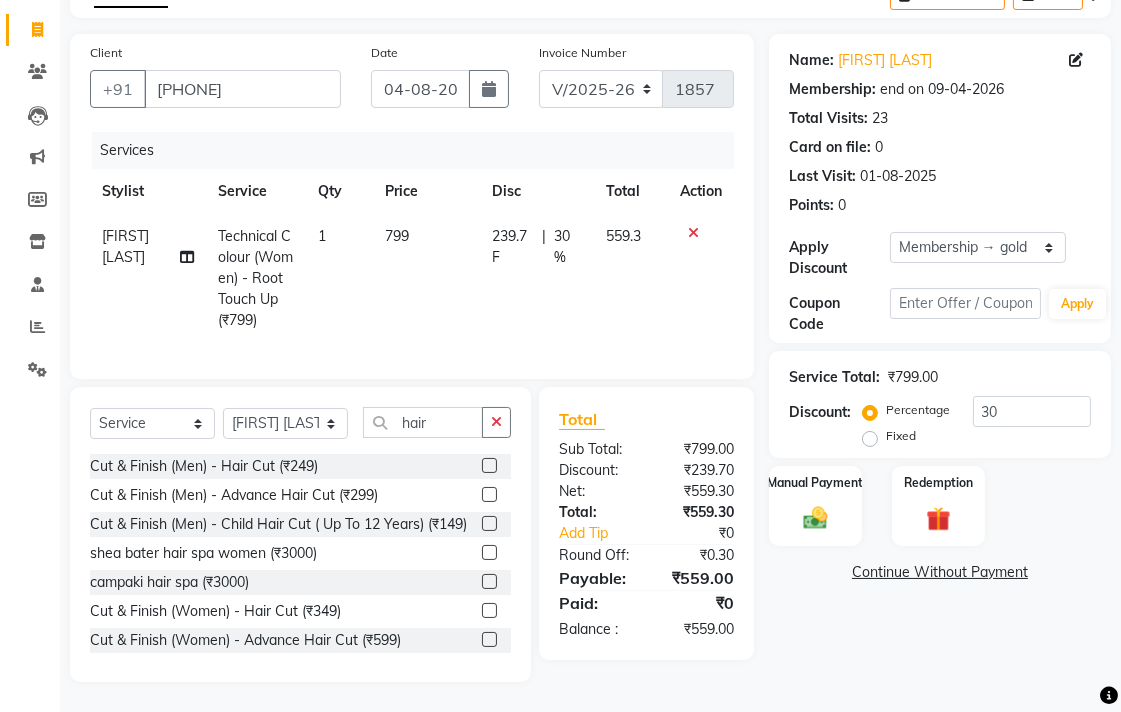 click 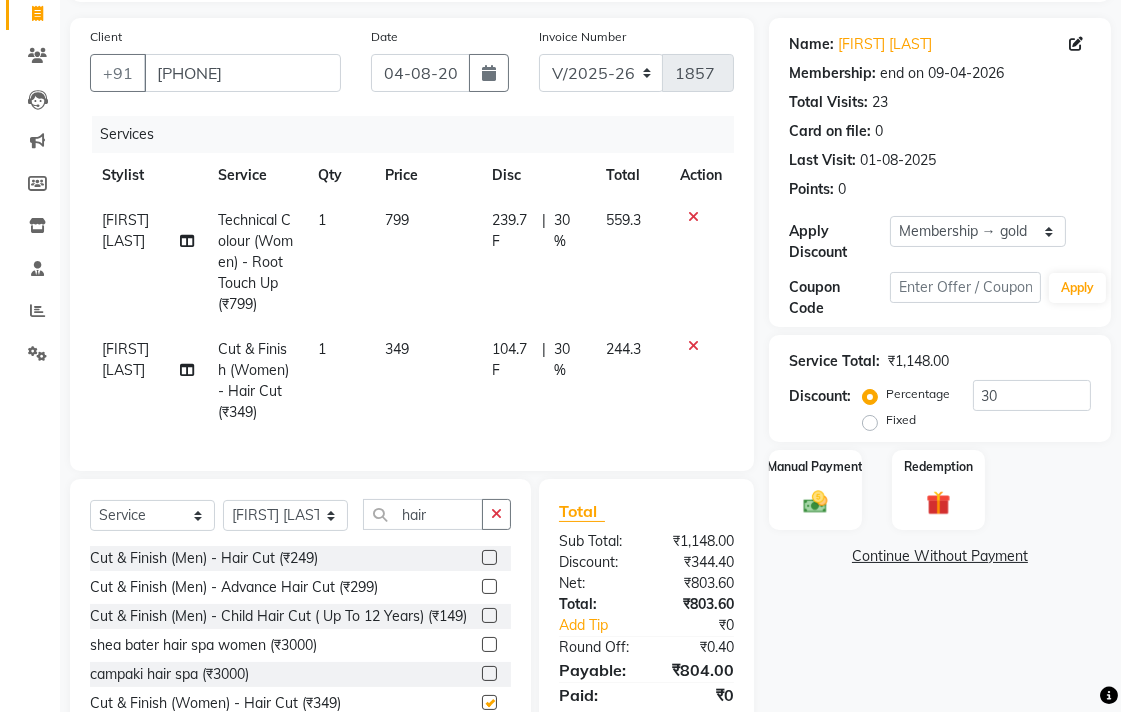 checkbox on "false" 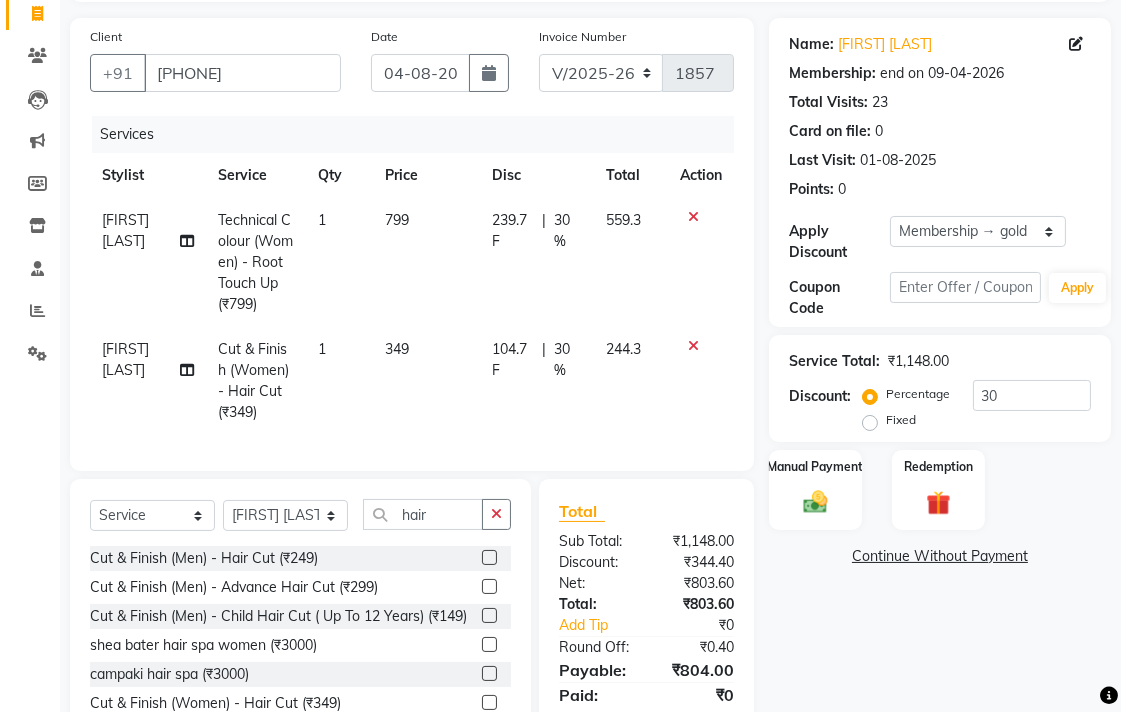 click on "799" 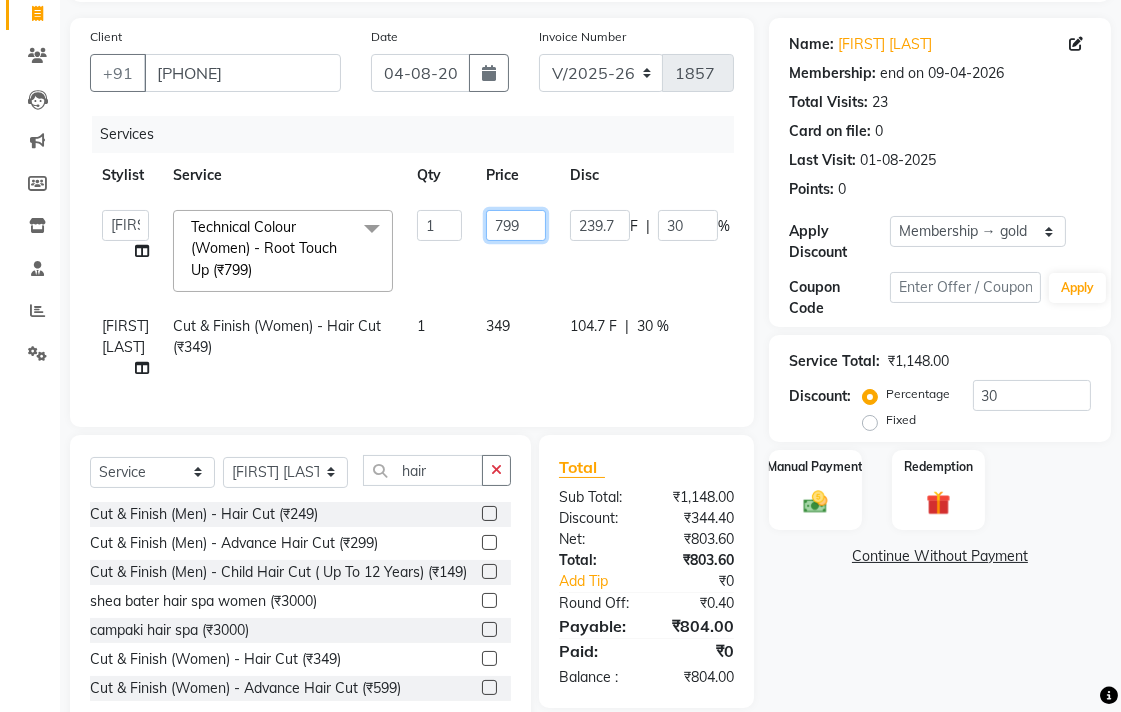 click on "799" 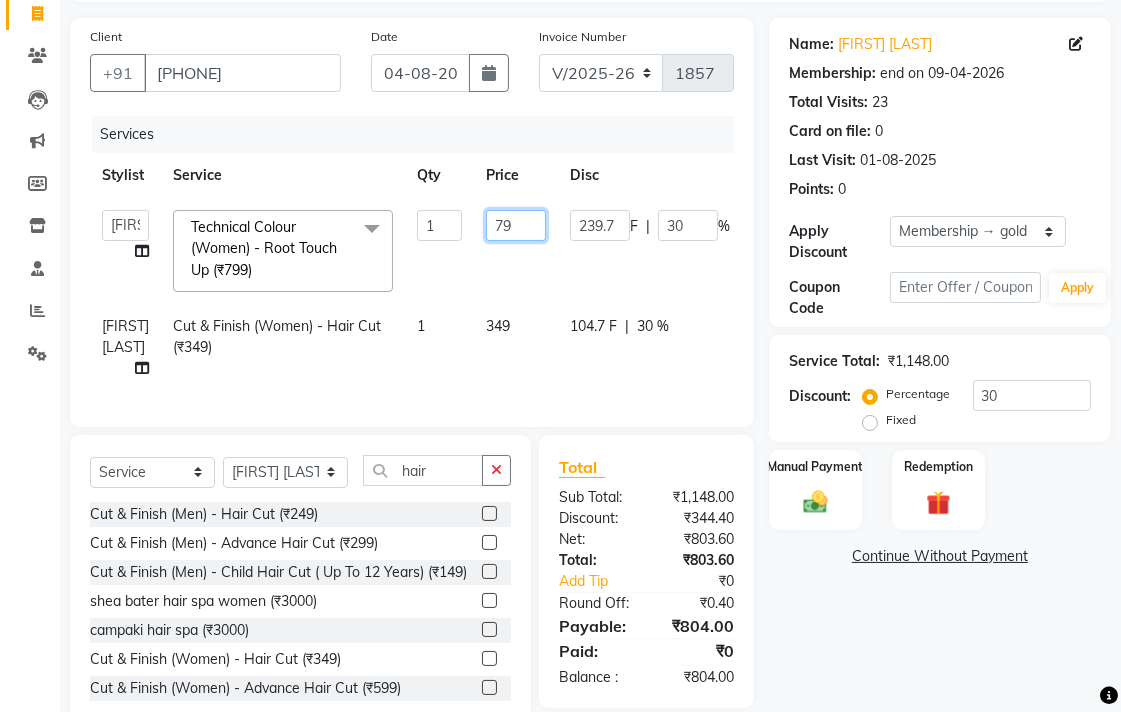 type on "7" 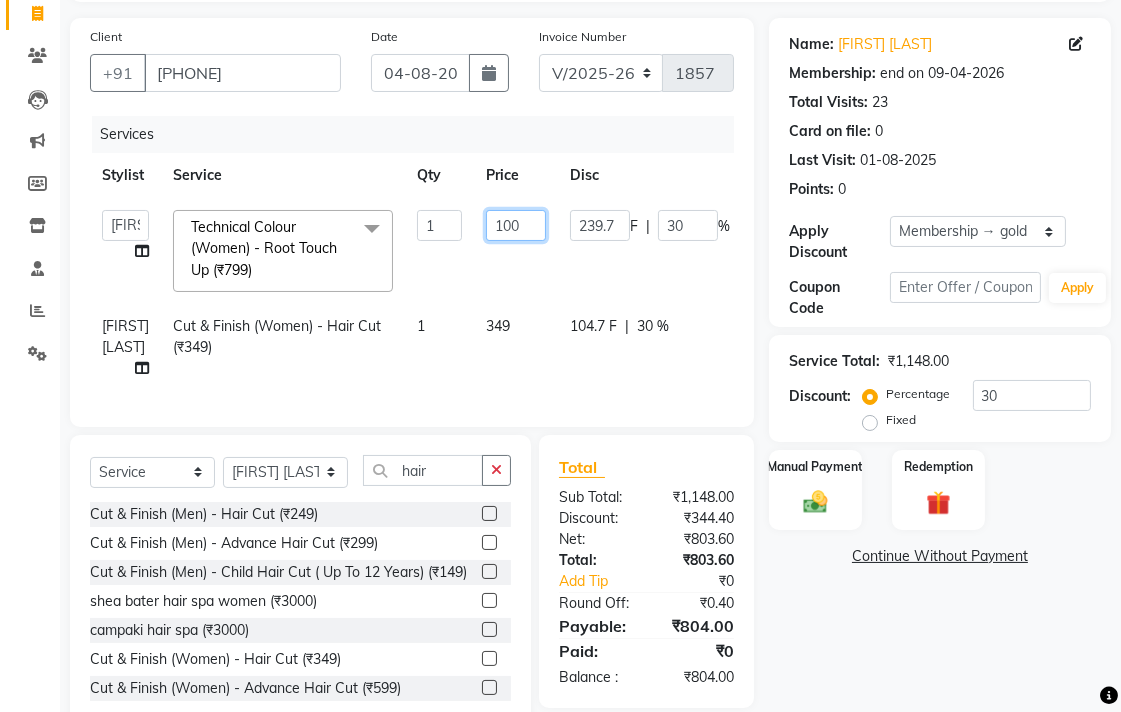 type on "1000" 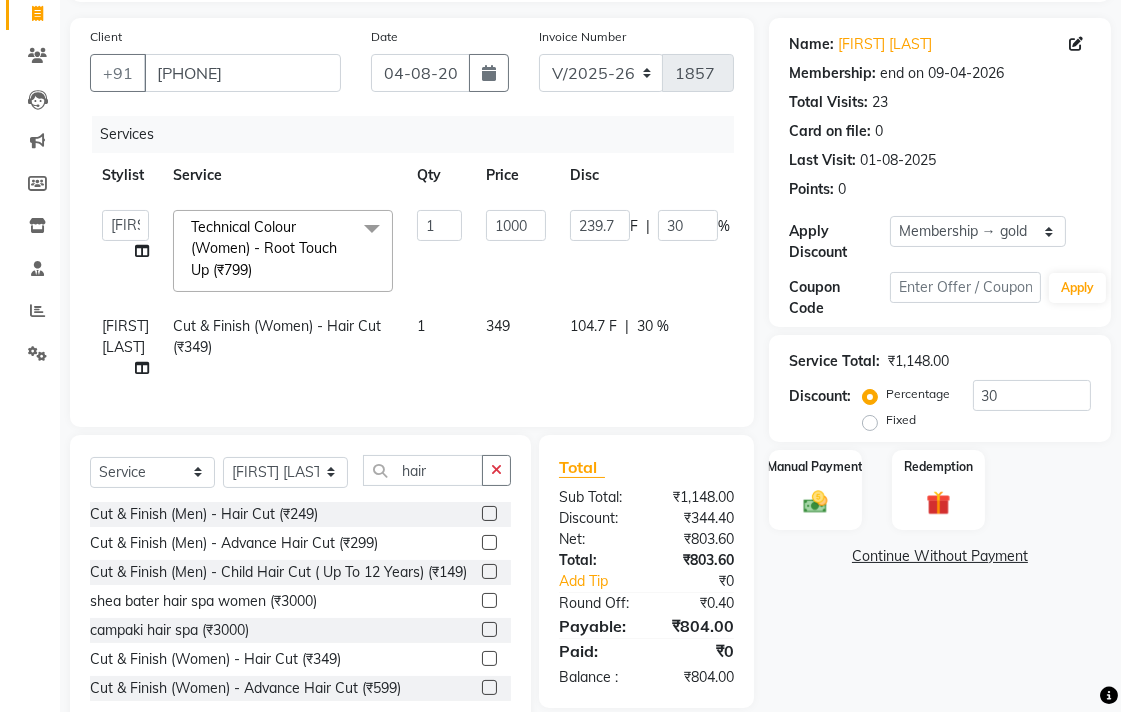 click on "gaju khde Cut & Finish (Women) - Hair Cut (₹349) 1 349 104.7 F | 30 % 244.3" 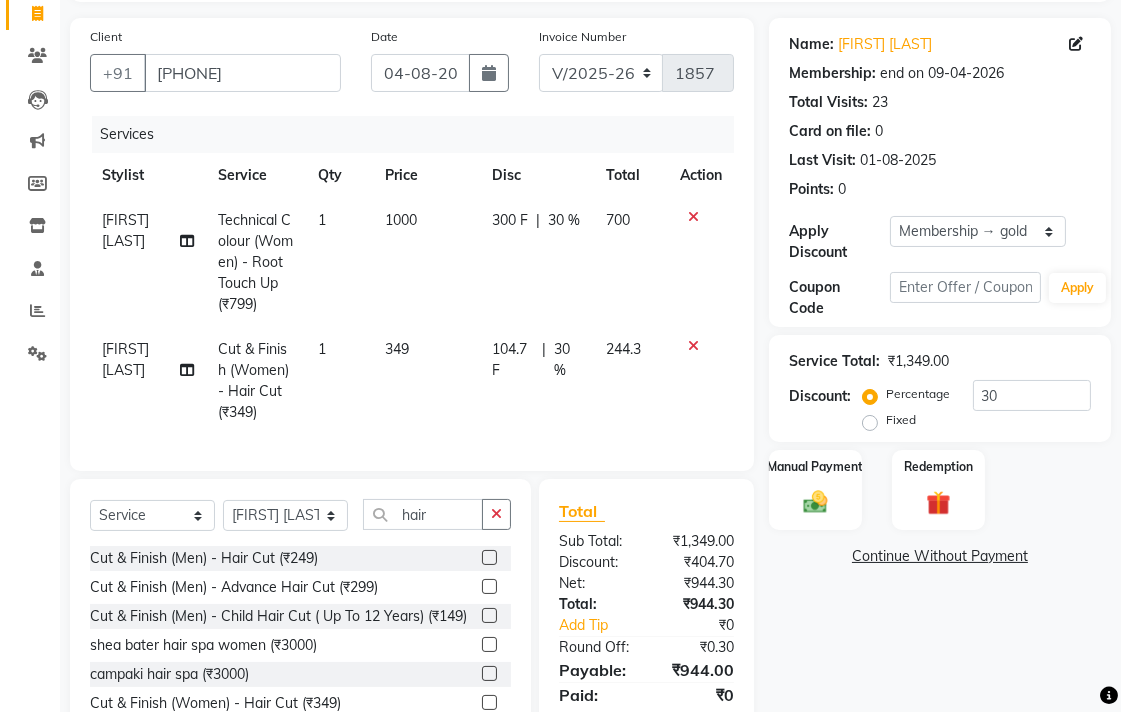 click on "349" 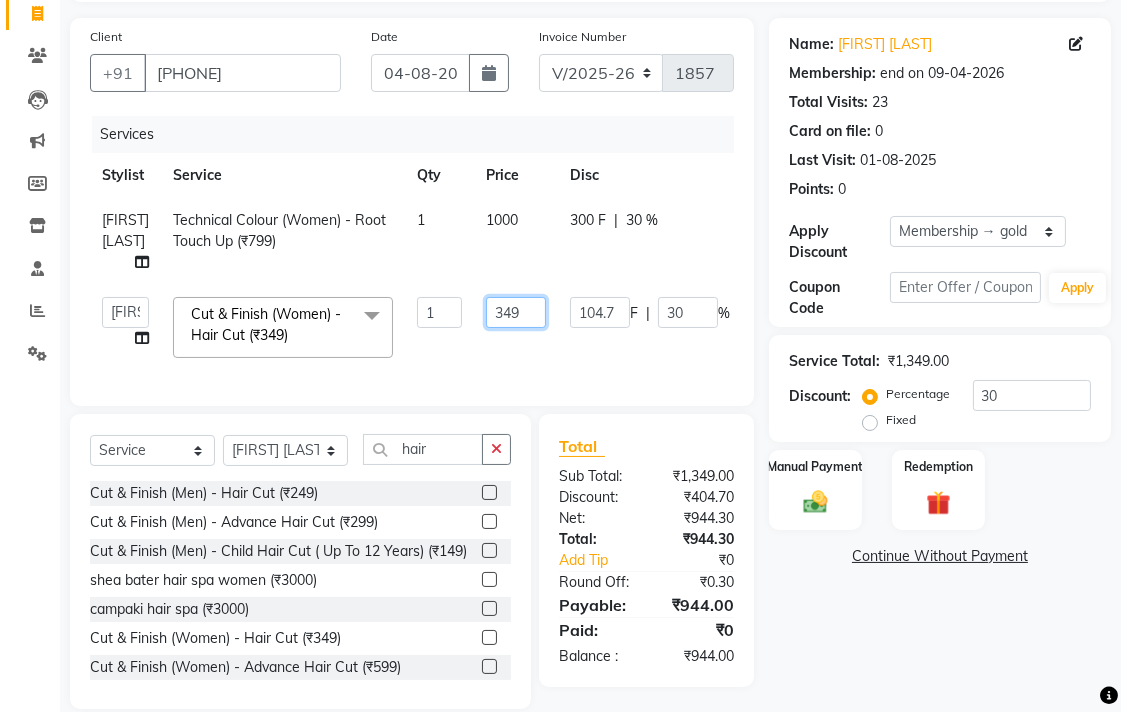 click on "349" 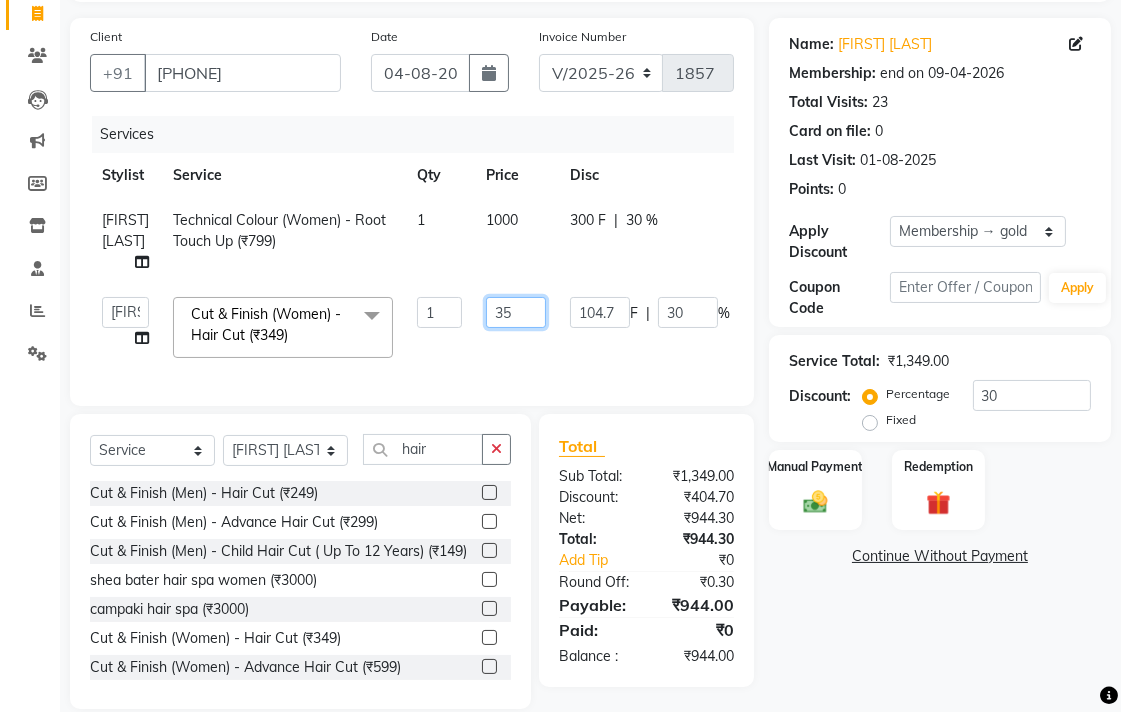 type on "350" 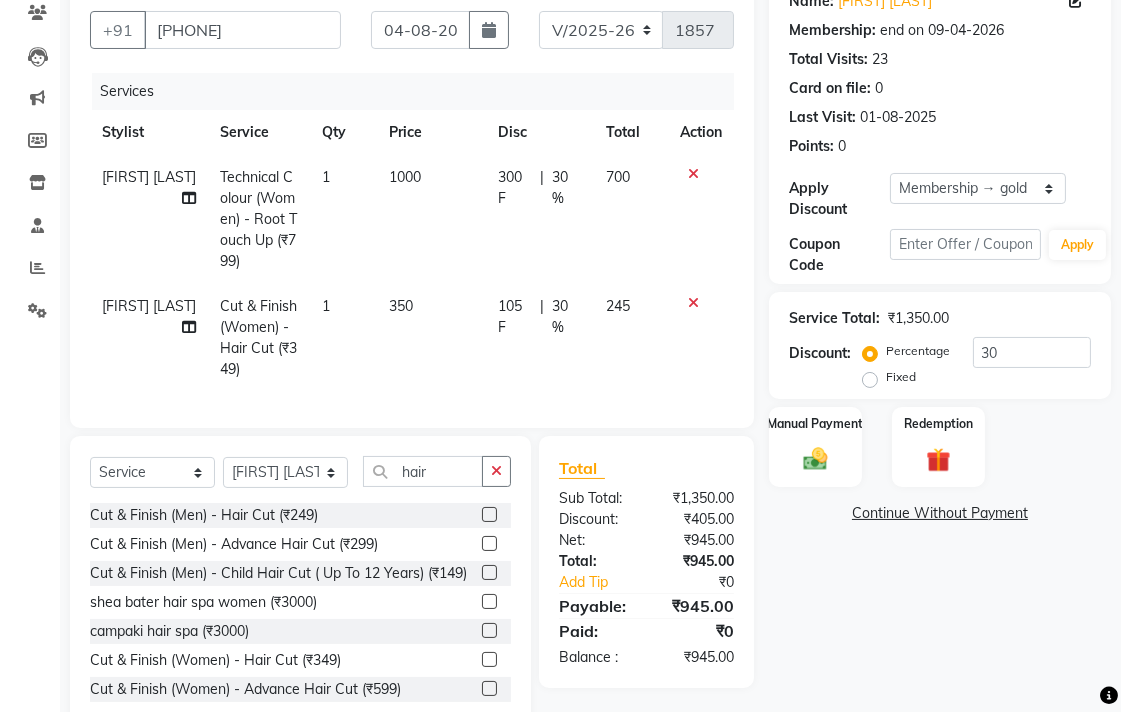 drag, startPoint x: 780, startPoint y: 548, endPoint x: 805, endPoint y: 545, distance: 25.179358 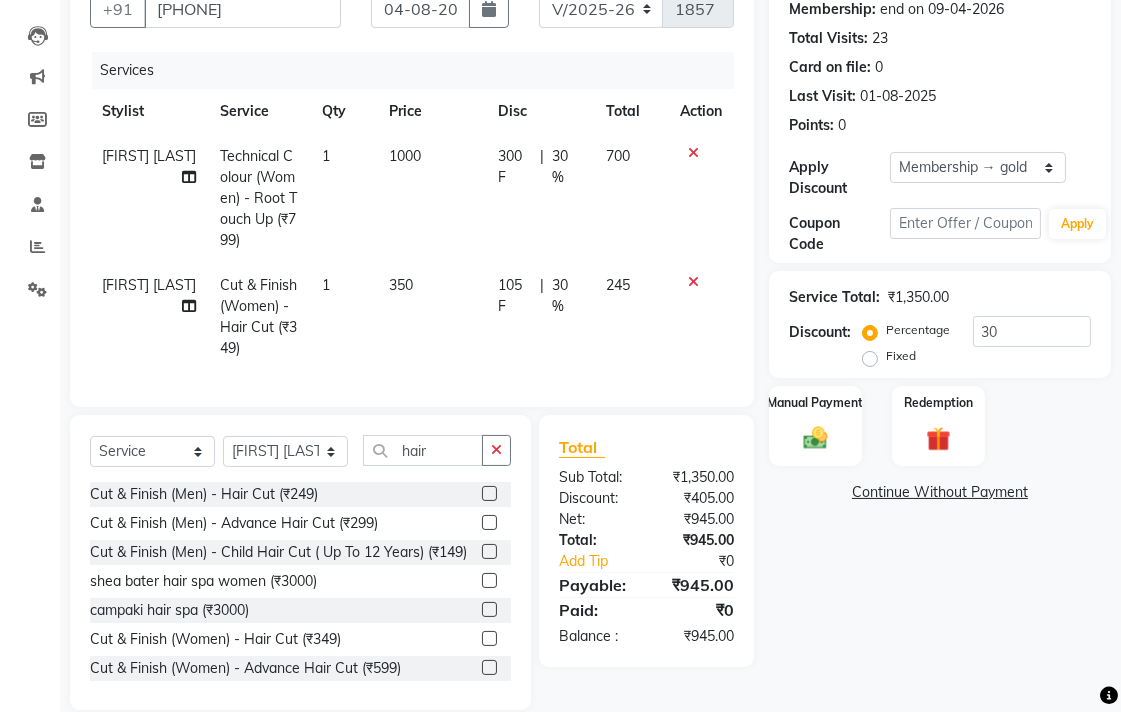 scroll, scrollTop: 241, scrollLeft: 0, axis: vertical 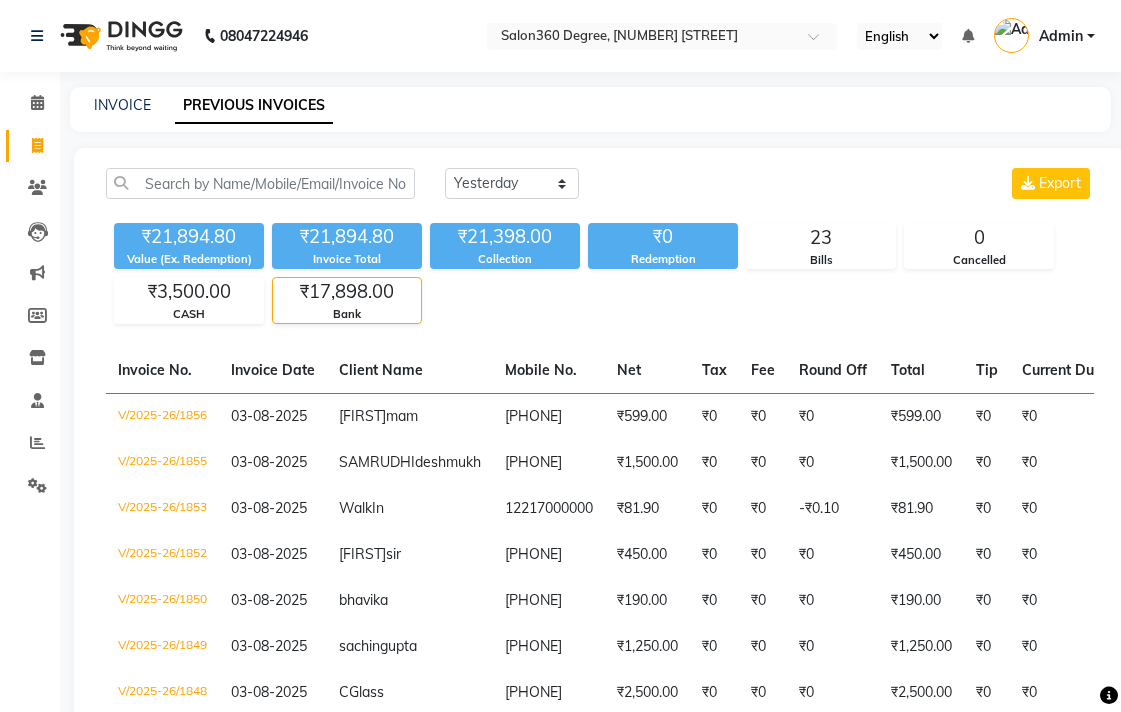 select on "yesterday" 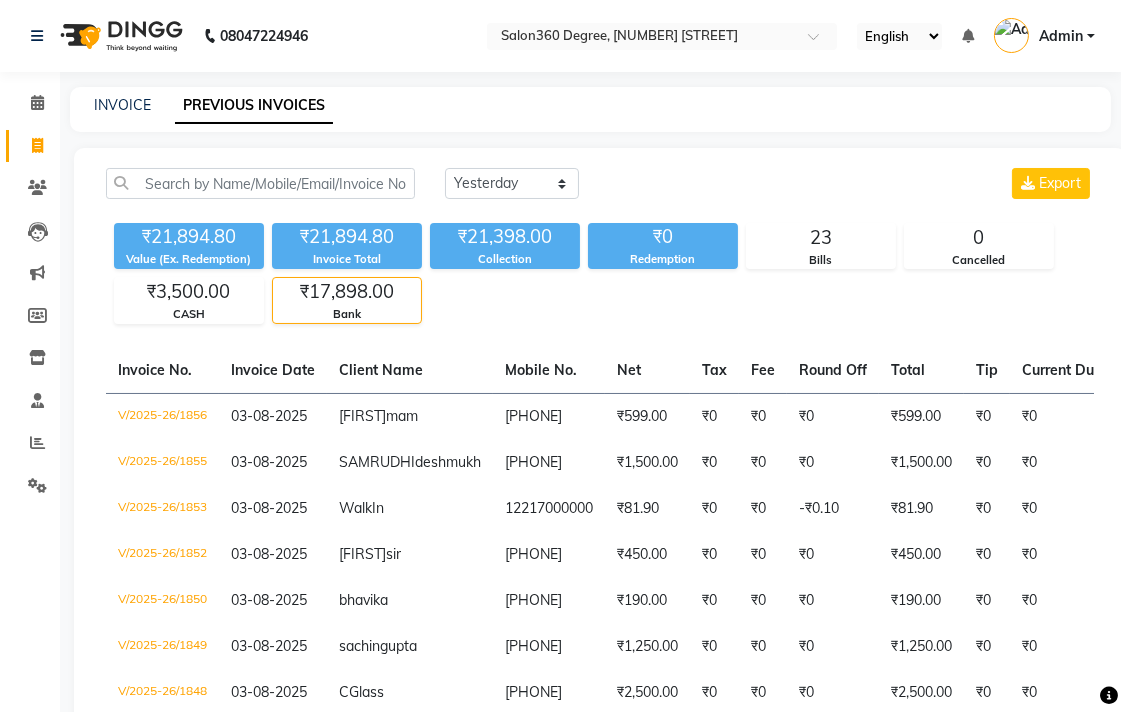 scroll, scrollTop: 0, scrollLeft: 0, axis: both 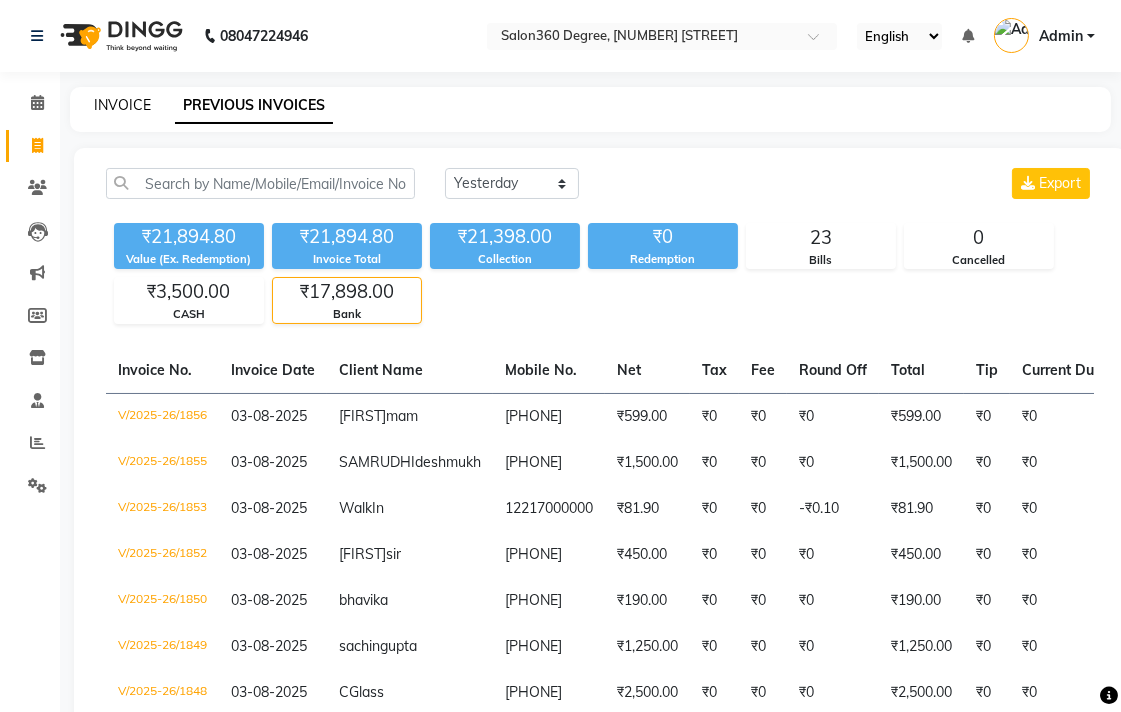 click on "INVOICE" 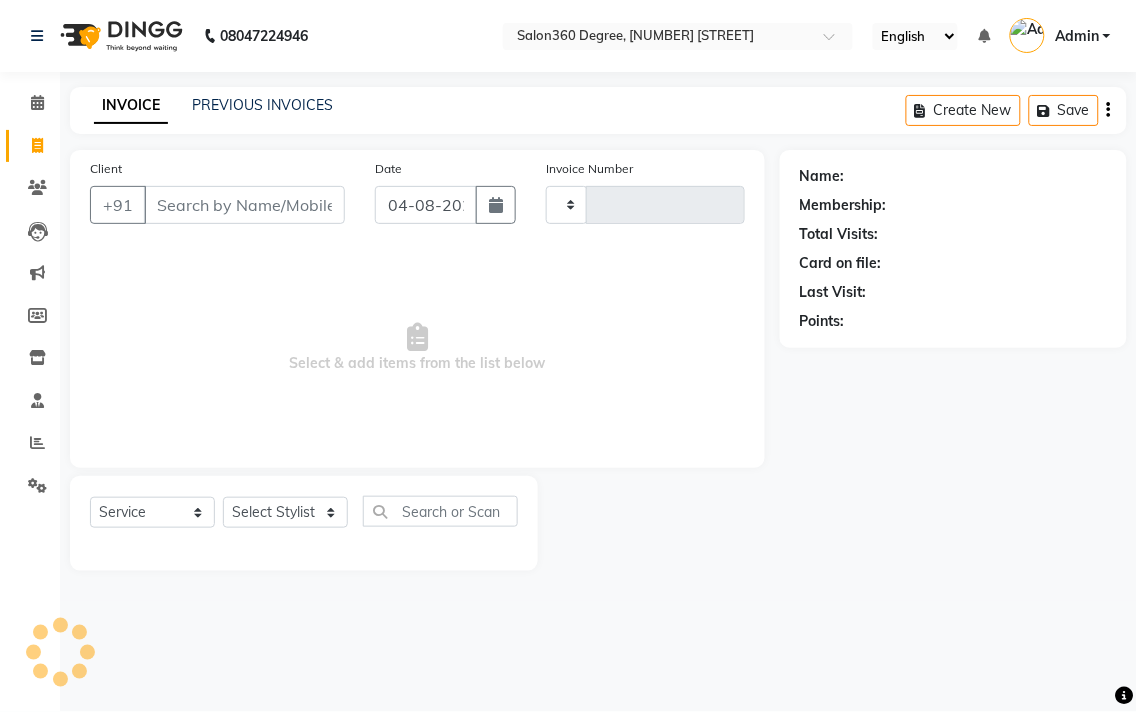 type on "1857" 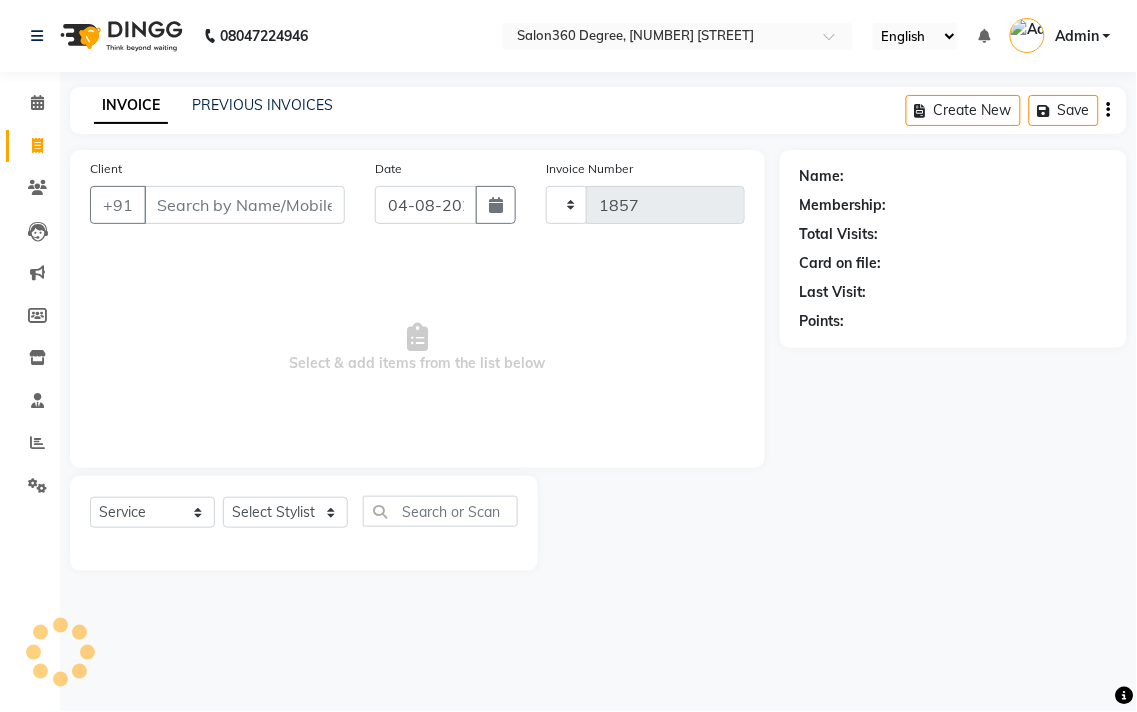 select on "5215" 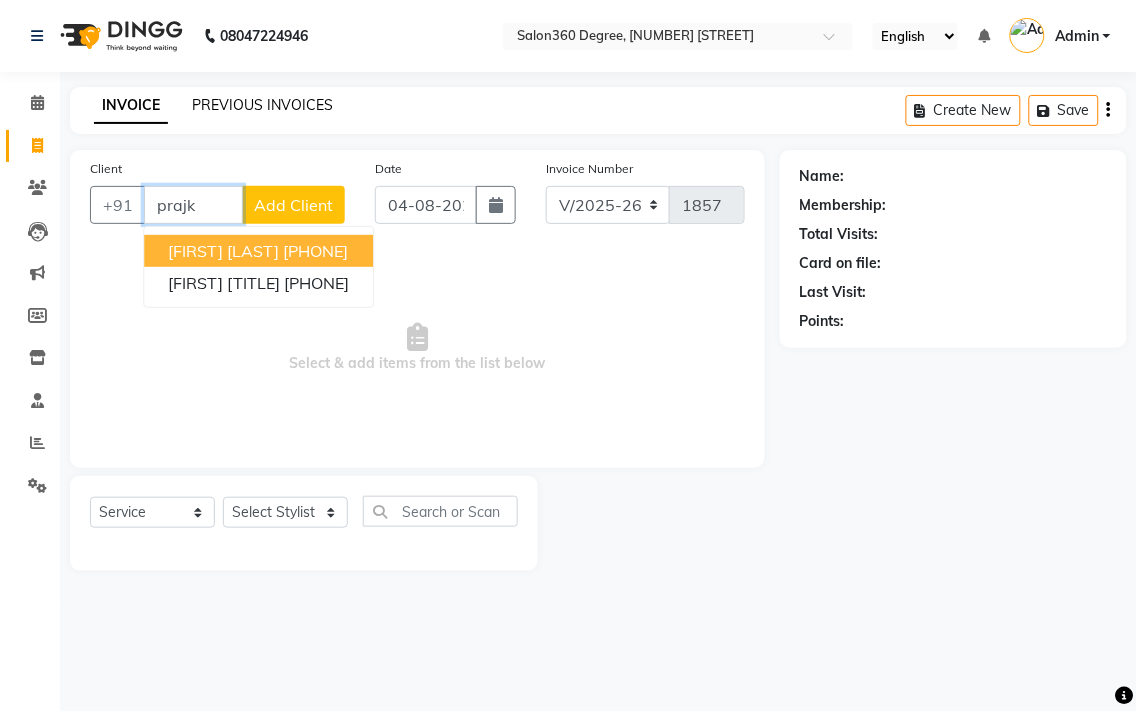 type on "prajk" 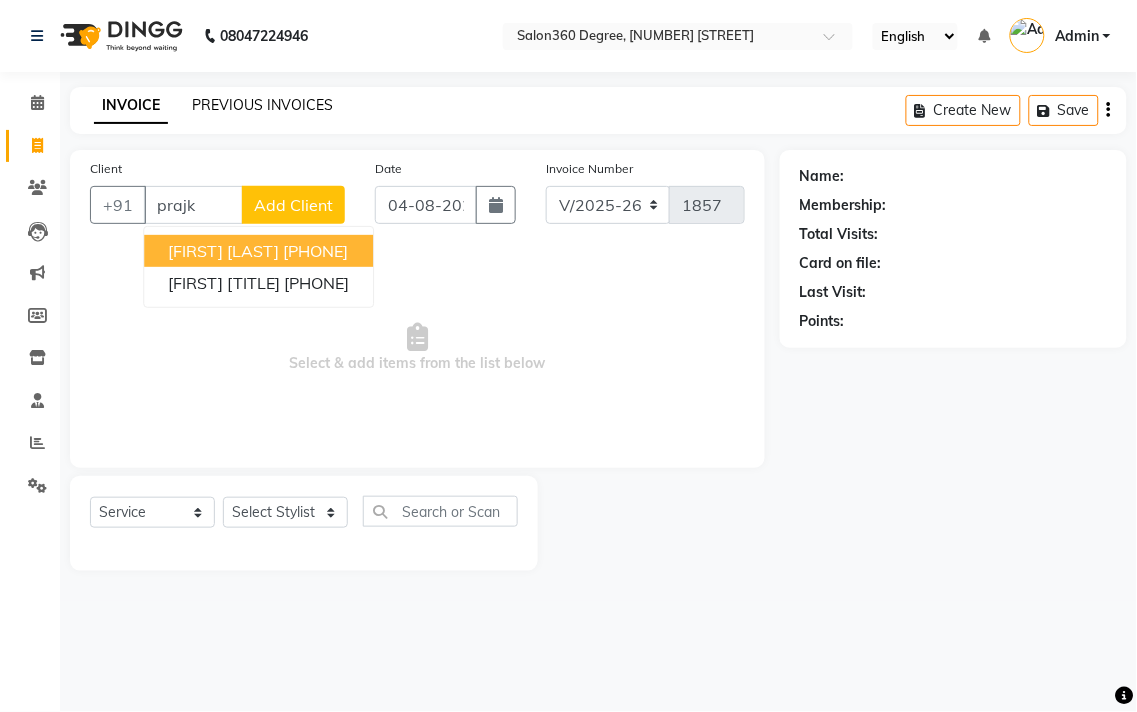 click on "PREVIOUS INVOICES" 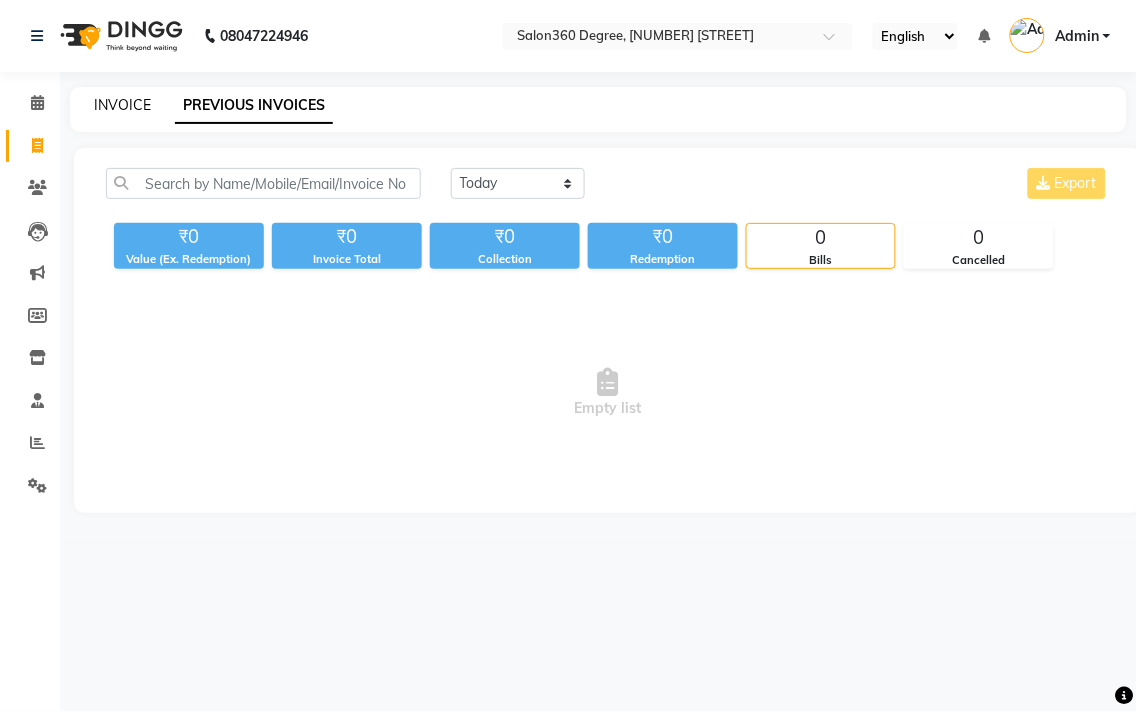 click on "INVOICE" 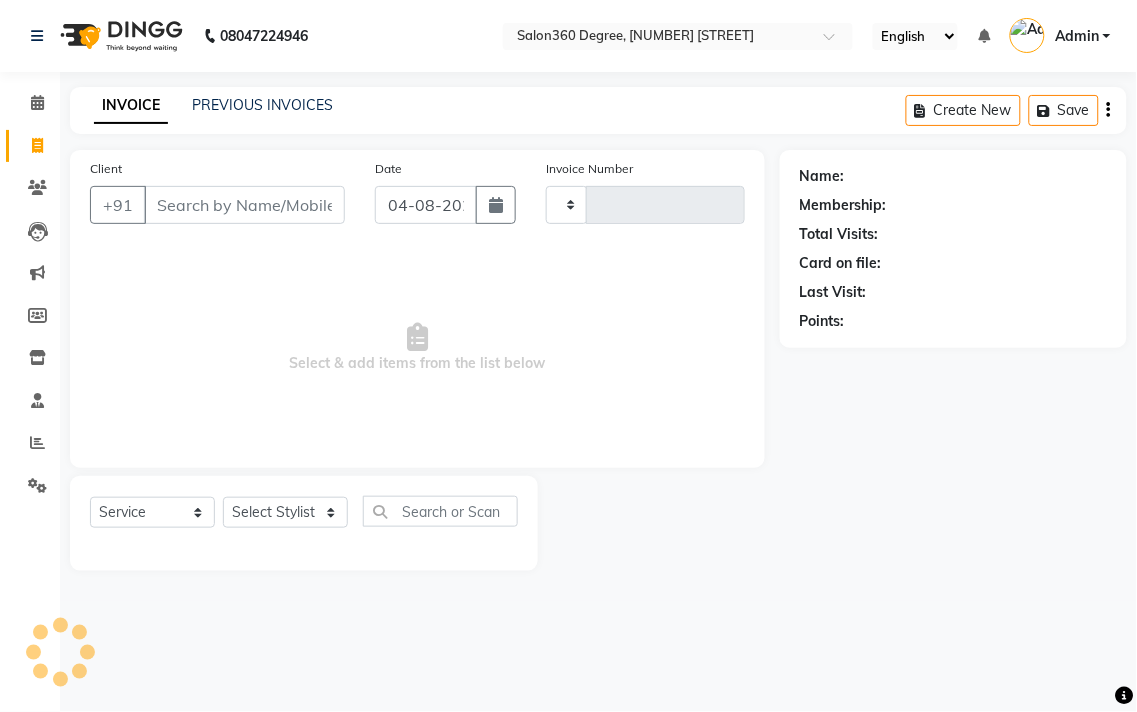 type on "1857" 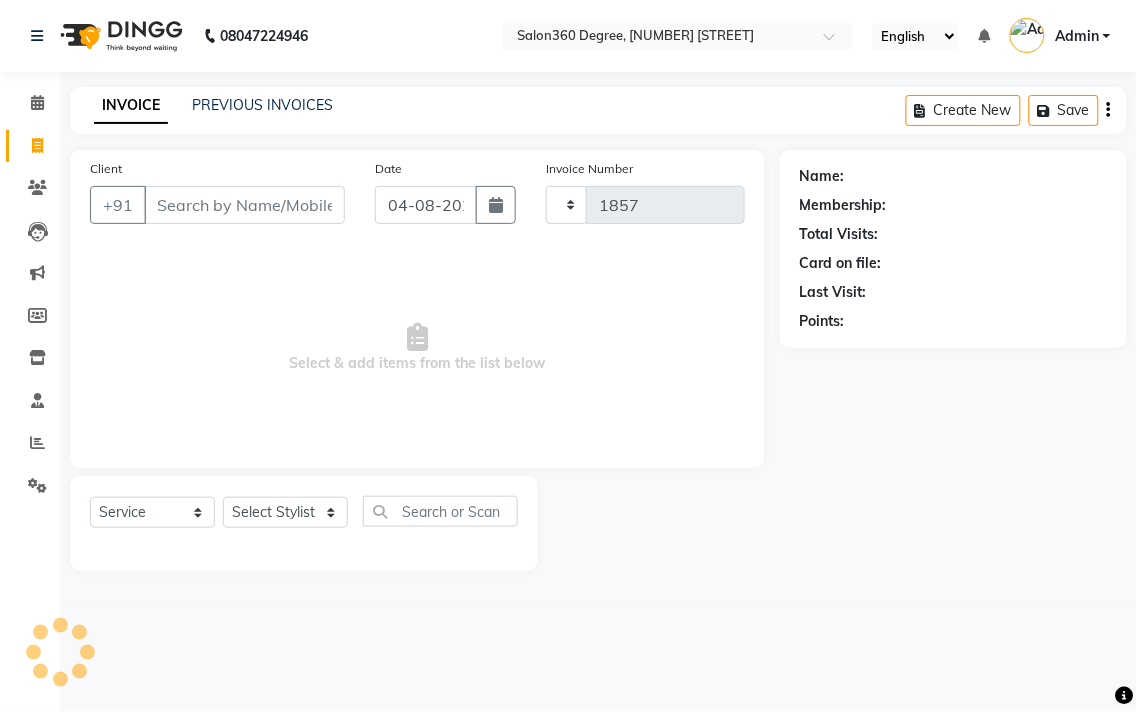 select on "5215" 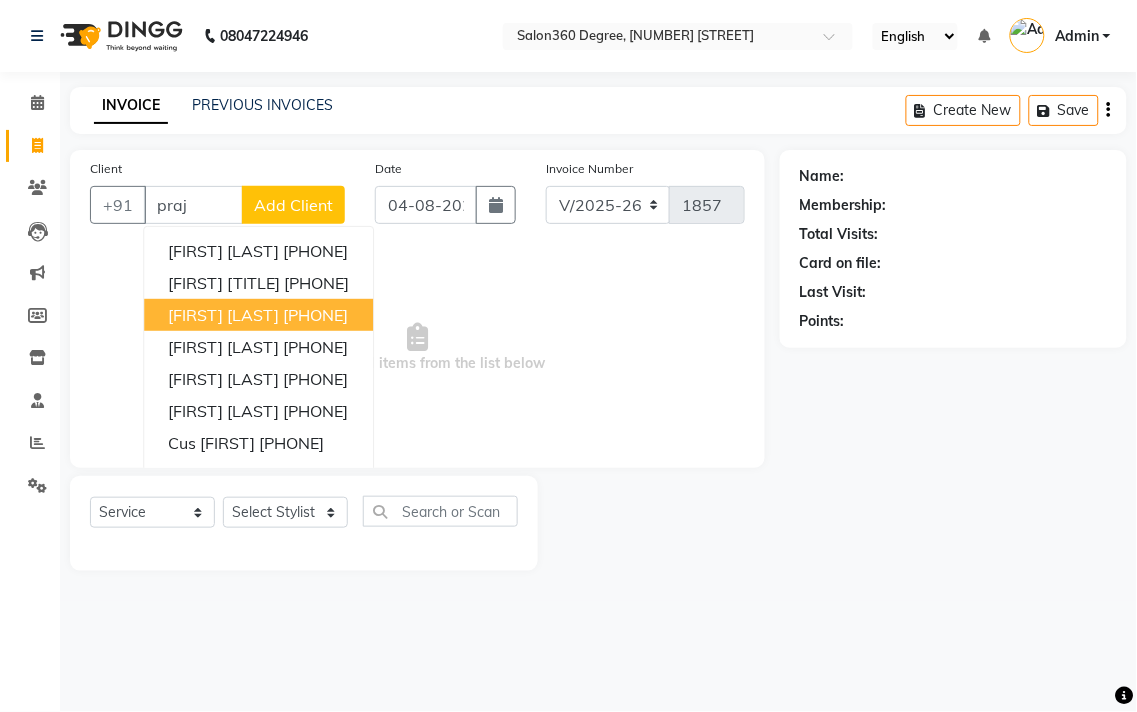 click on "[FIRST] [LAST]" at bounding box center (223, 315) 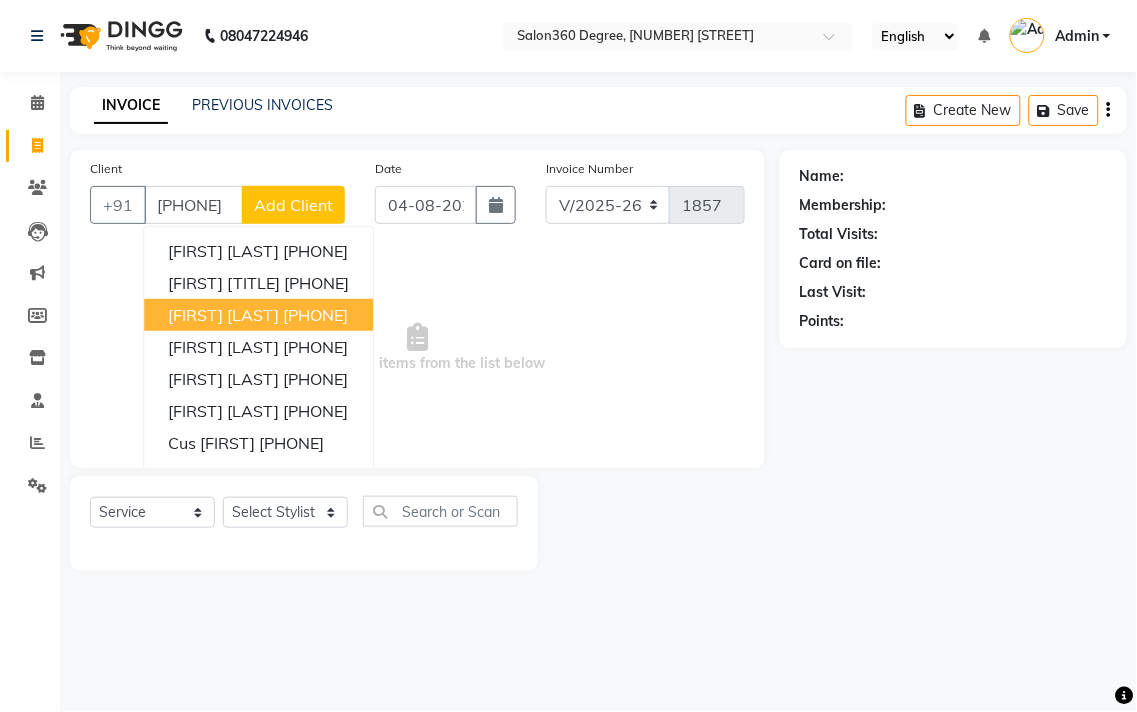 type on "[PHONE]" 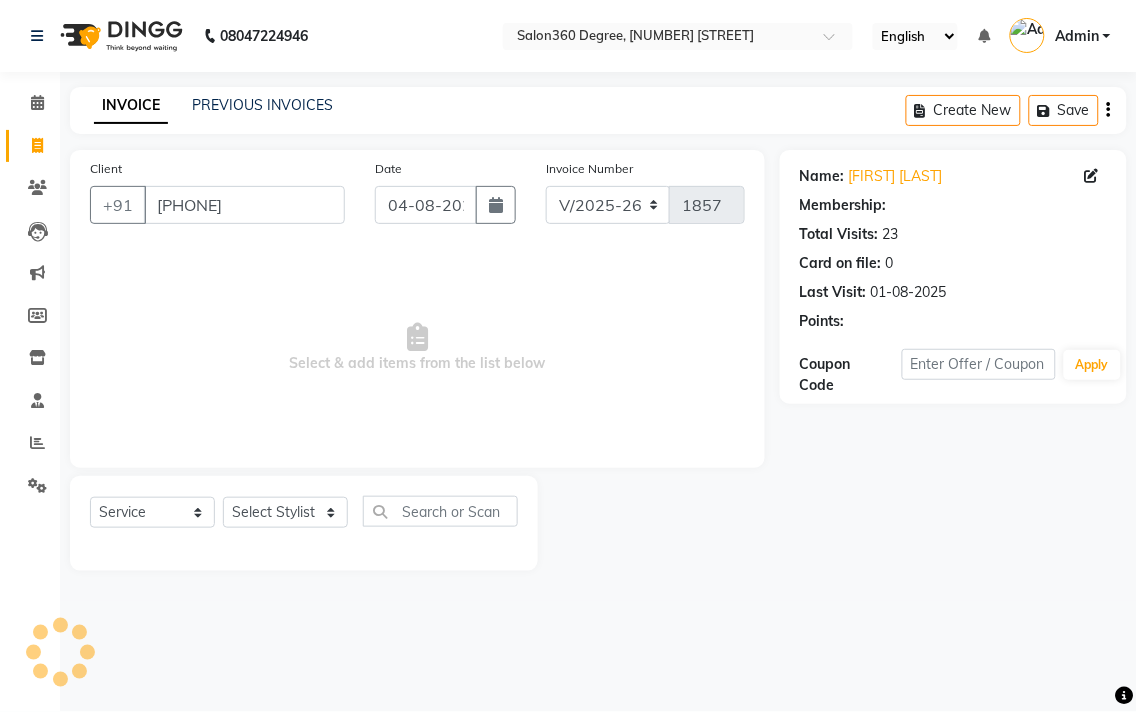 select on "2: Object" 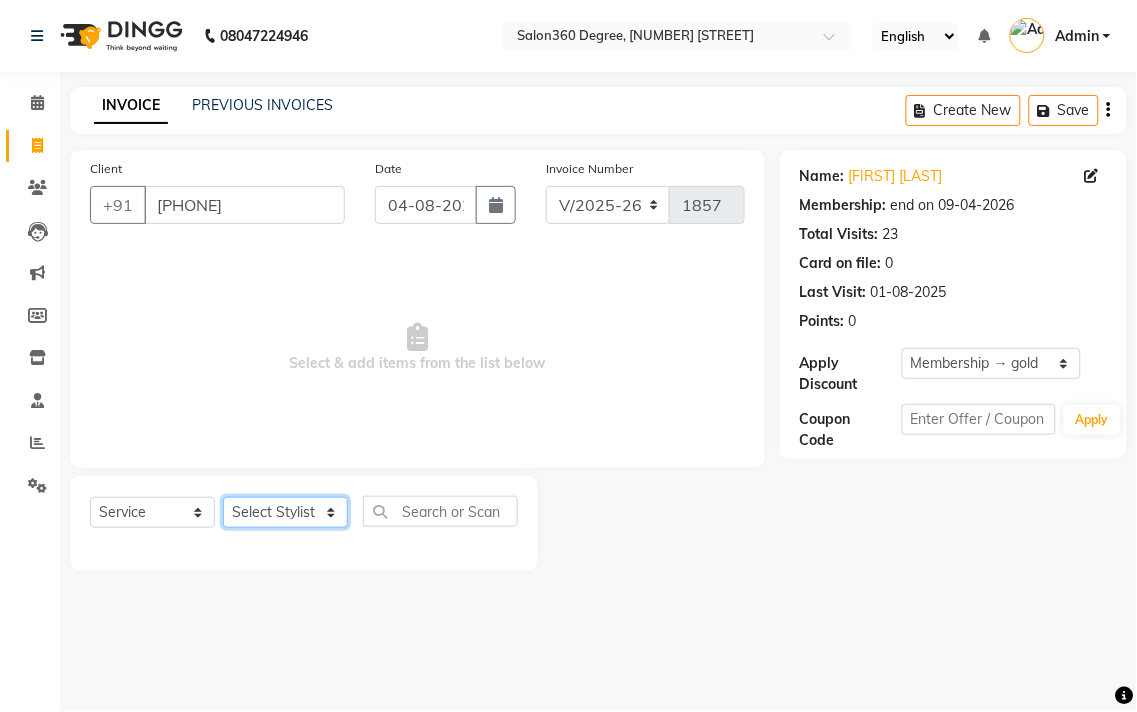click on "Select Stylist [FIRST] [LAST] [FIRST] [LAST] [FIRST] [LAST] [FIRST] [LAST] [FIRST] [LAST] [FIRST] [LAST] [FIRST] [LAST] [FIRST] [LAST] [FIRST] [LAST]" 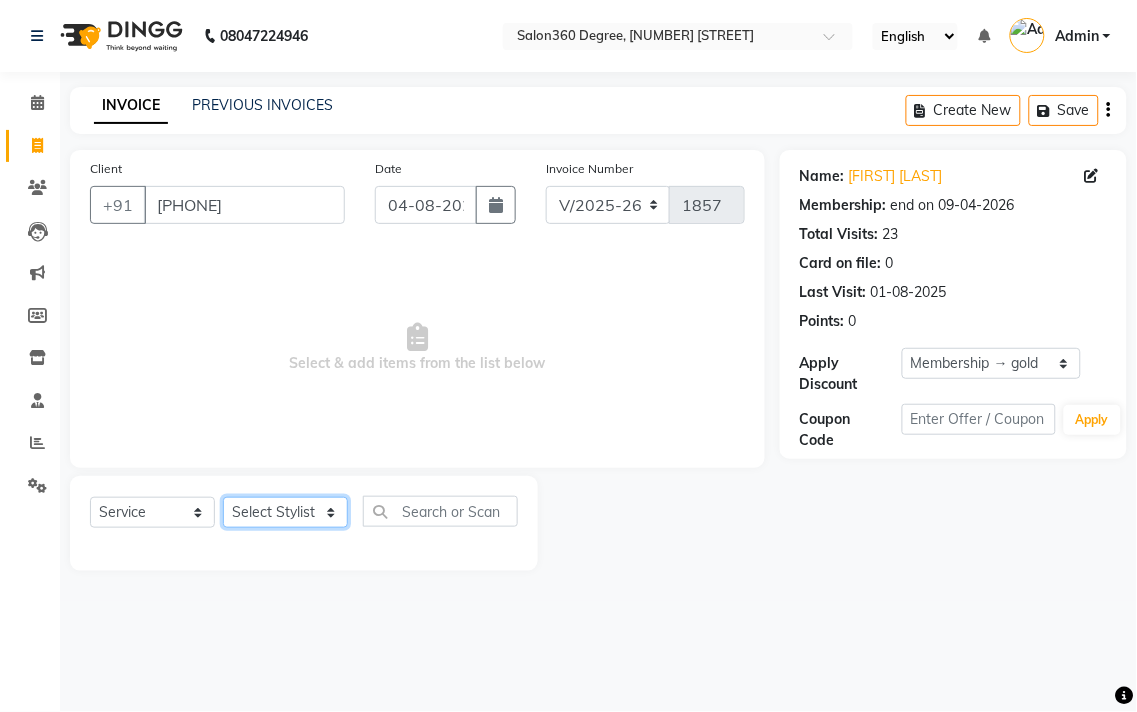 select on "37037" 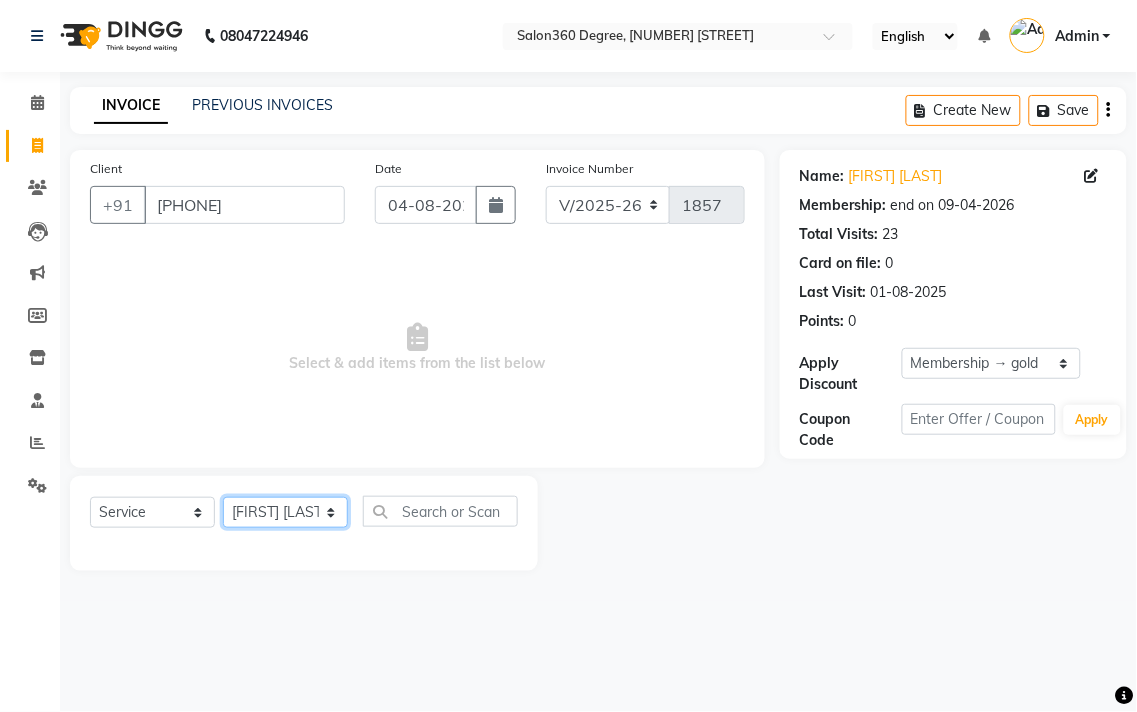 click on "Select Stylist [FIRST] [LAST] [FIRST] [LAST] [FIRST] [LAST] [FIRST] [LAST] [FIRST] [LAST] [FIRST] [LAST] [FIRST] [LAST] [FIRST] [LAST] [FIRST] [LAST]" 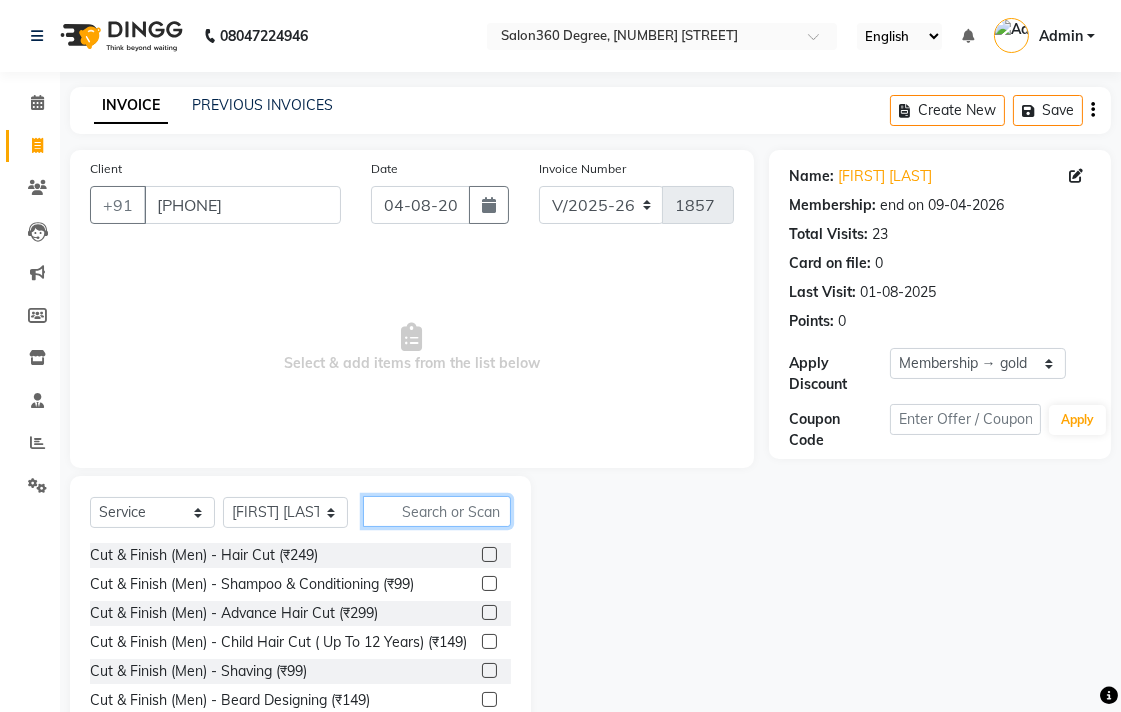 click 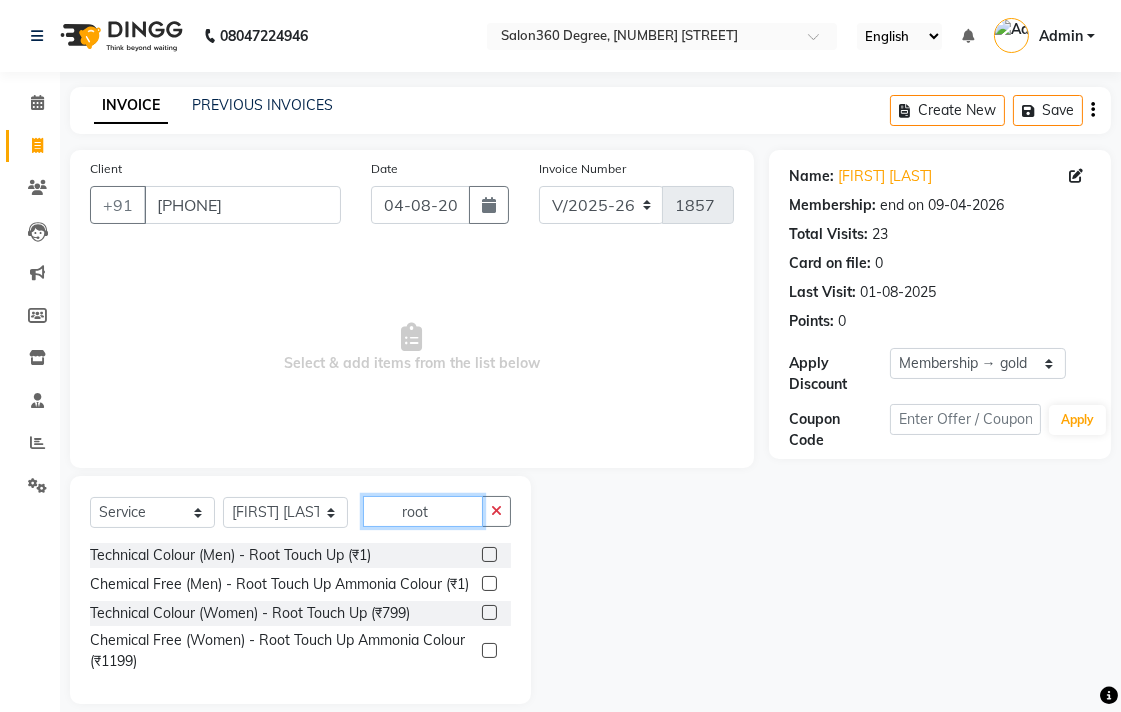 type on "root" 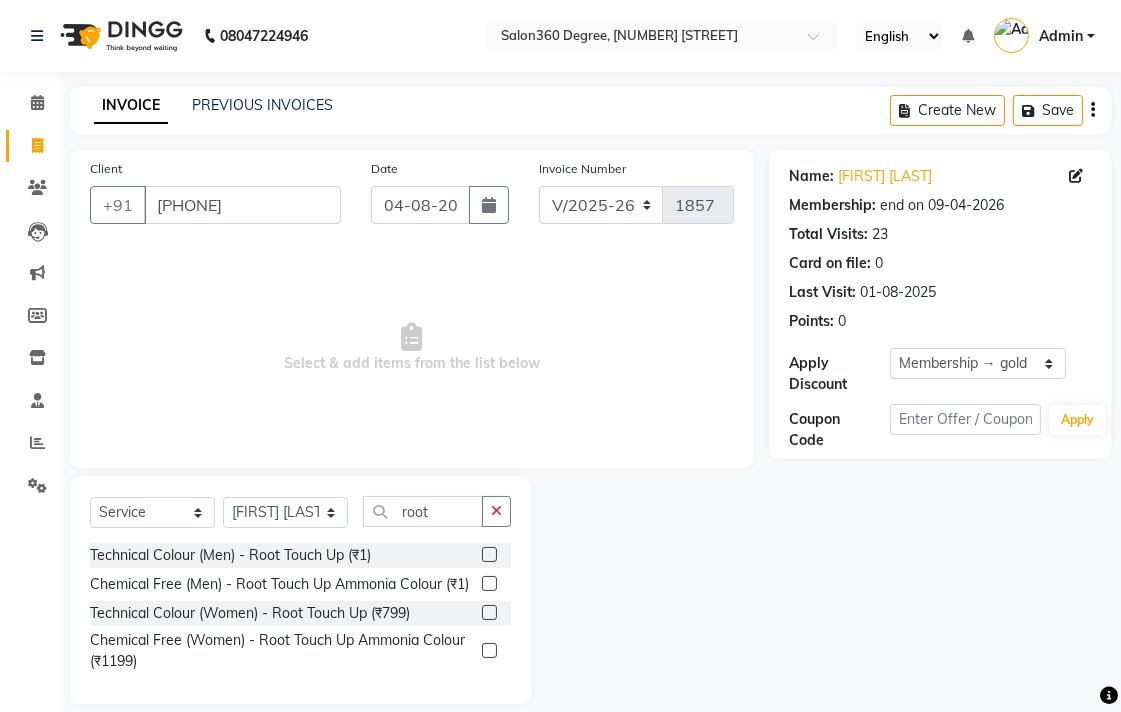 click 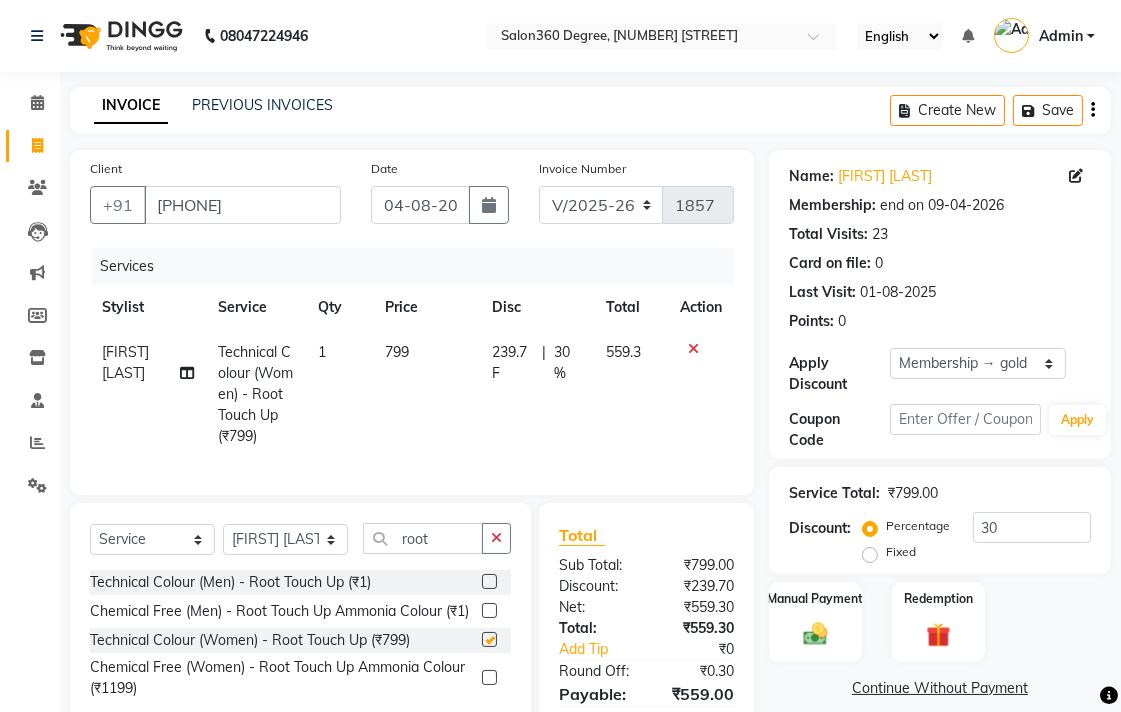 checkbox on "false" 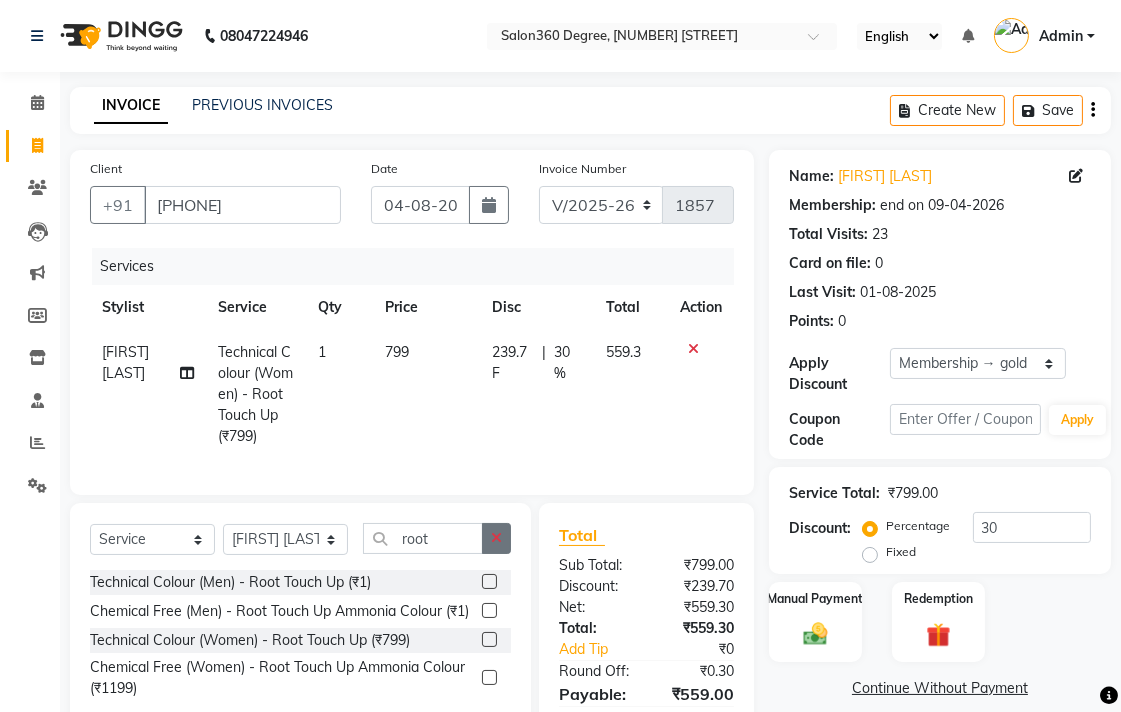 click 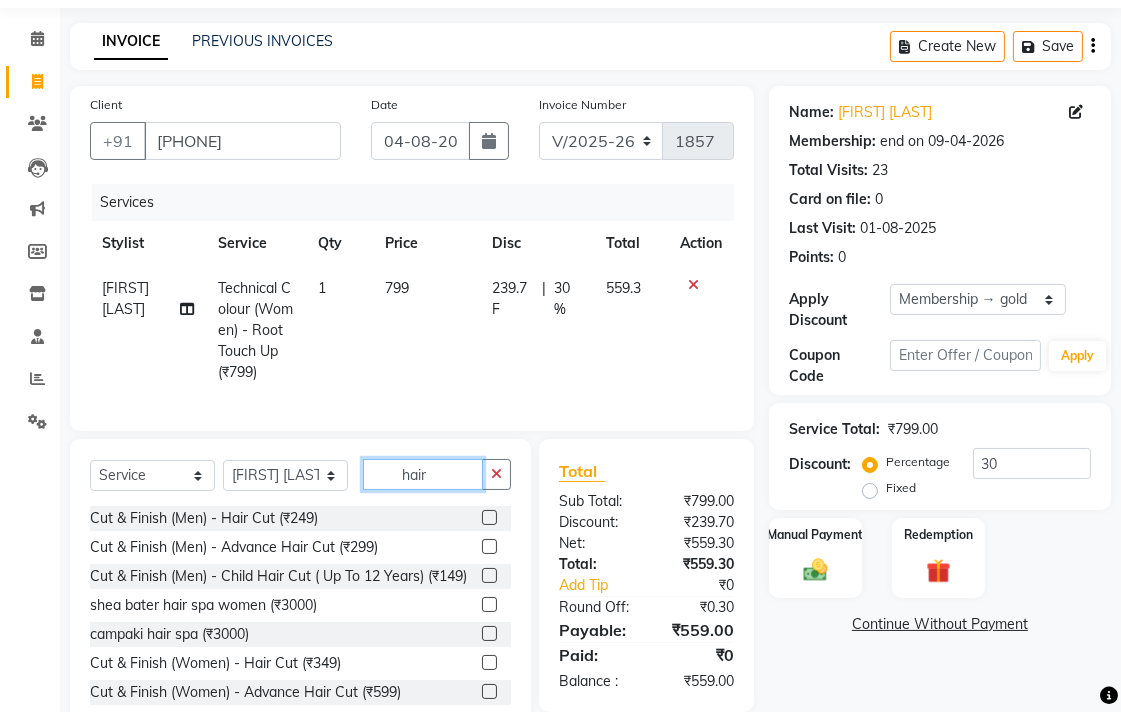 scroll, scrollTop: 132, scrollLeft: 0, axis: vertical 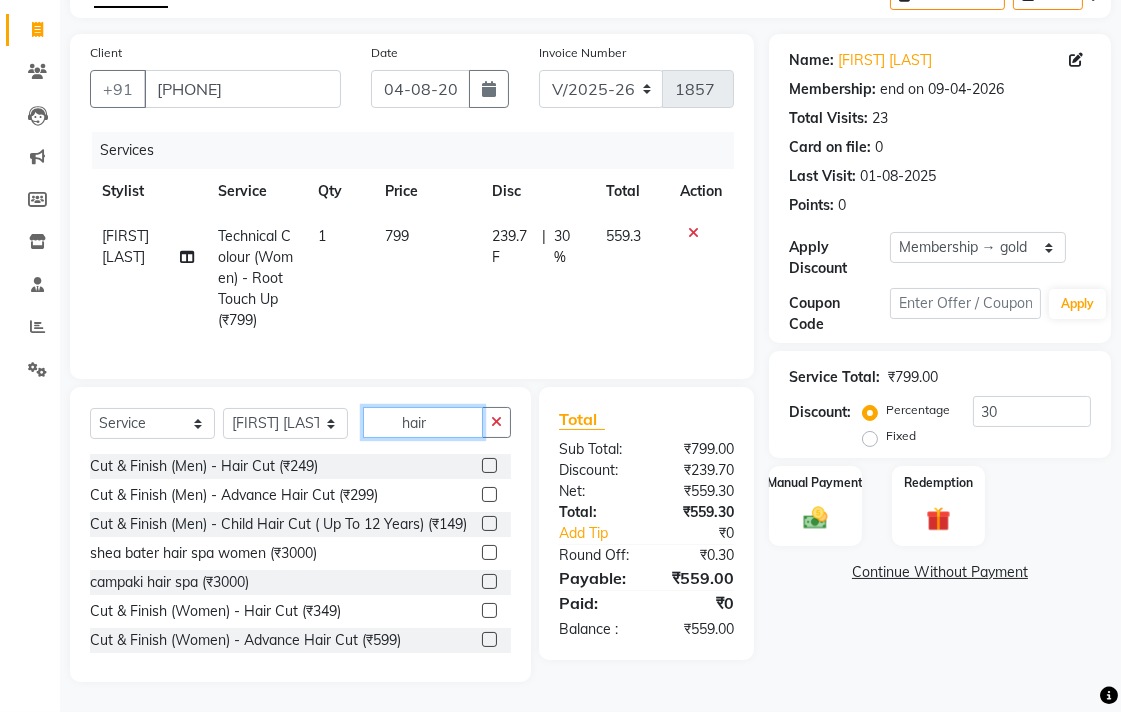 type on "hair" 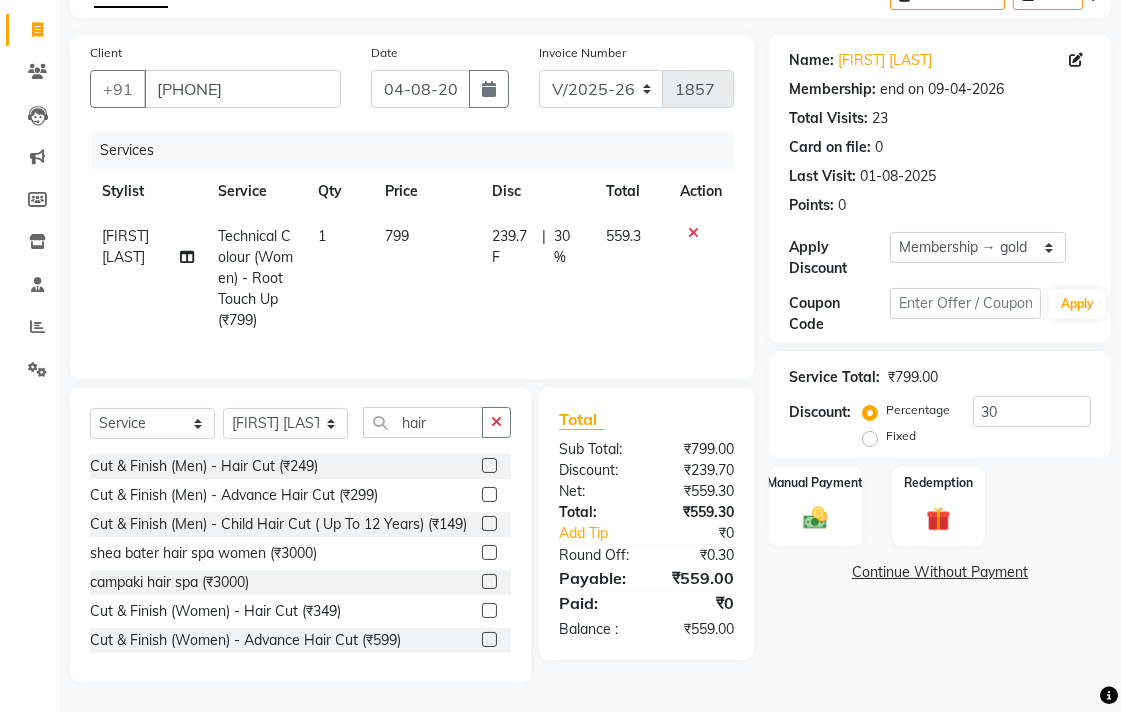 click 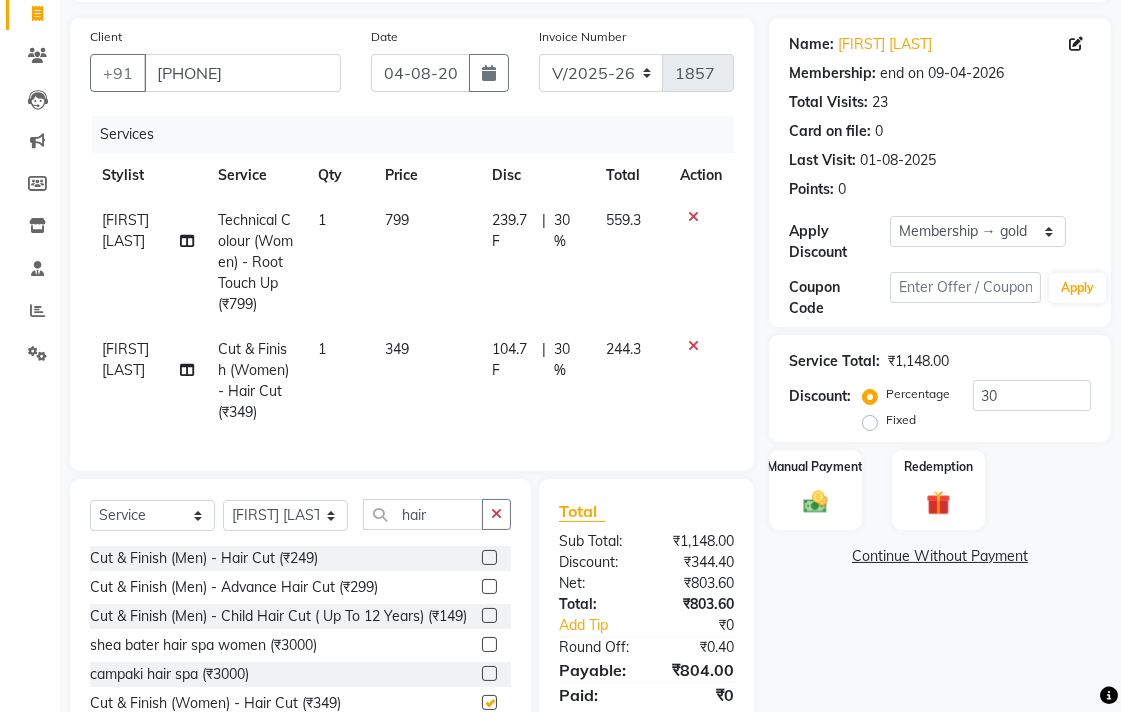 click on "349" 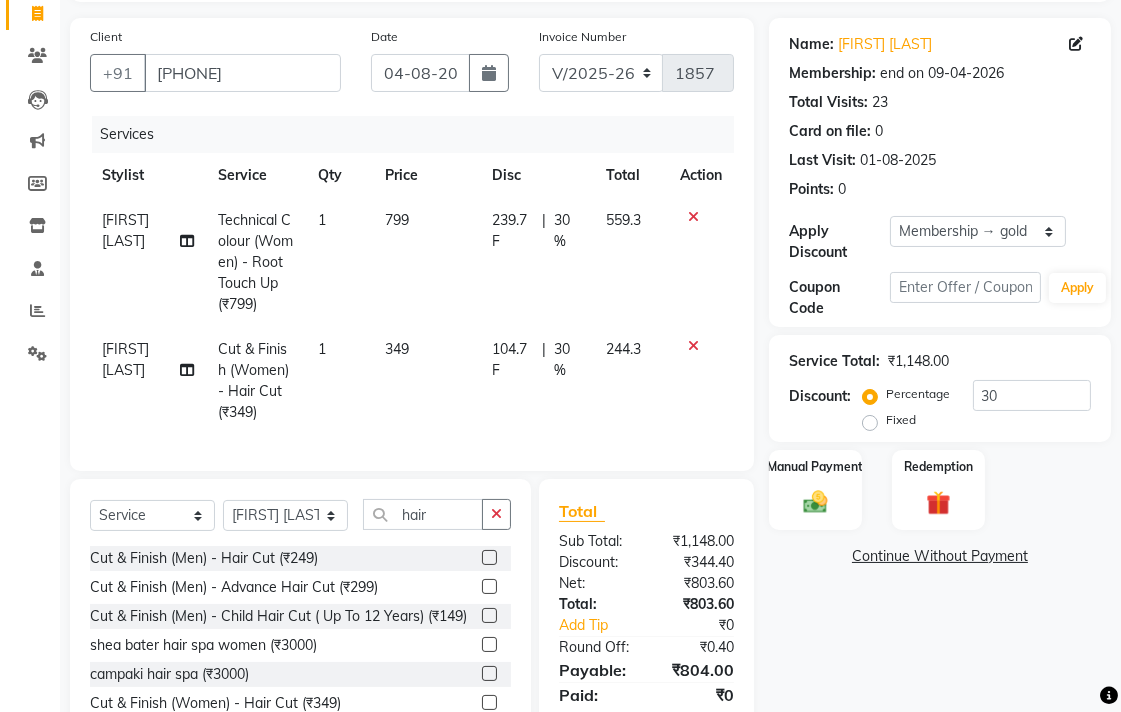 checkbox on "false" 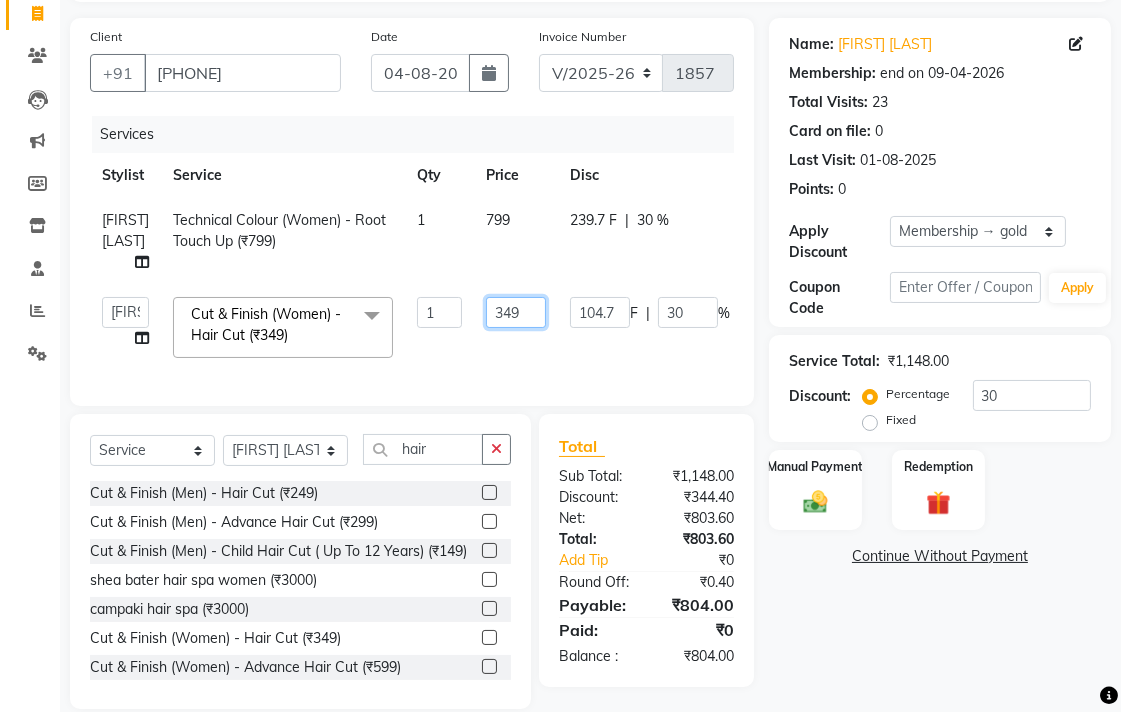 click on "349" 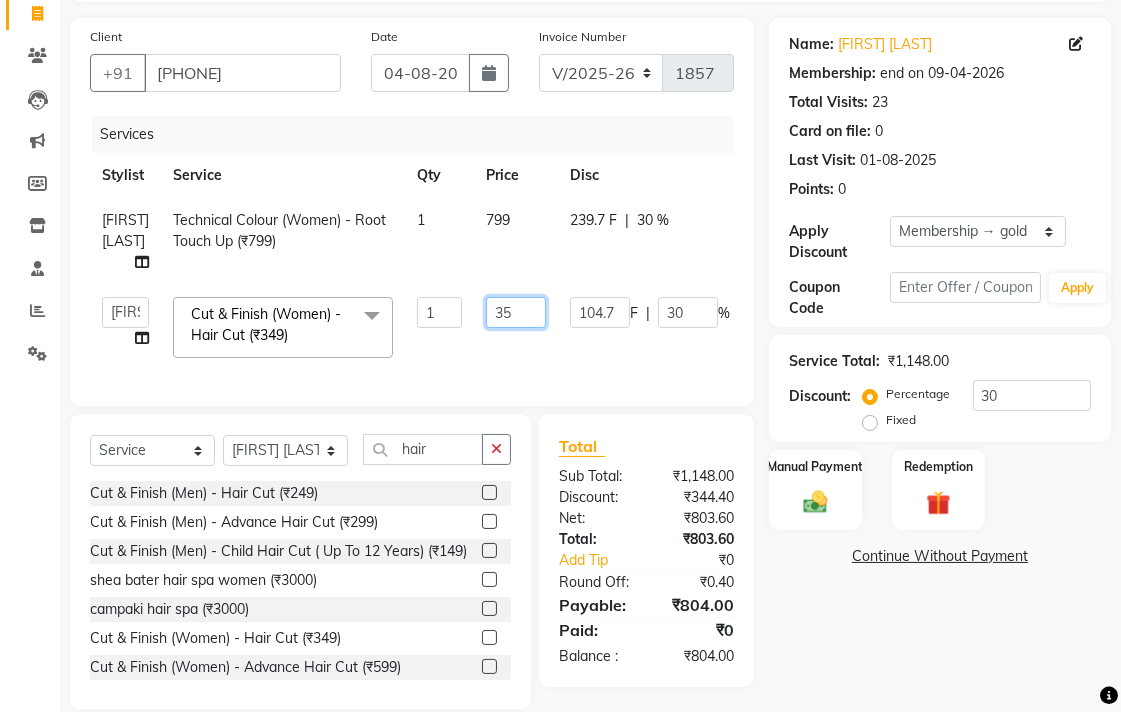 type on "350" 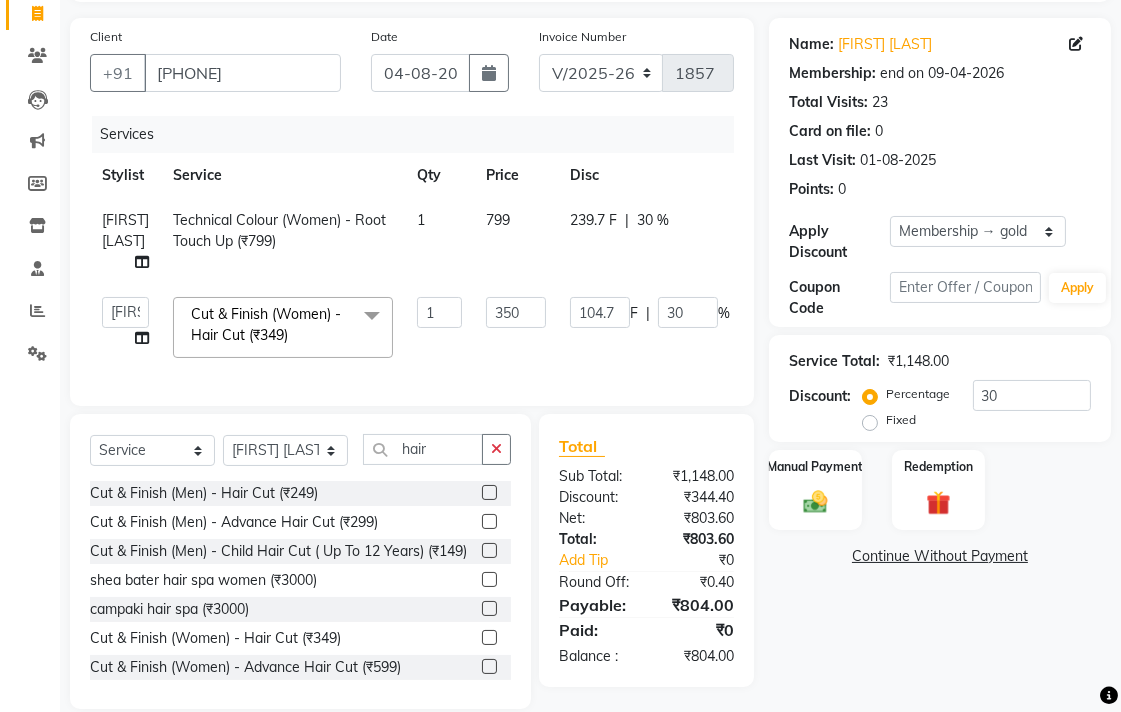 click on "gaju khde Technical Colour (Women) - Root Touch Up (₹799) 1 799 239.7 F | 30 % 559.3" 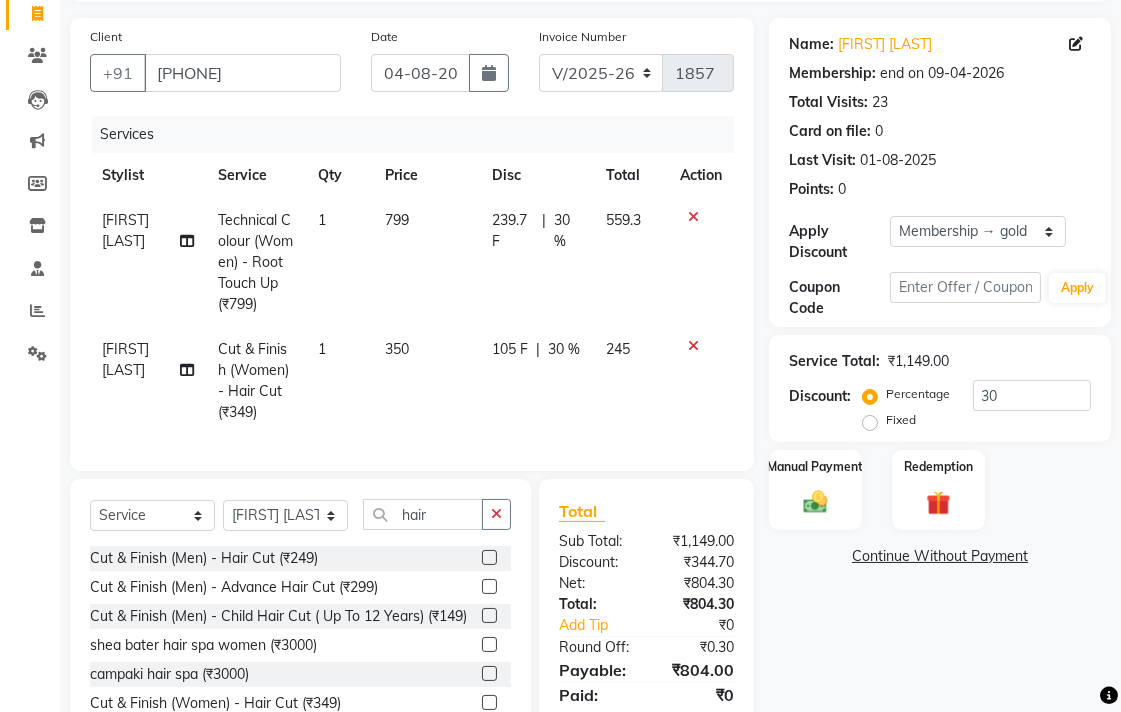 click on "239.7 F | 30 %" 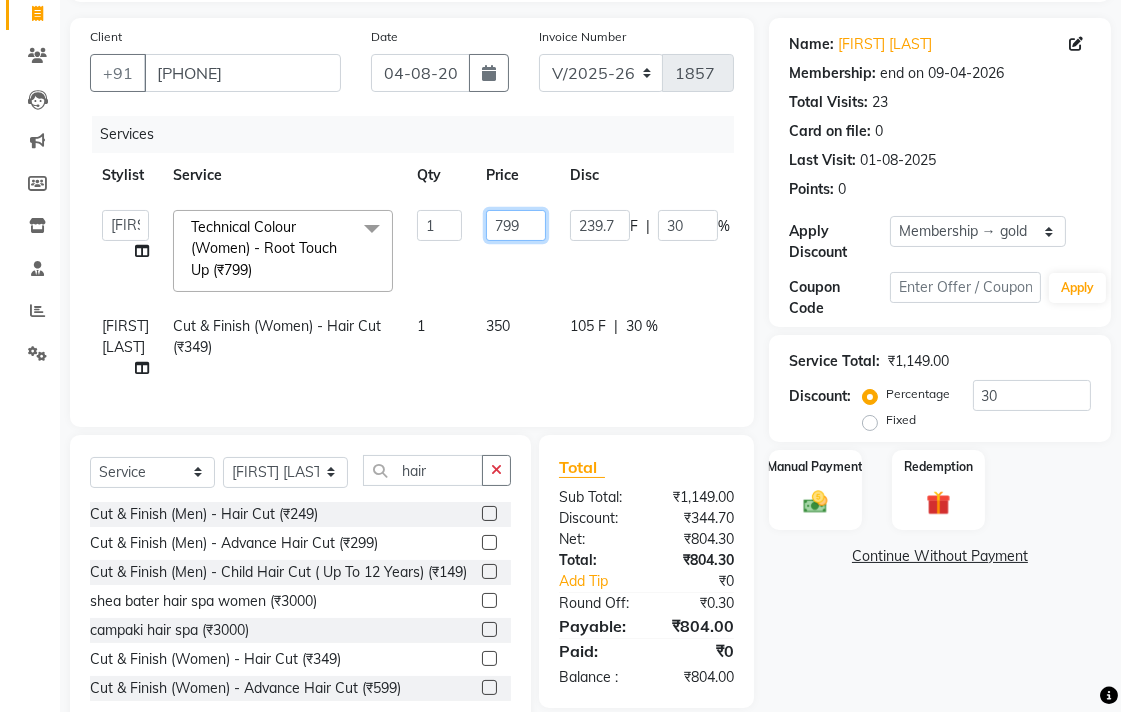 click on "799" 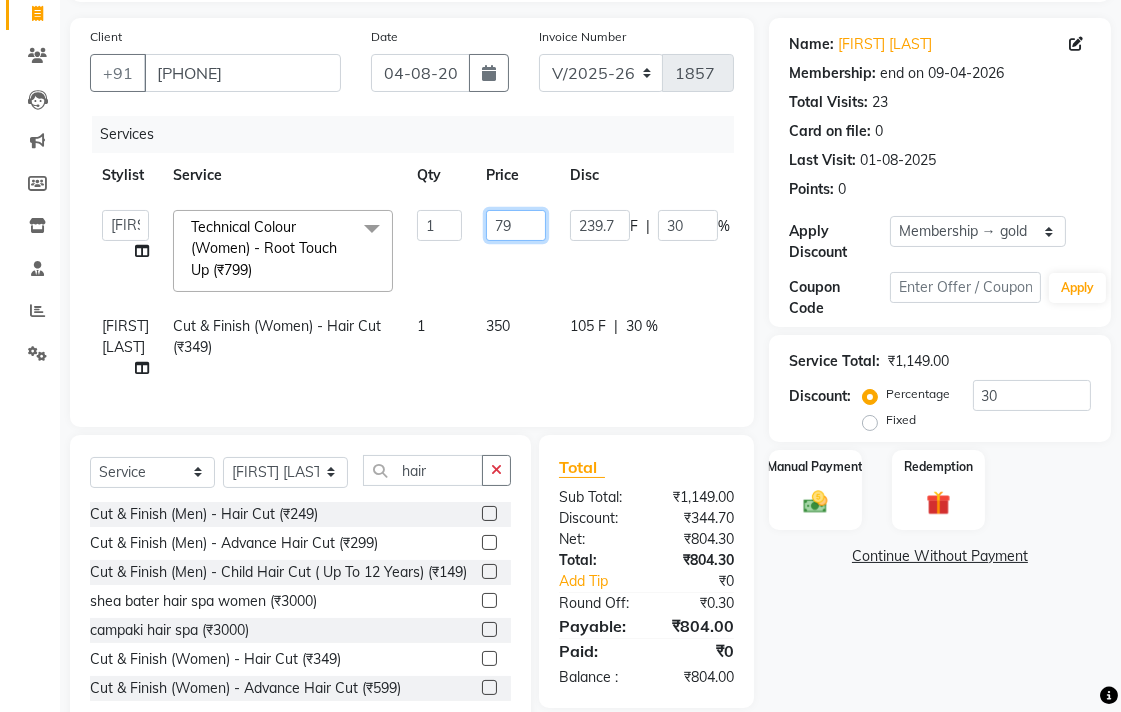 type on "7" 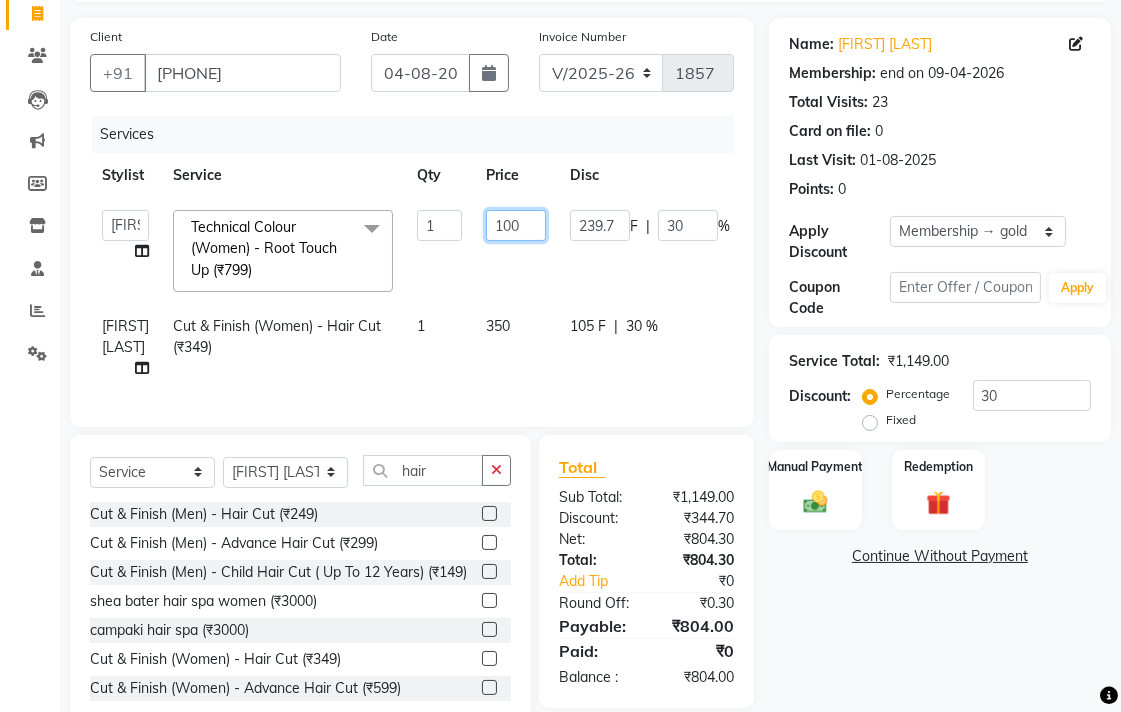type on "1000" 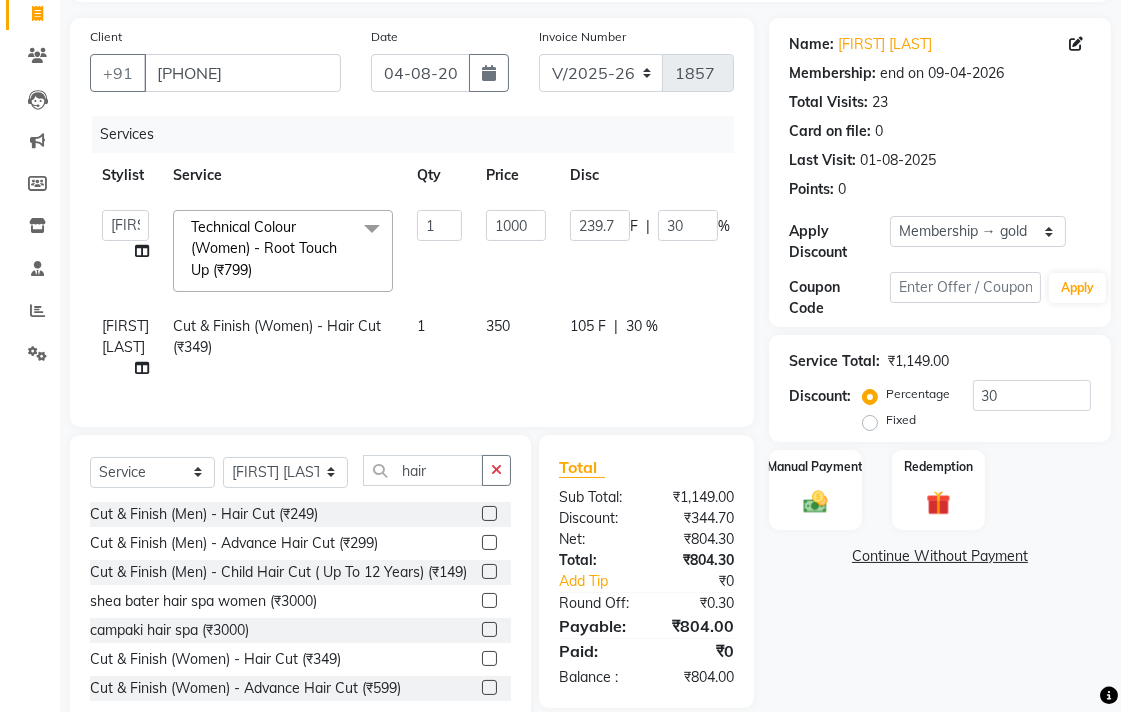 click on "Name: Prajakta Thote Membership: end on 09-04-2026 Total Visits:  23 Card on file:  0 Last Visit:   01-08-2025 Points:   0  Apply Discount Select Membership → gold  Loyalty → Loyality level 1  Coupon Code Apply Service Total:  ₹1,149.00  Discount:  Percentage   Fixed  30 Manual Payment Redemption  Continue Without Payment" 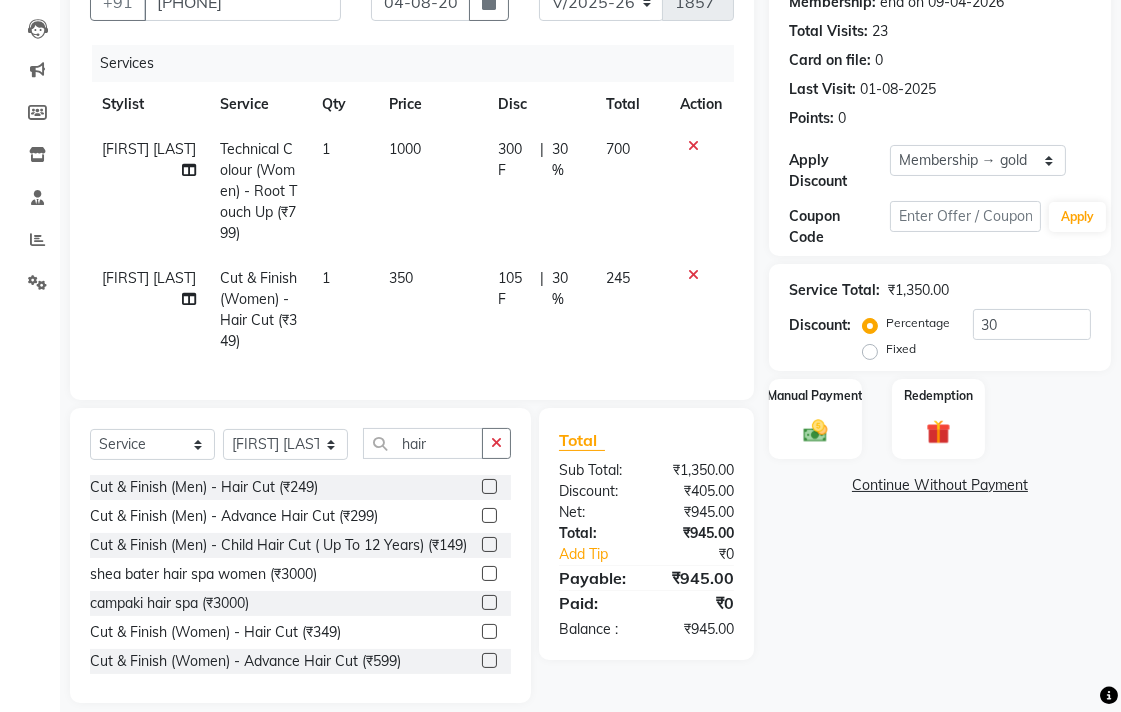 scroll, scrollTop: 241, scrollLeft: 0, axis: vertical 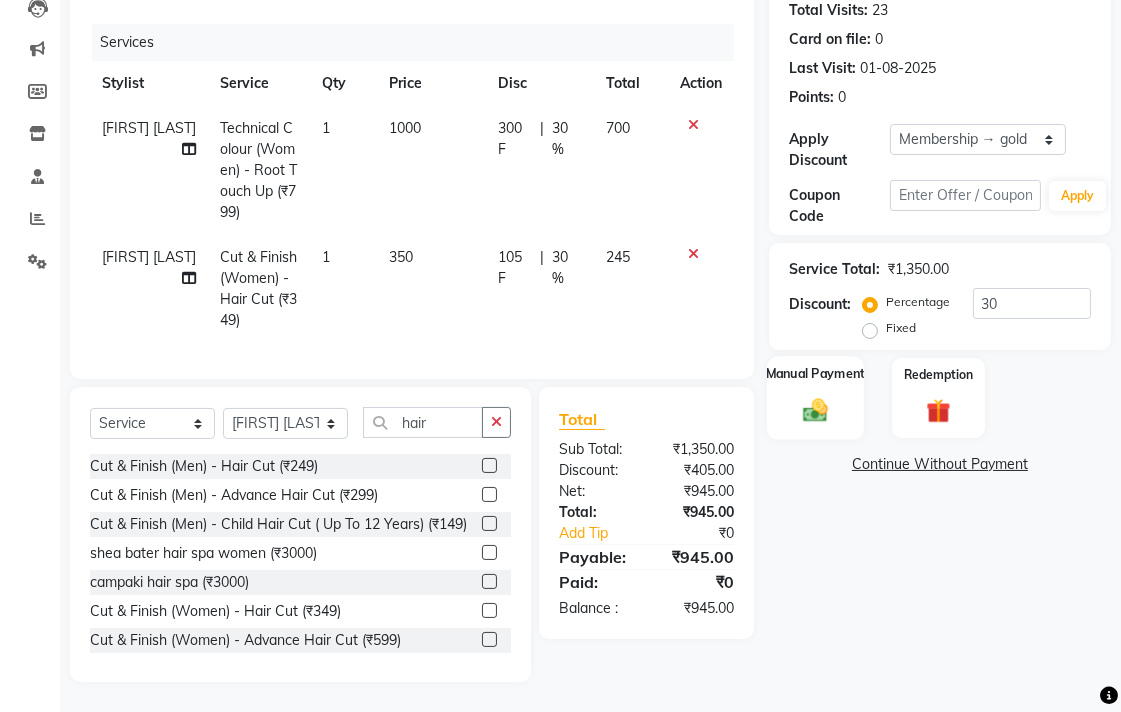 click on "Manual Payment" 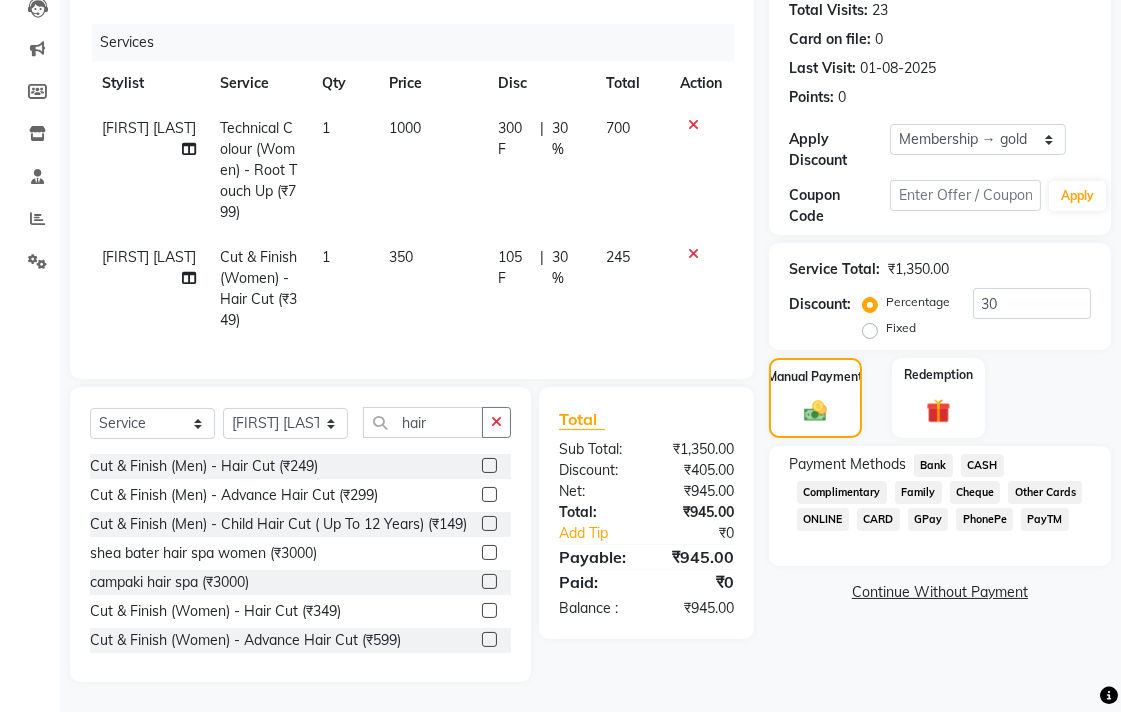 click on "Bank" 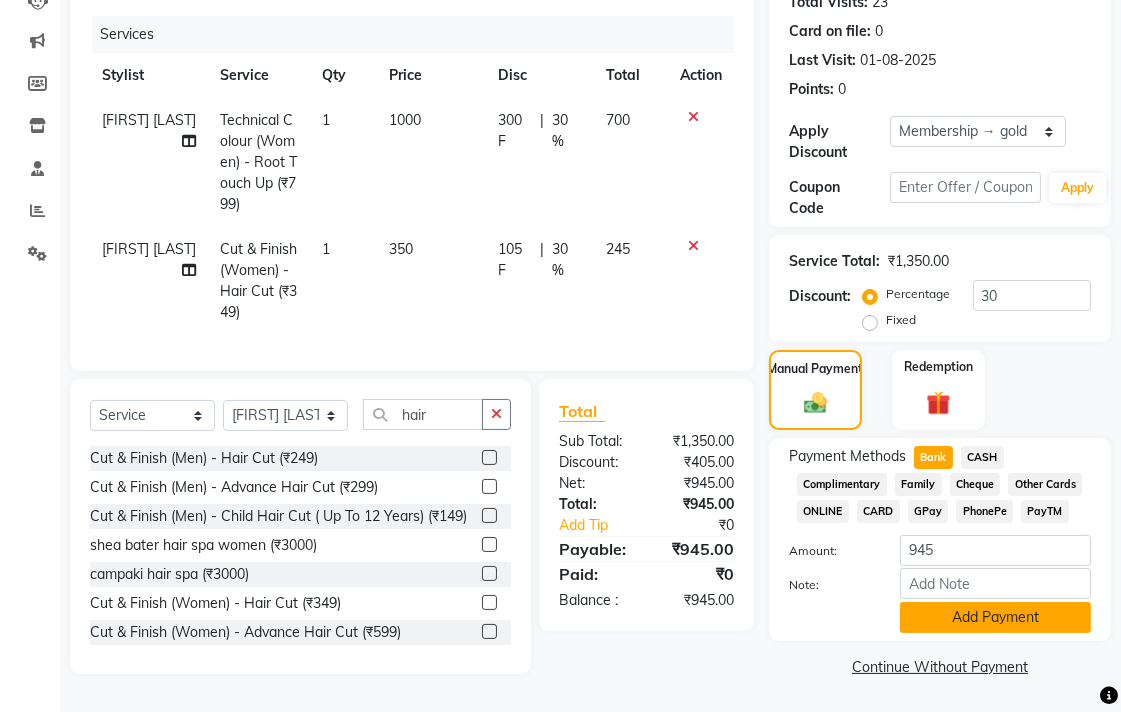 click on "Add Payment" 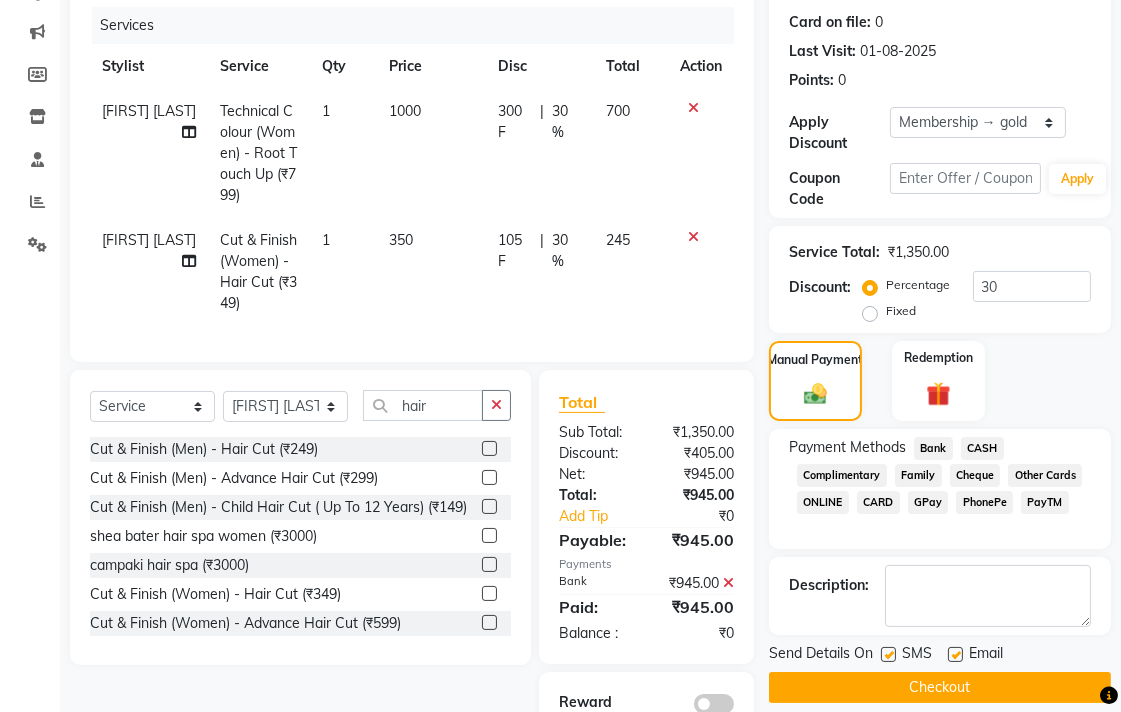click on "Checkout" 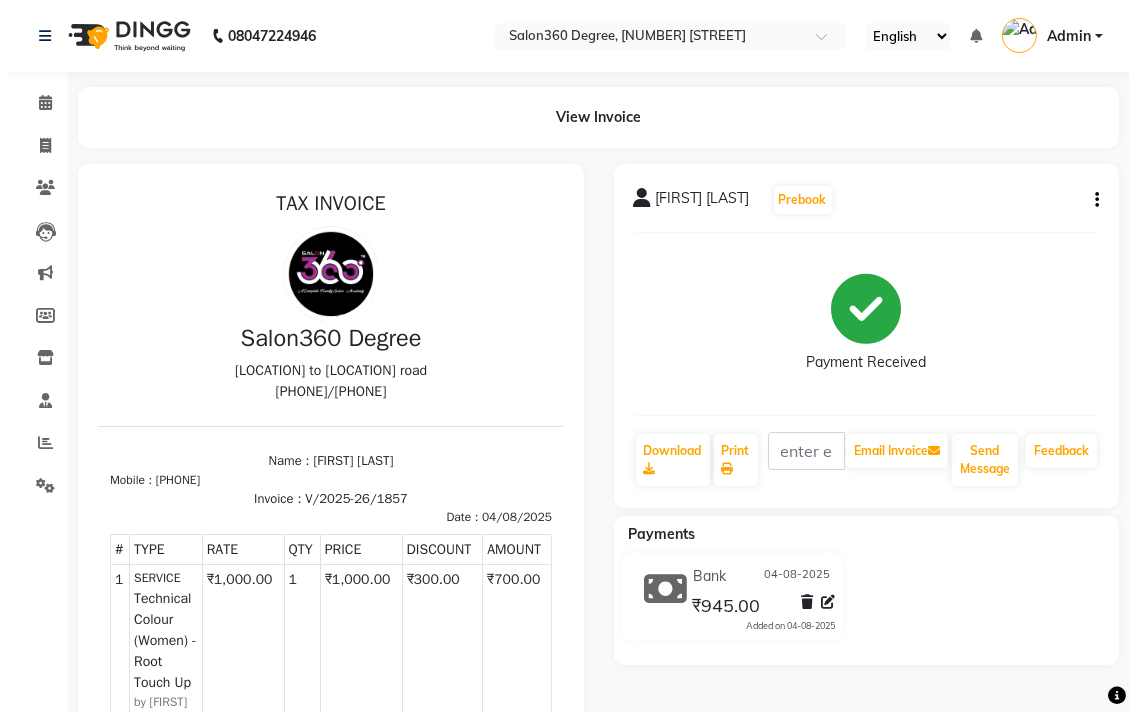 scroll, scrollTop: 0, scrollLeft: 0, axis: both 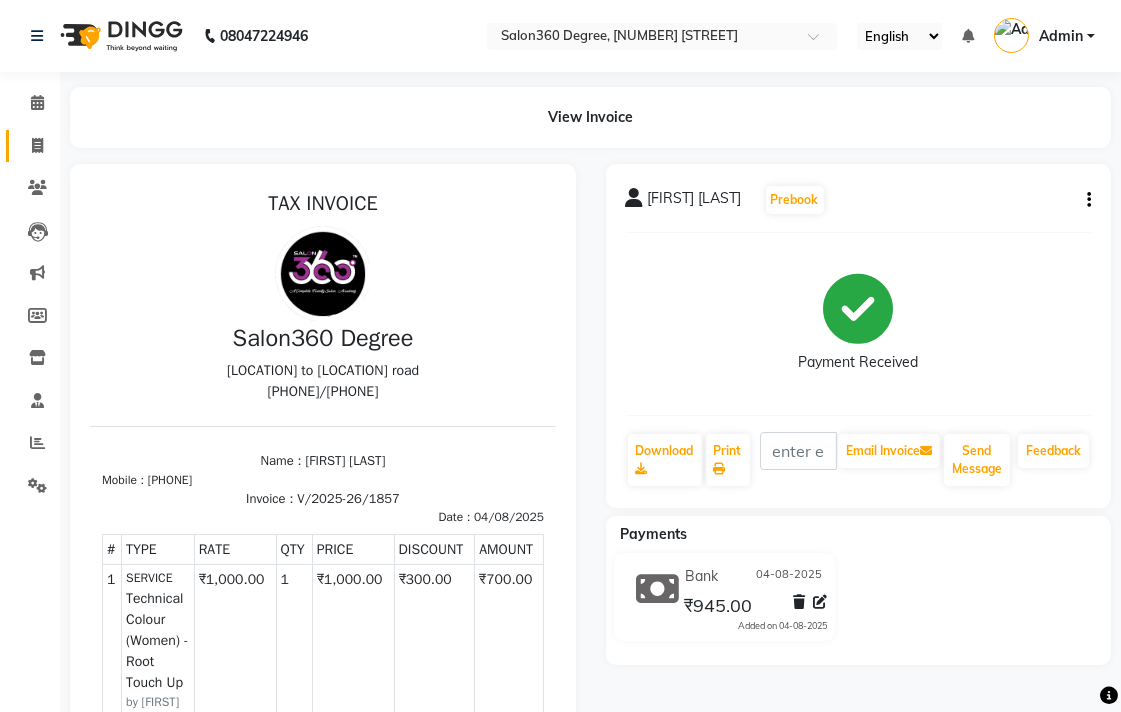click on "Invoice" 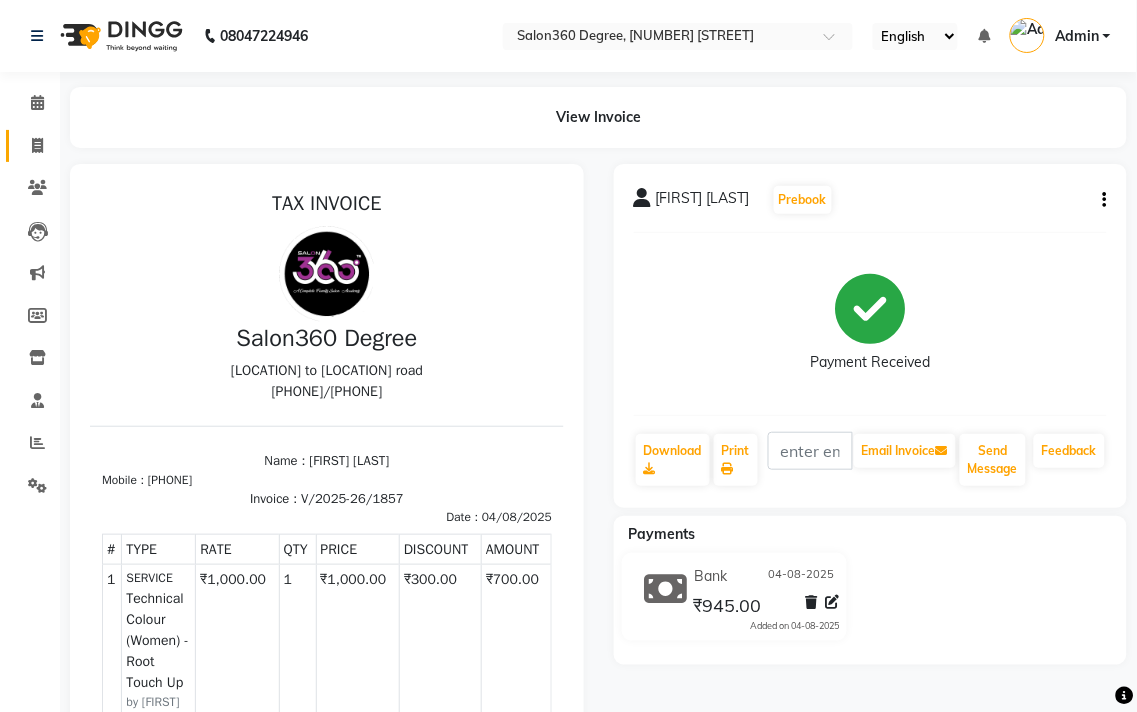 select on "service" 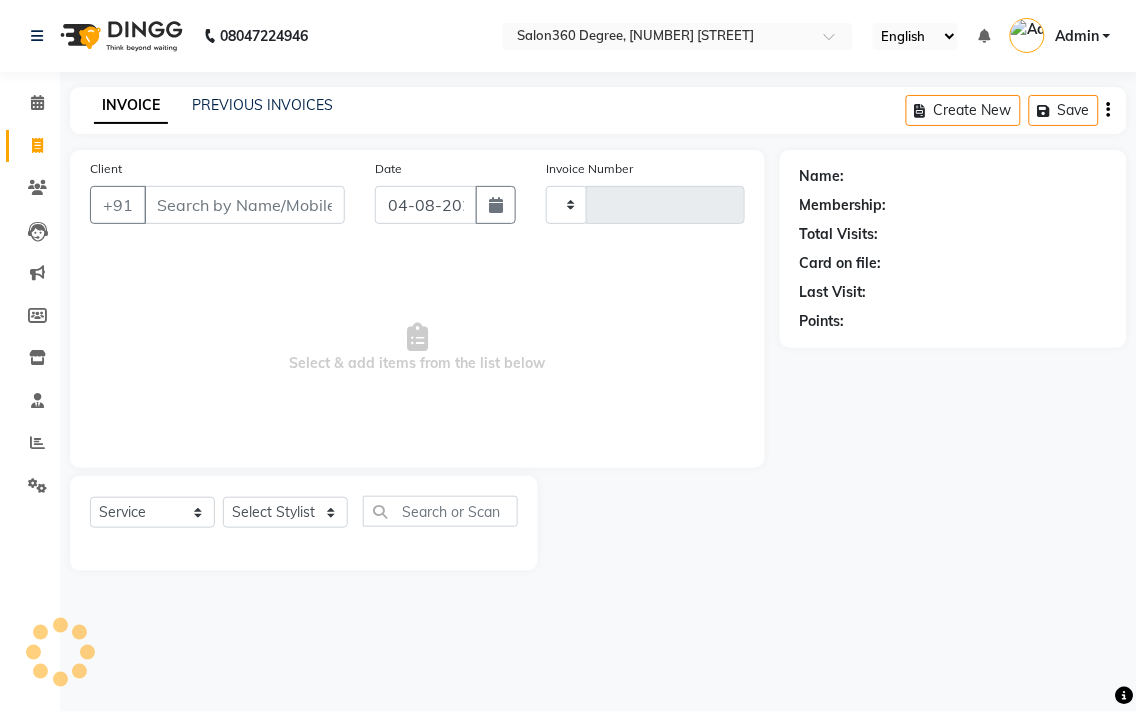 type on "1858" 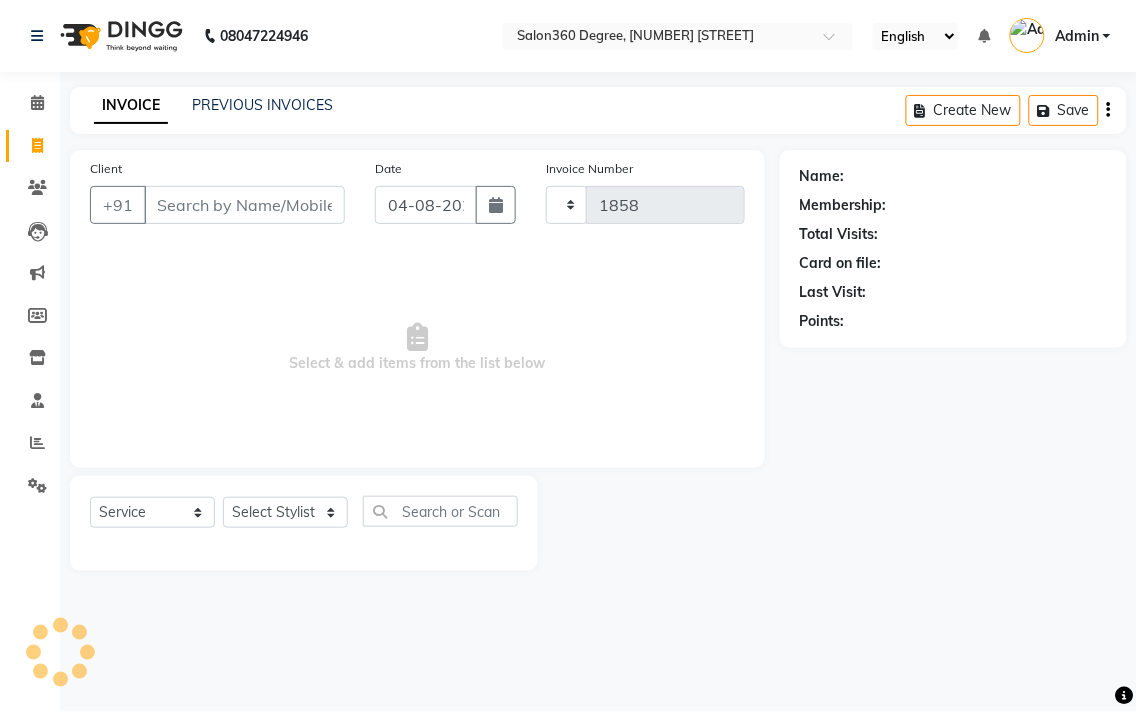 select on "5215" 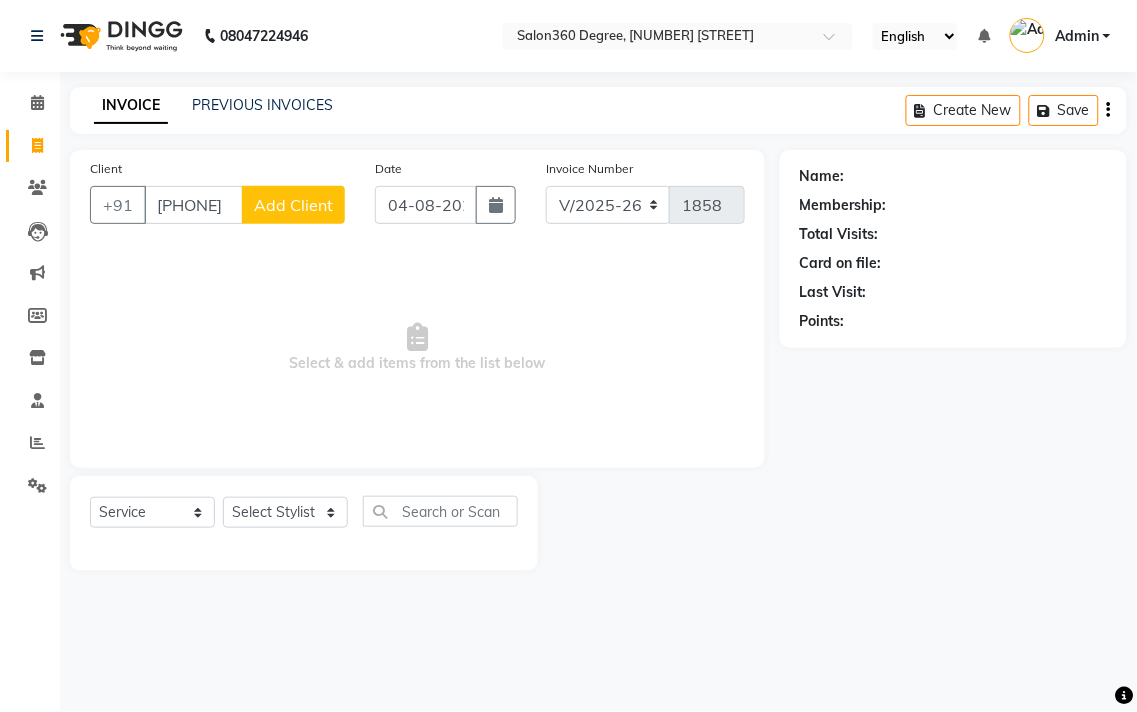 type on "9922444336" 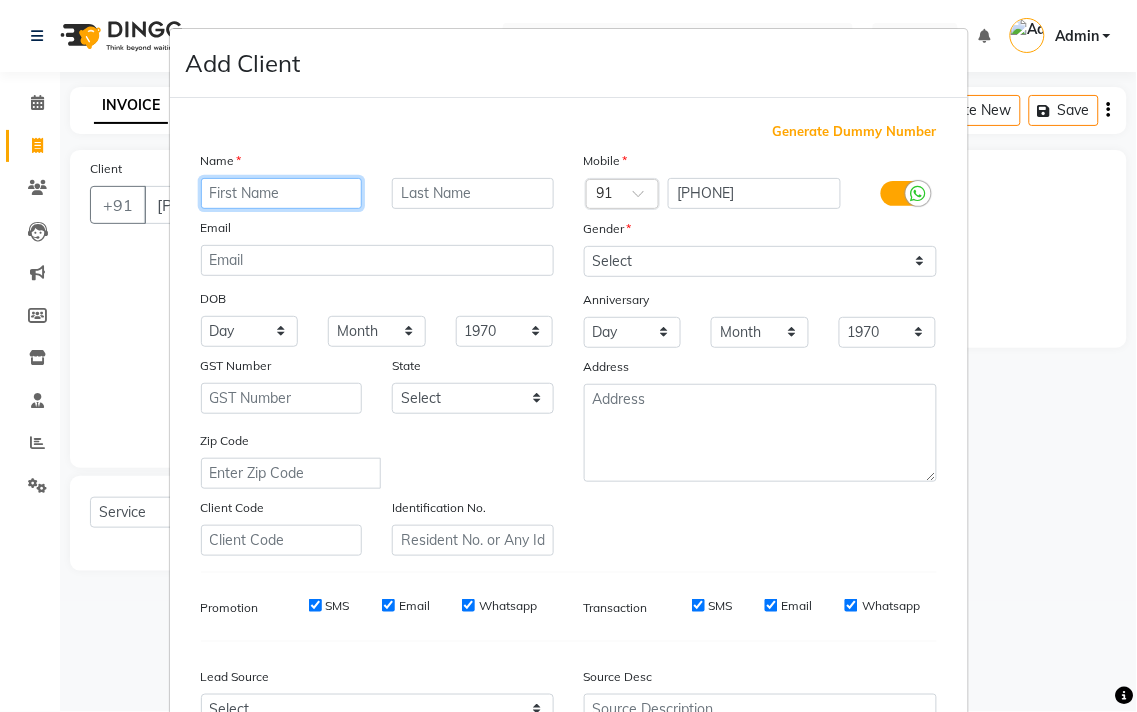 paste on "rishi" 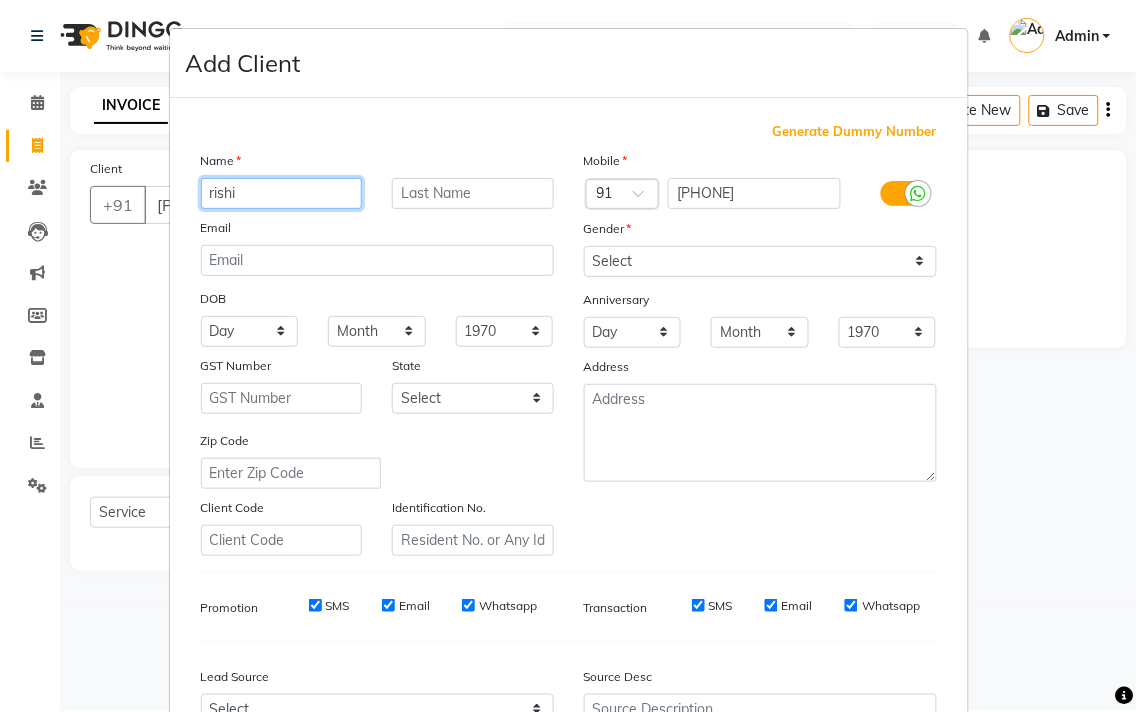 type on "rishi" 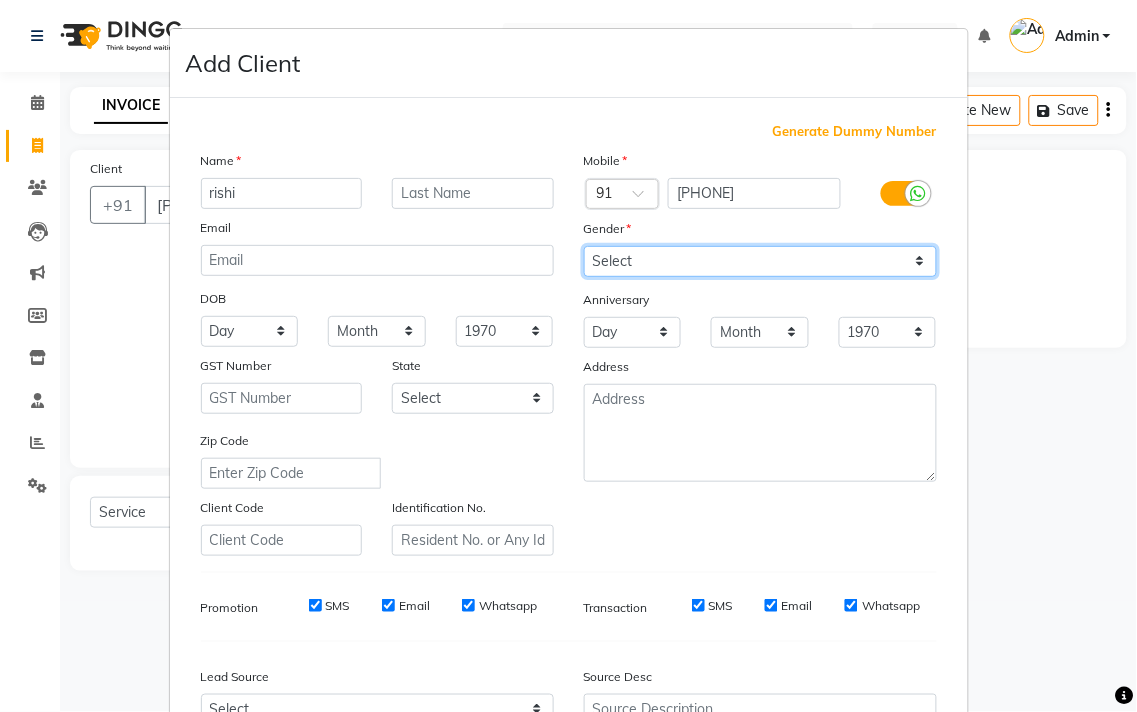 click on "Select Male Female Other Prefer Not To Say" at bounding box center [760, 261] 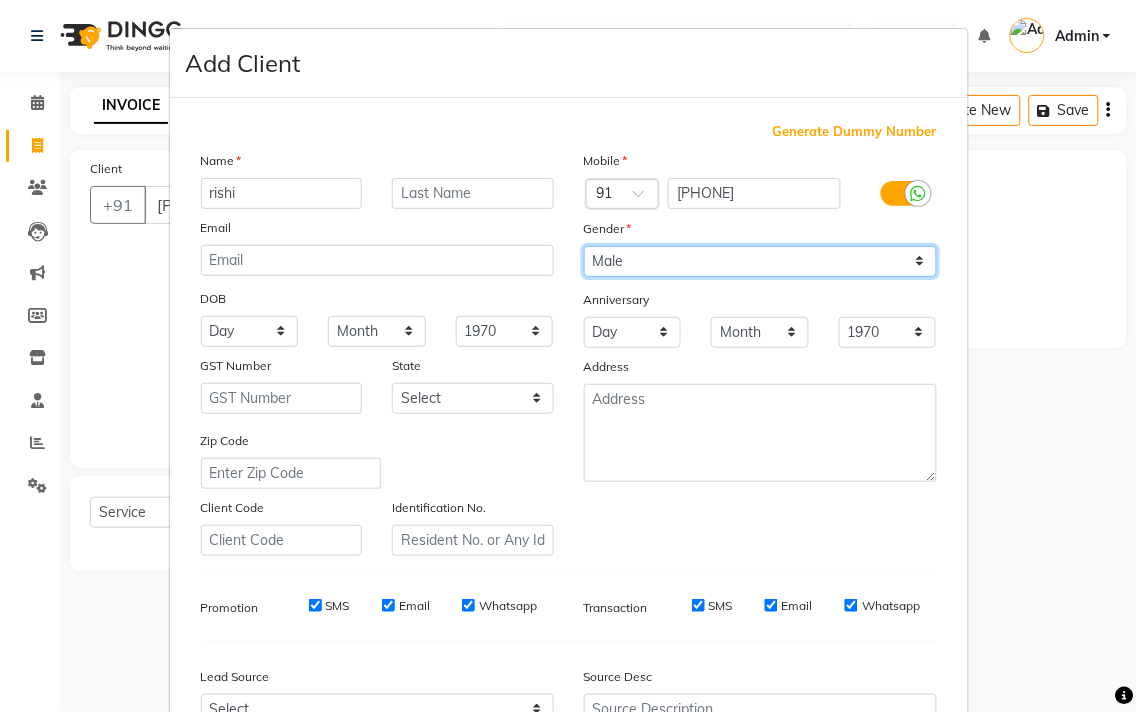 click on "Select Male Female Other Prefer Not To Say" at bounding box center (760, 261) 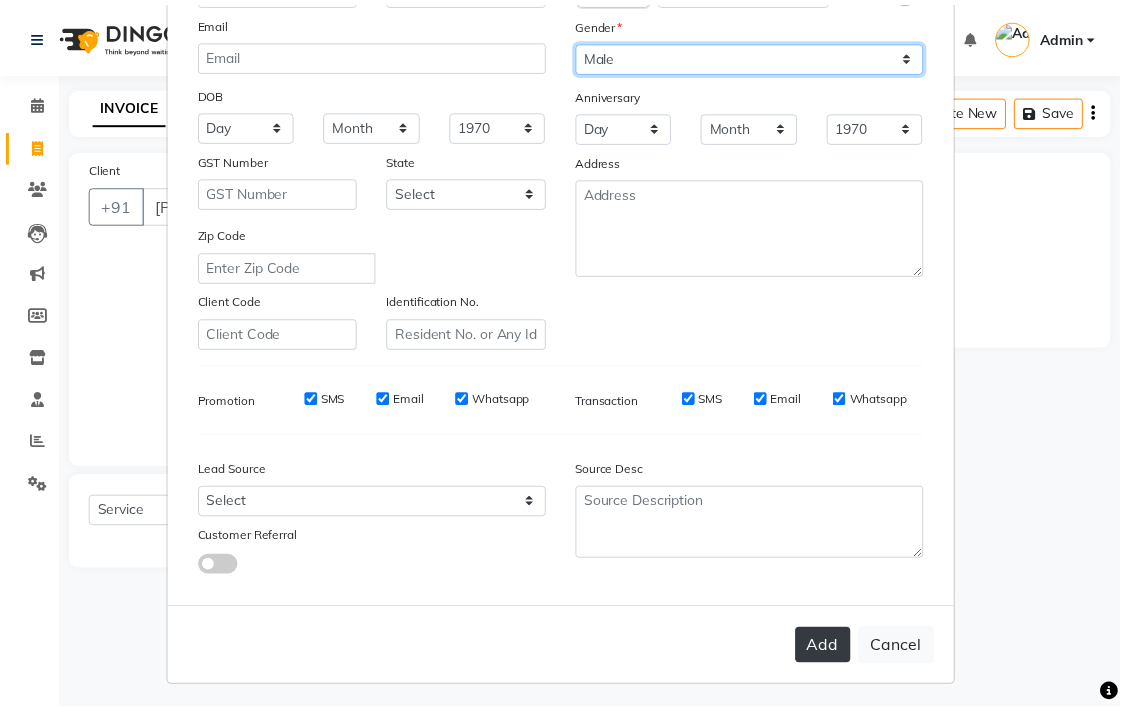 scroll, scrollTop: 212, scrollLeft: 0, axis: vertical 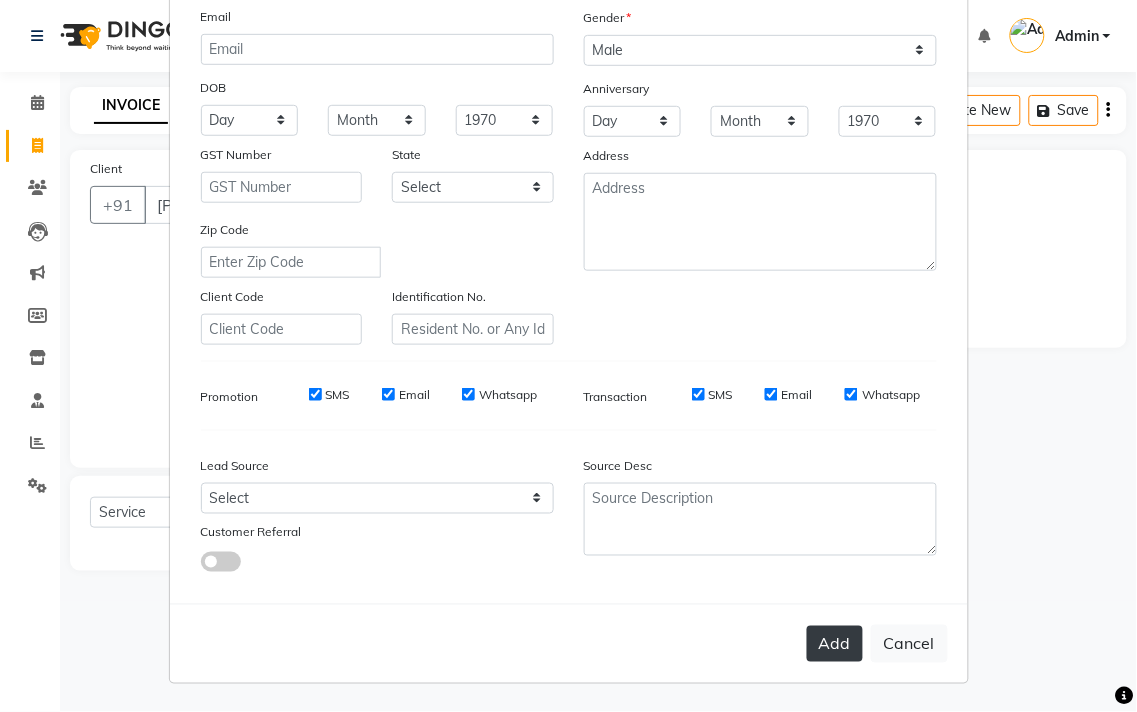 click on "Add" at bounding box center (835, 644) 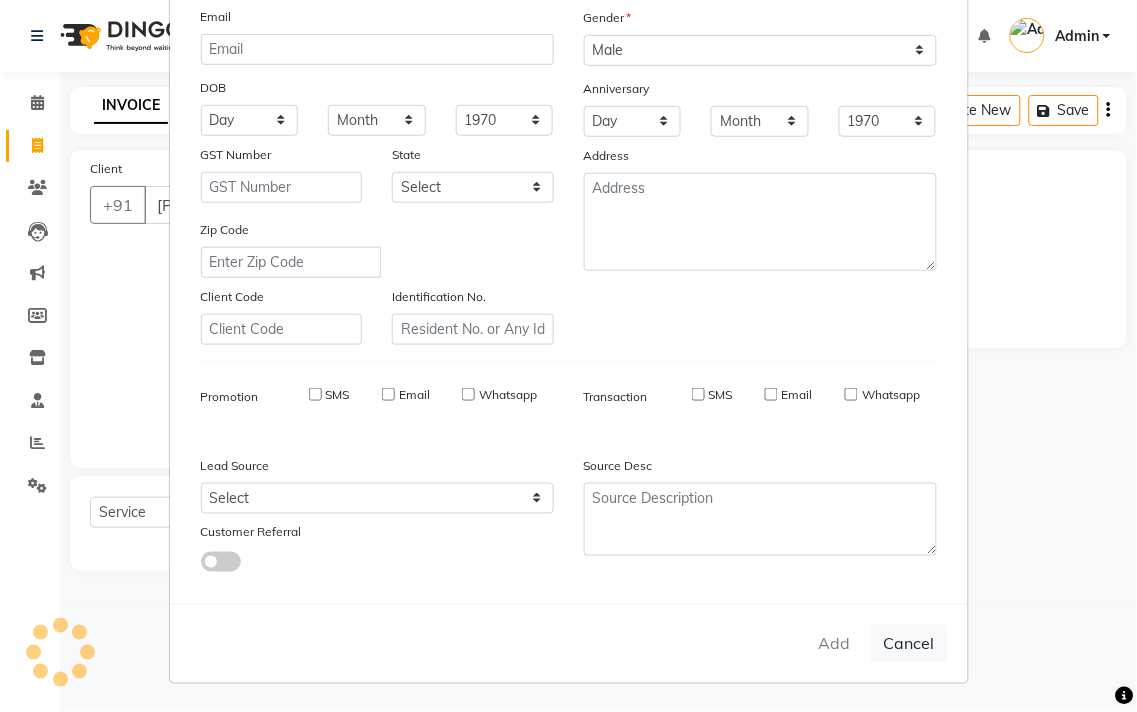type 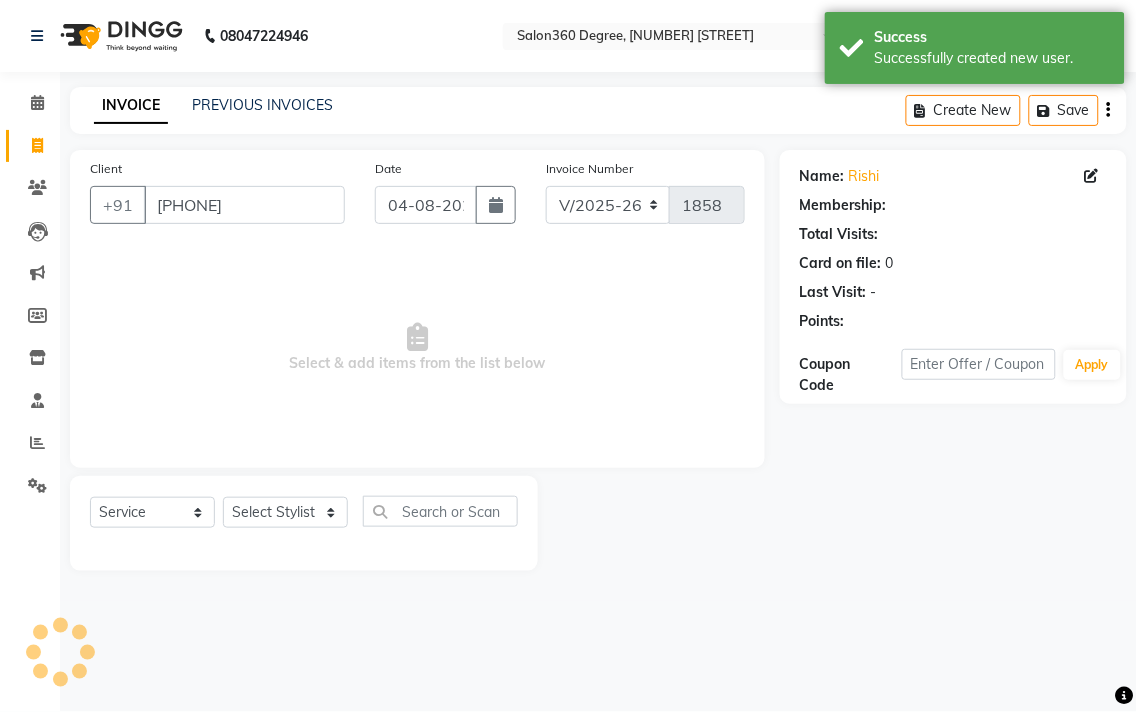 select on "1: Object" 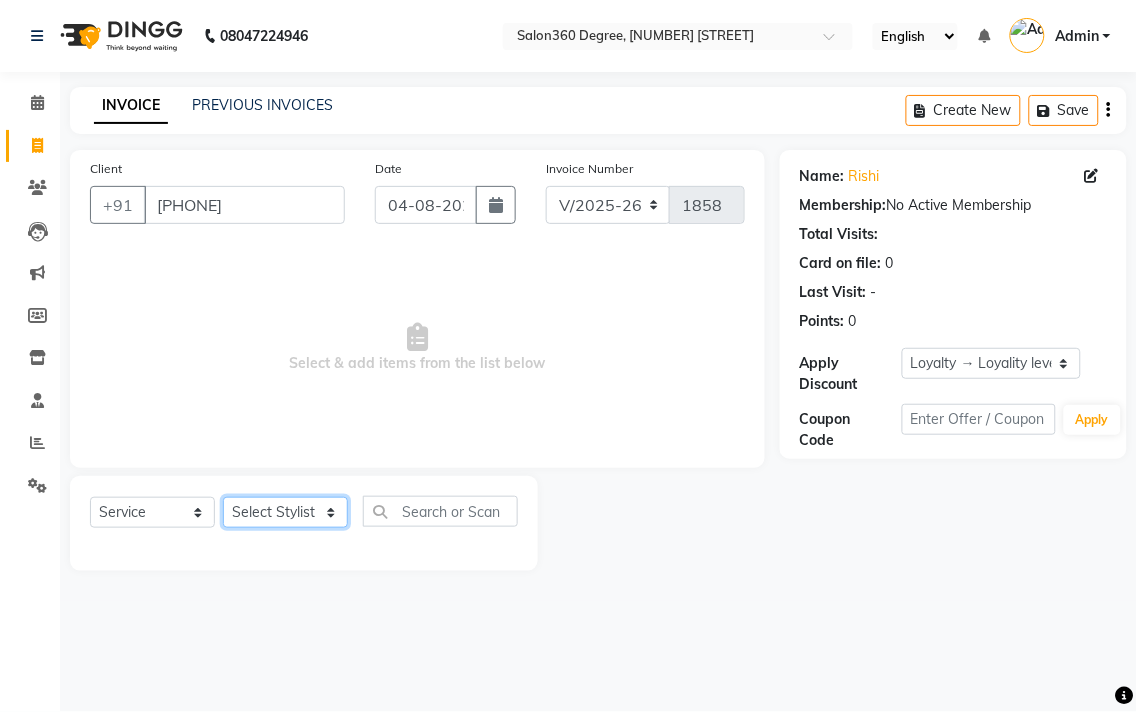click on "Select Stylist [FIRST] [LAST] [FIRST] [LAST] [FIRST] [LAST] [FIRST] [LAST] [FIRST] [LAST] [FIRST] [LAST] [FIRST] [LAST] [FIRST] [LAST] [FIRST] [LAST]" 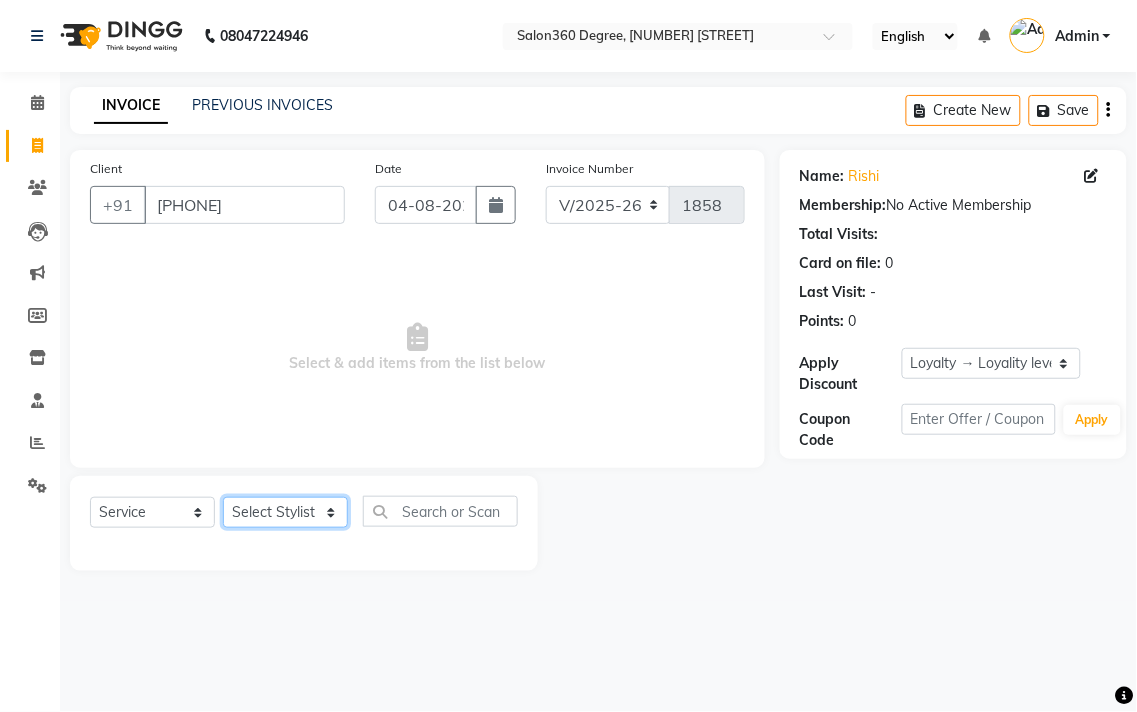 select on "37037" 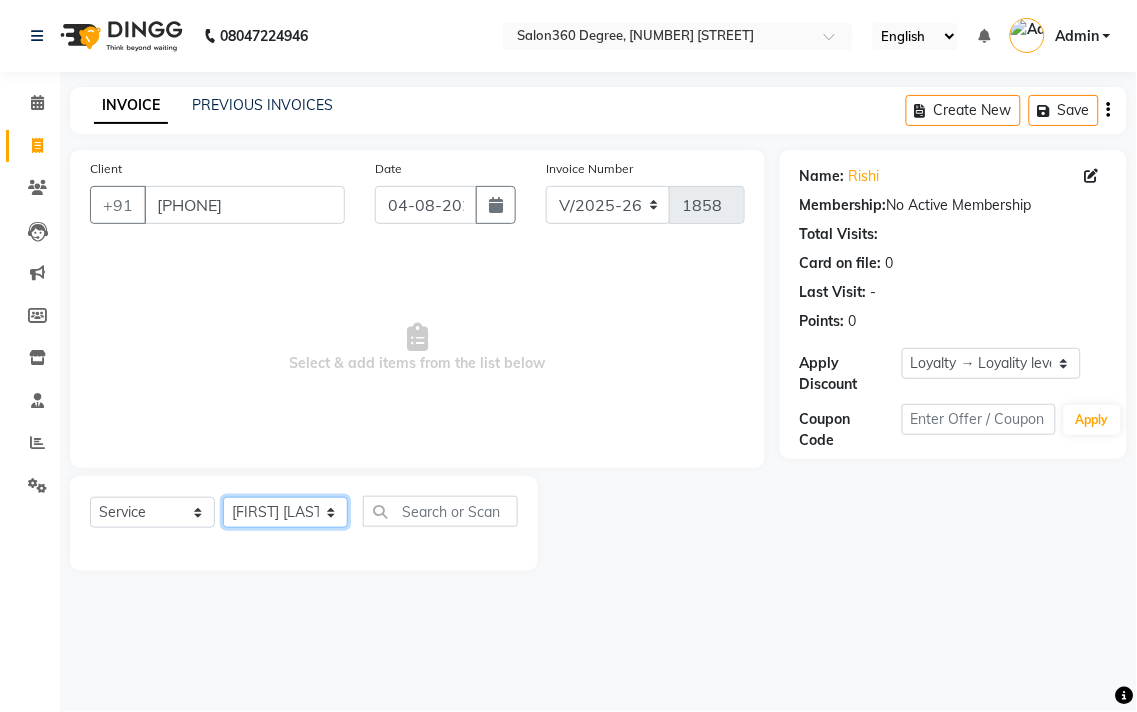click on "Select Stylist [FIRST] [LAST] [FIRST] [LAST] [FIRST] [LAST] [FIRST] [LAST] [FIRST] [LAST] [FIRST] [LAST] [FIRST] [LAST] [FIRST] [LAST] [FIRST] [LAST]" 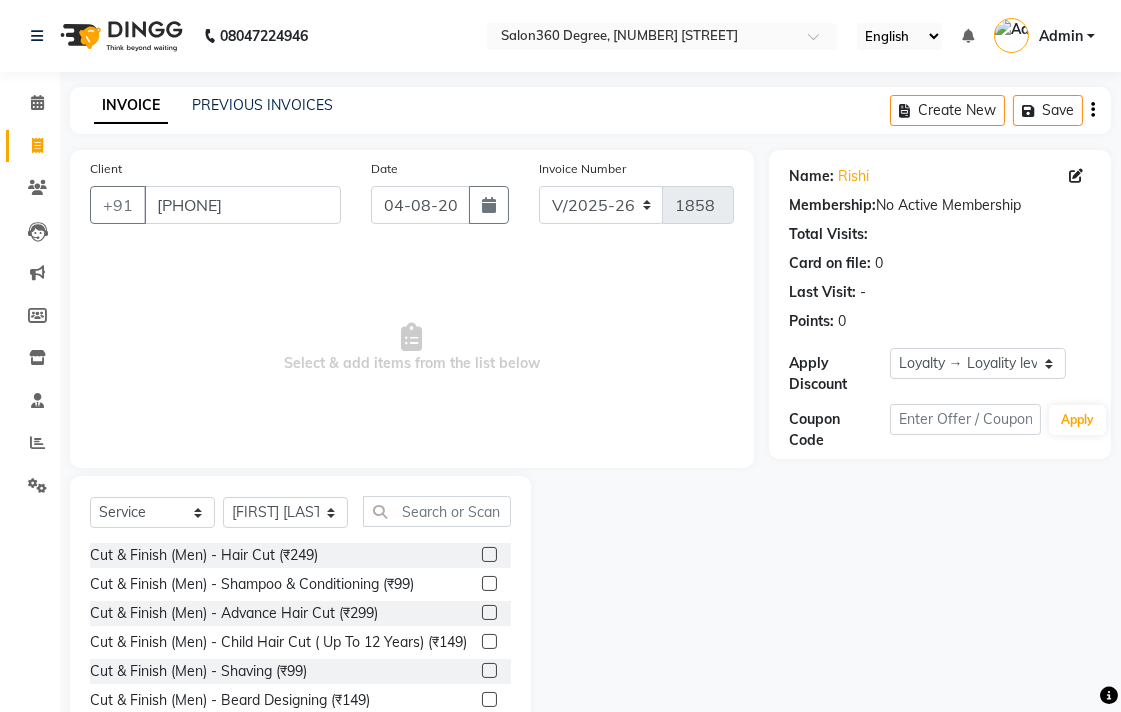 drag, startPoint x: 472, startPoint y: 547, endPoint x: 462, endPoint y: 501, distance: 47.07441 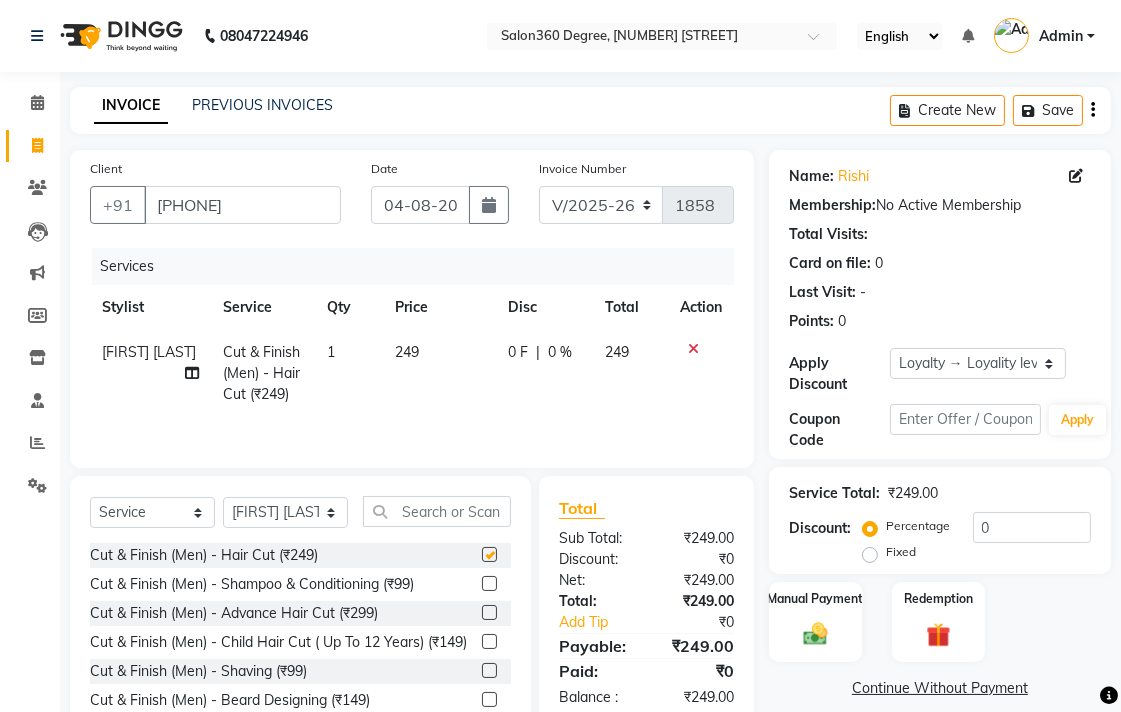 drag, startPoint x: 436, startPoint y: 373, endPoint x: 468, endPoint y: 363, distance: 33.526108 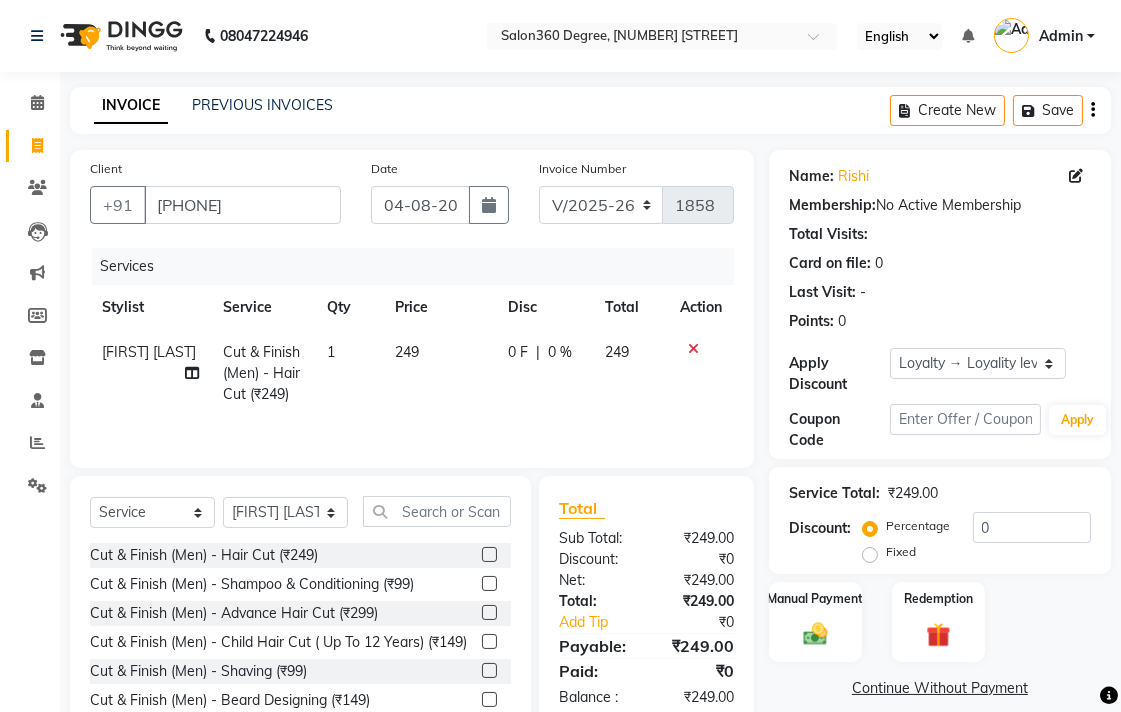 checkbox on "false" 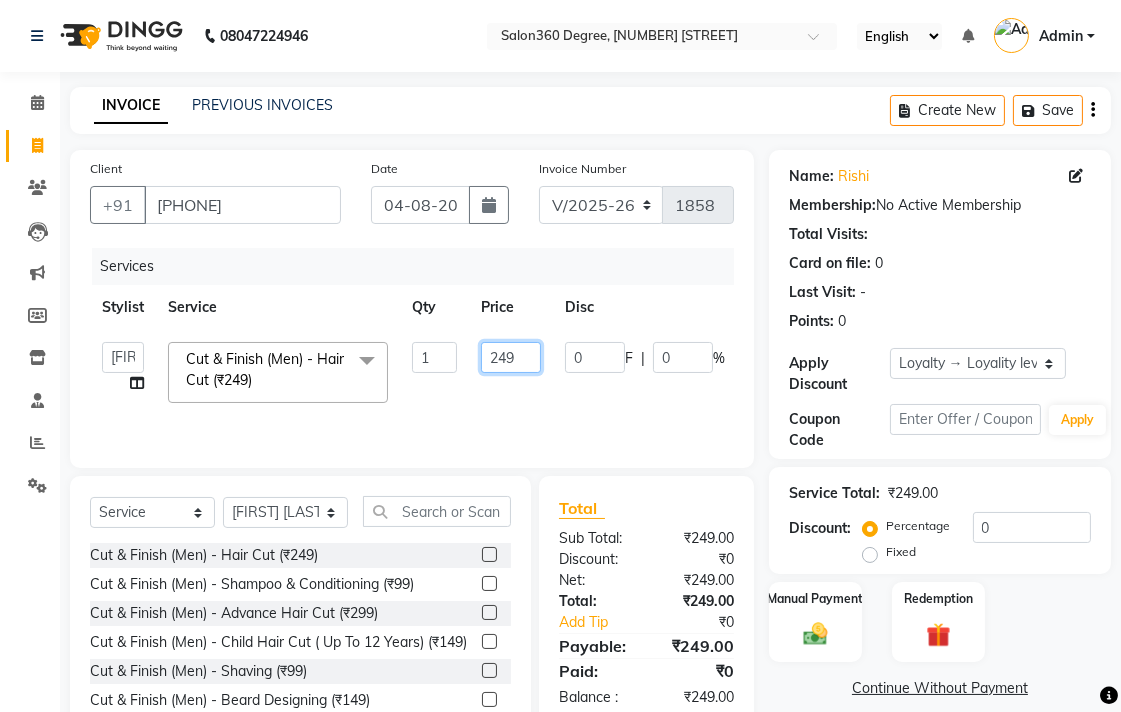 click on "249" 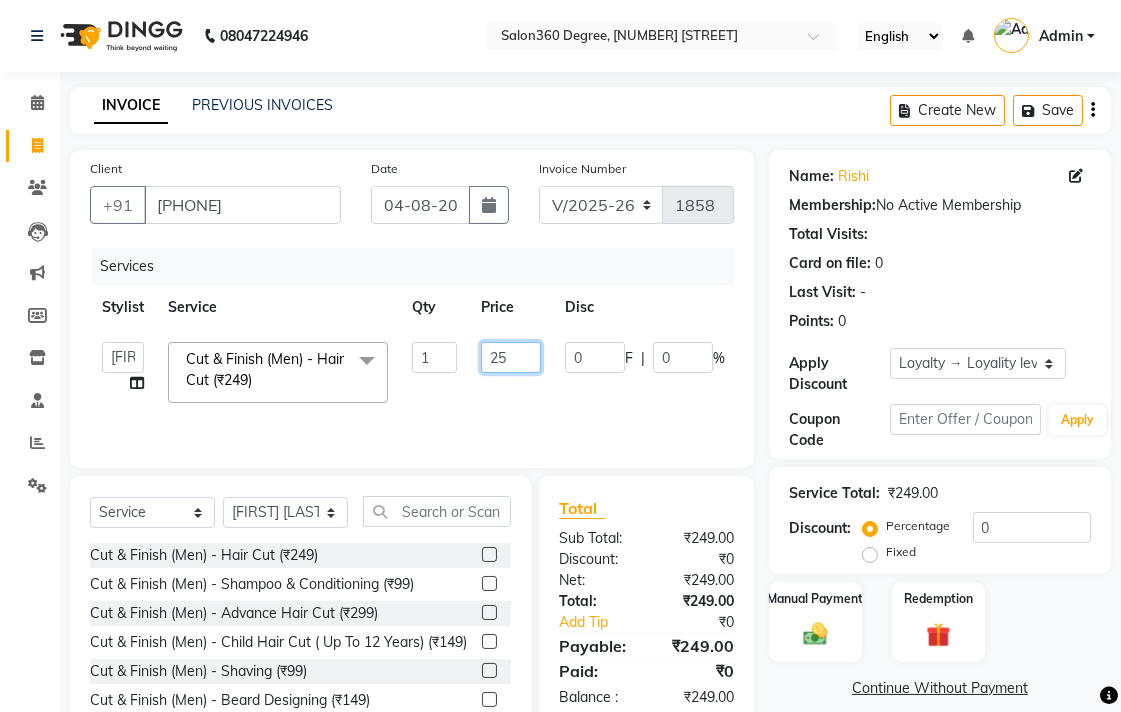 type on "250" 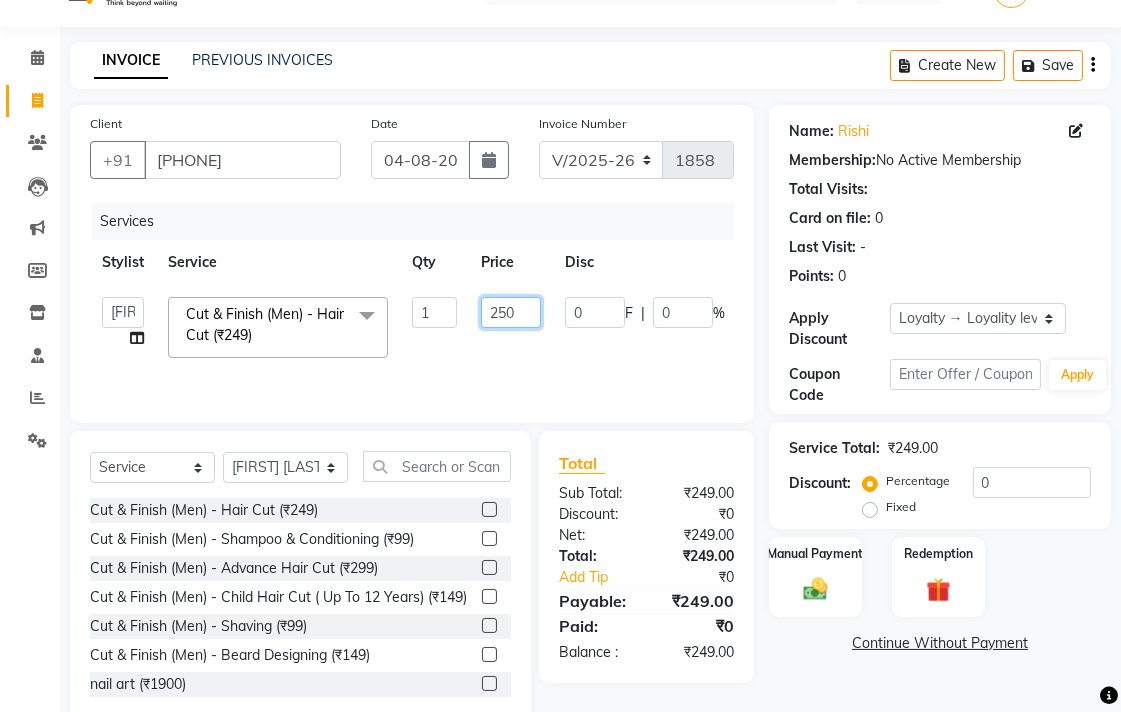 scroll, scrollTop: 88, scrollLeft: 0, axis: vertical 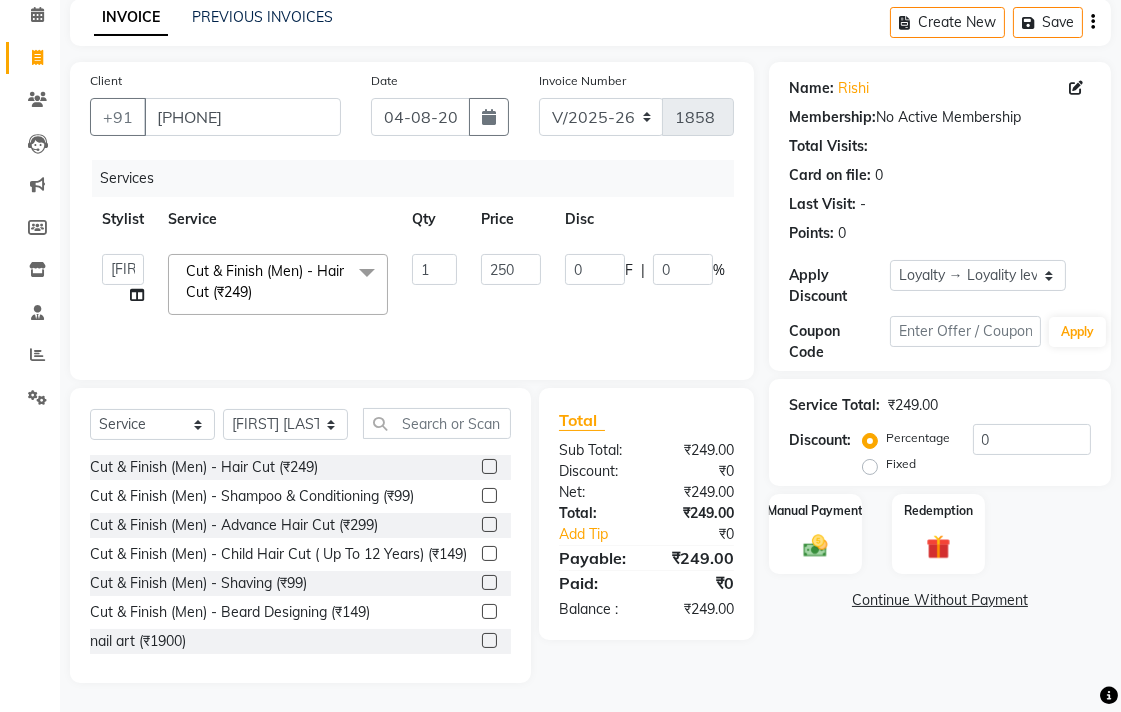 click on "Total Sub Total: ₹249.00 Discount: ₹0 Net: ₹249.00 Total: ₹249.00 Add Tip ₹0 Payable: ₹249.00 Paid: ₹0 Balance   : ₹249.00" 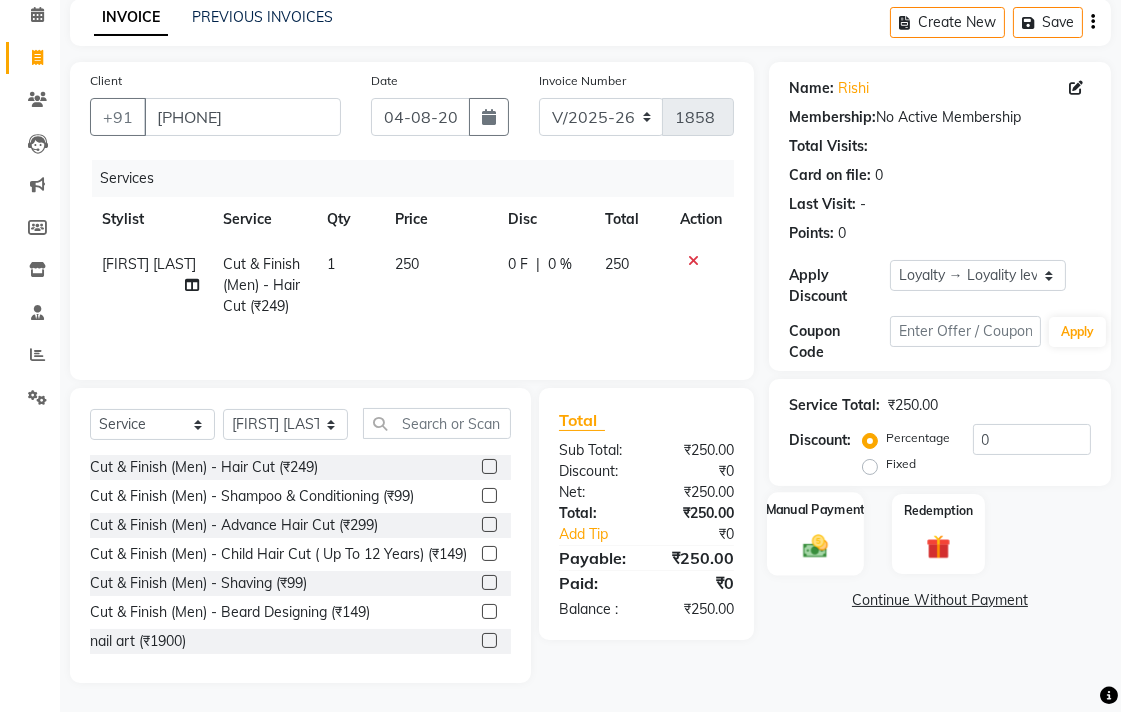 click on "Manual Payment" 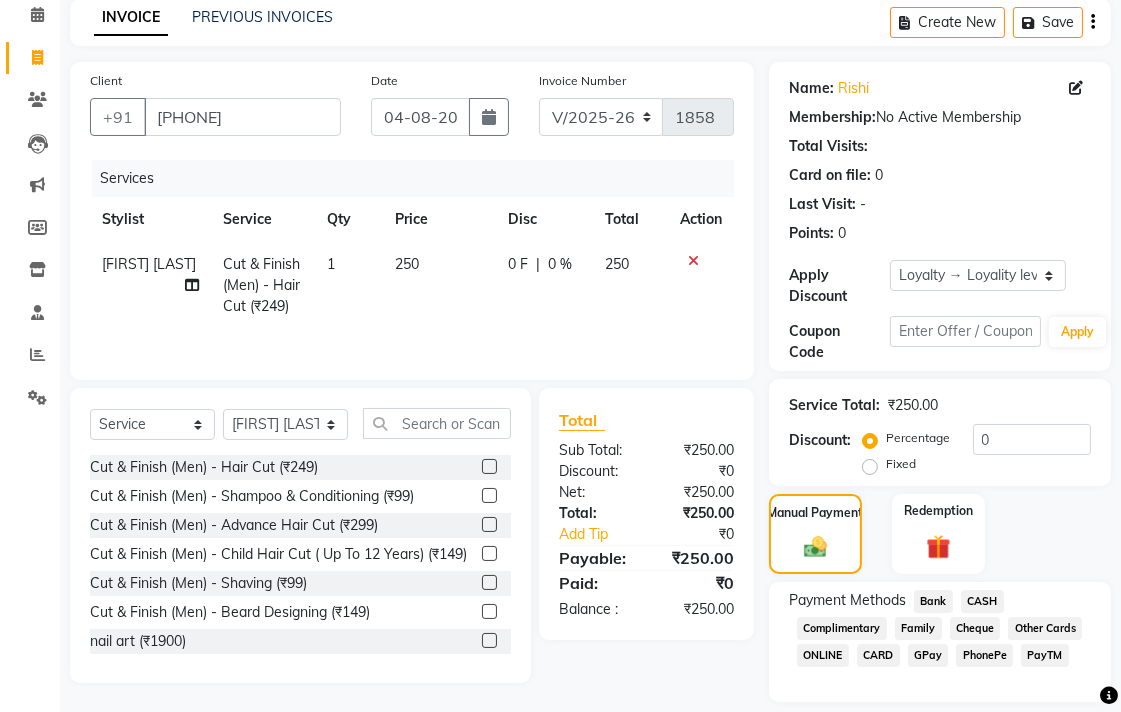 click on "PhonePe" 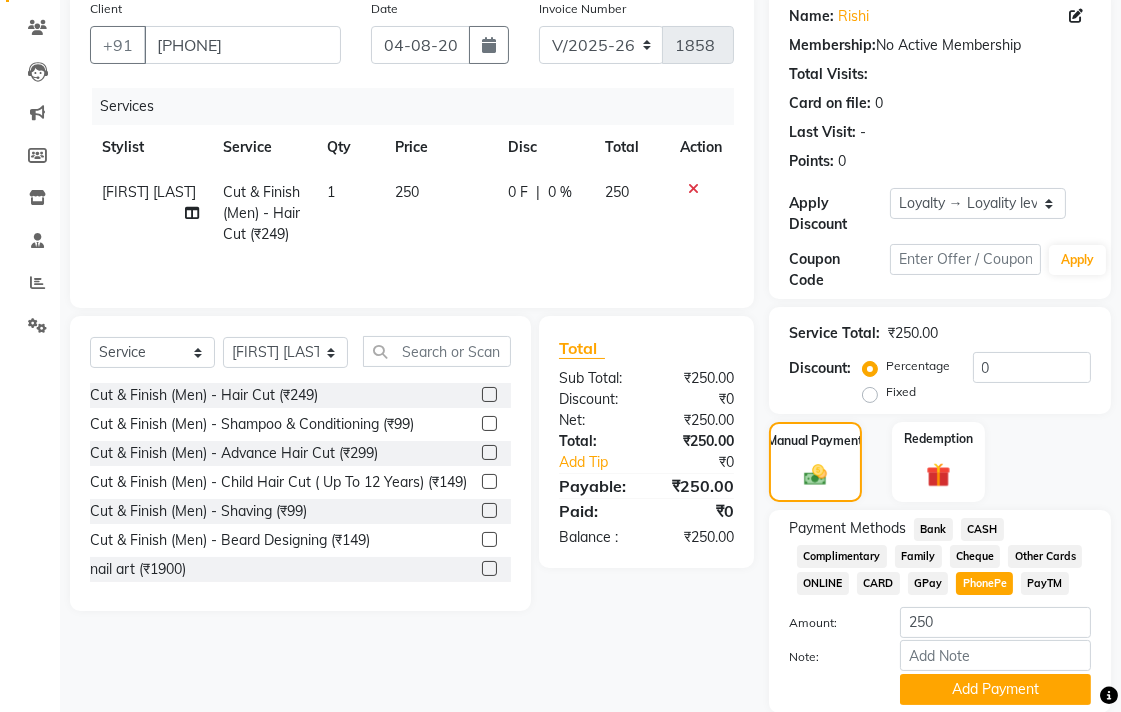 scroll, scrollTop: 233, scrollLeft: 0, axis: vertical 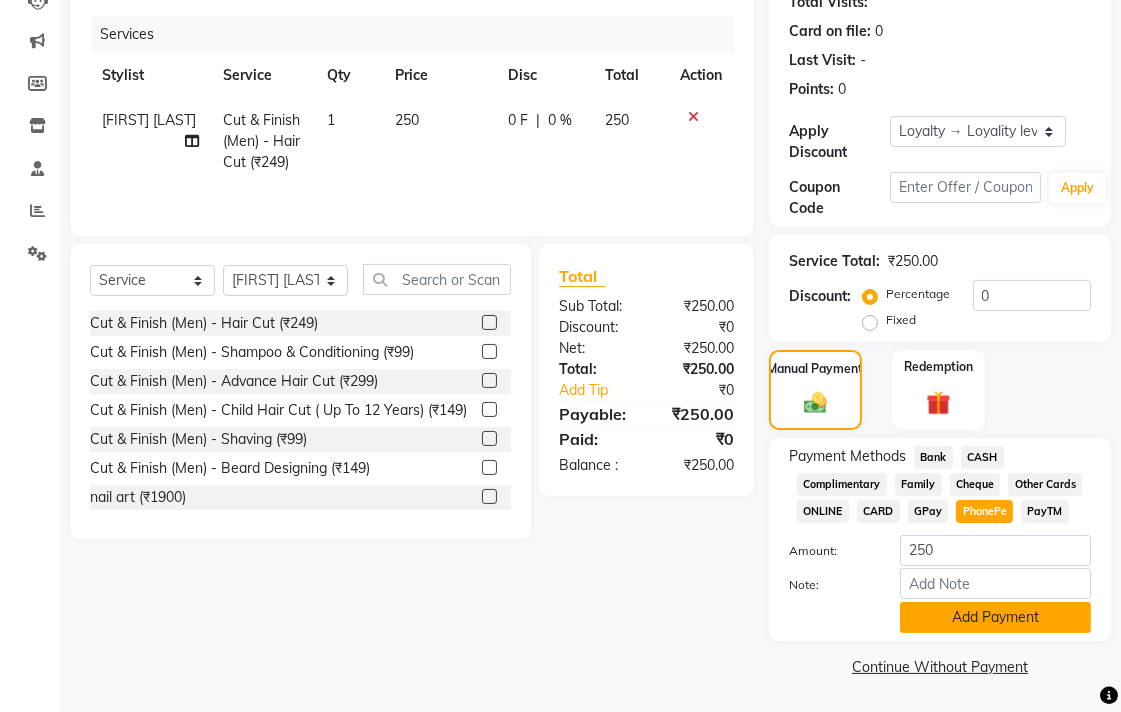 click on "Add Payment" 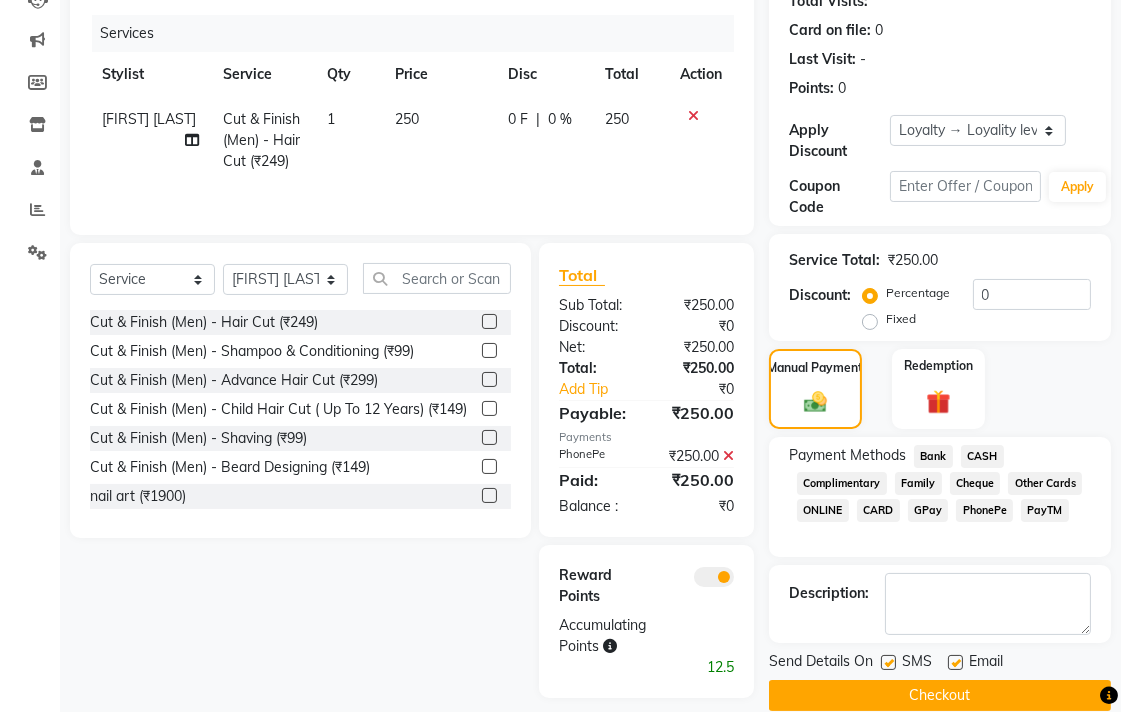 click on "Checkout" 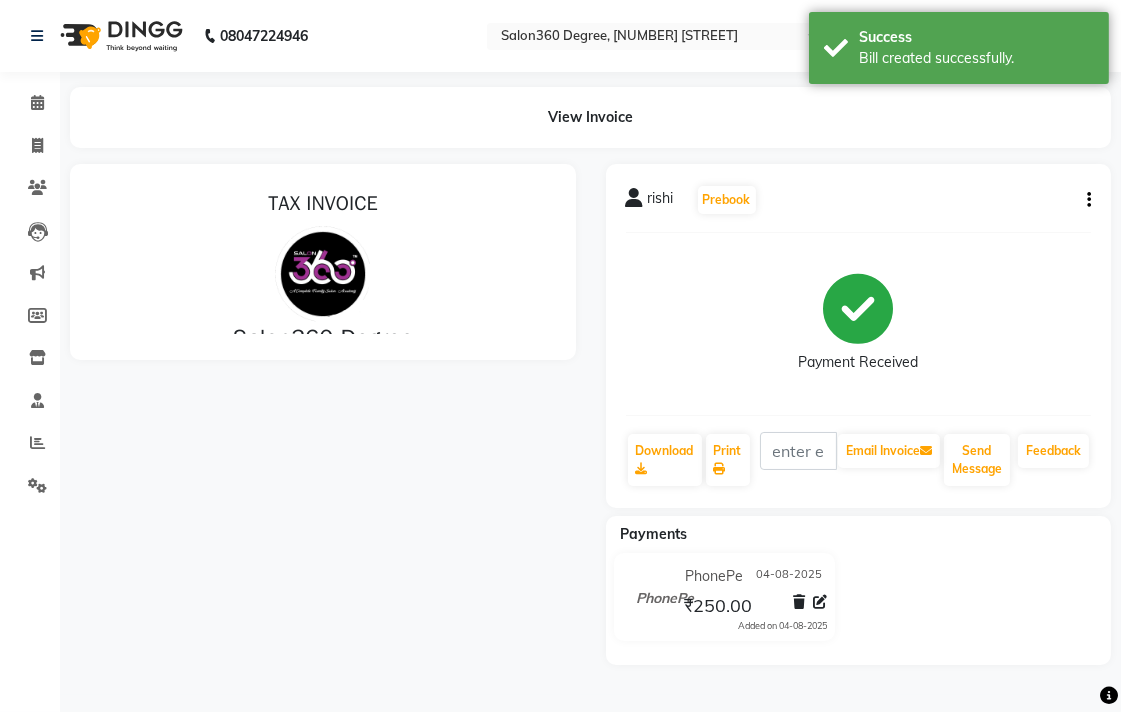 scroll, scrollTop: 0, scrollLeft: 0, axis: both 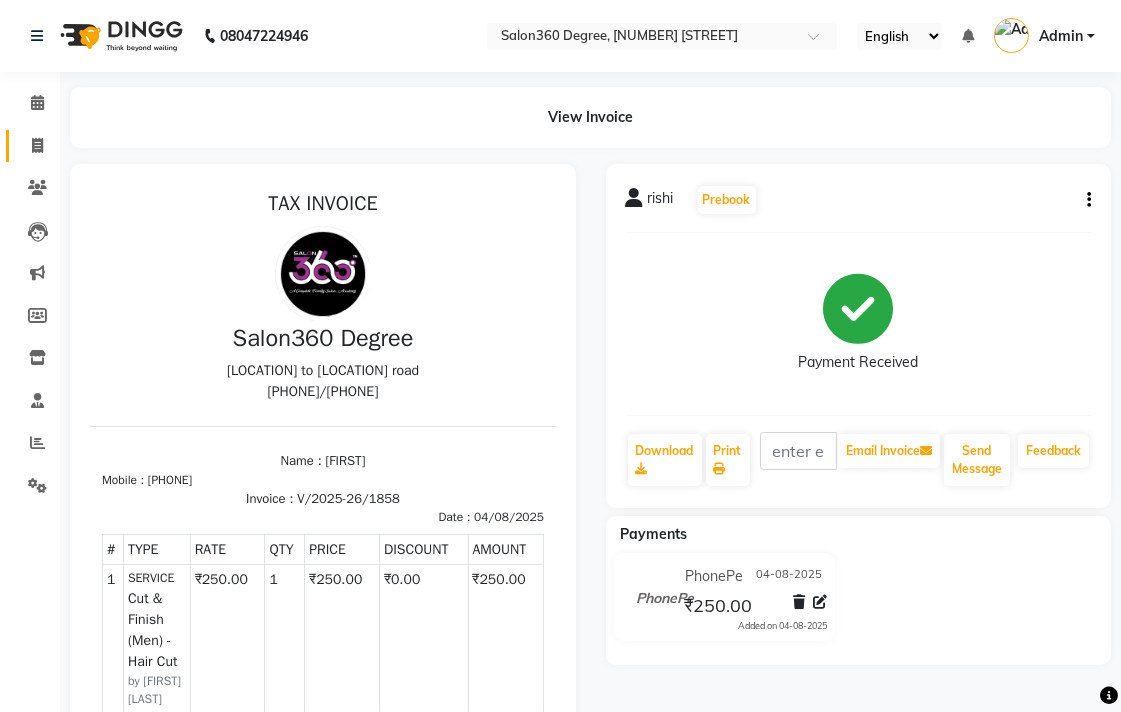 click on "Invoice" 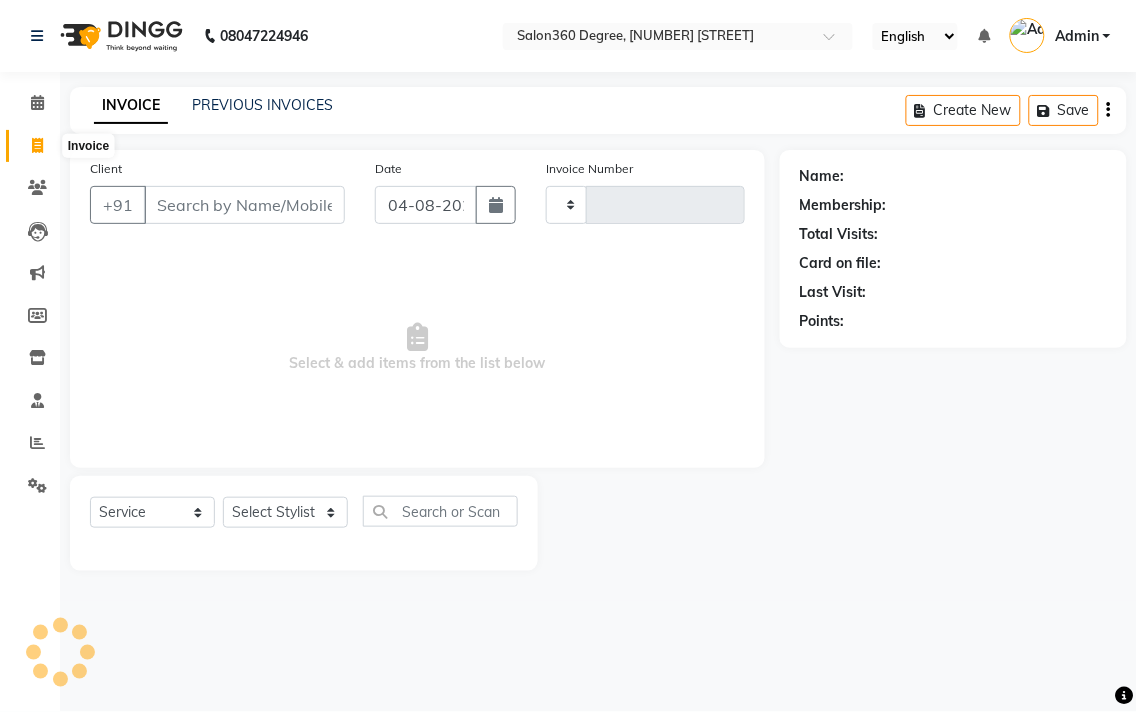 type on "1859" 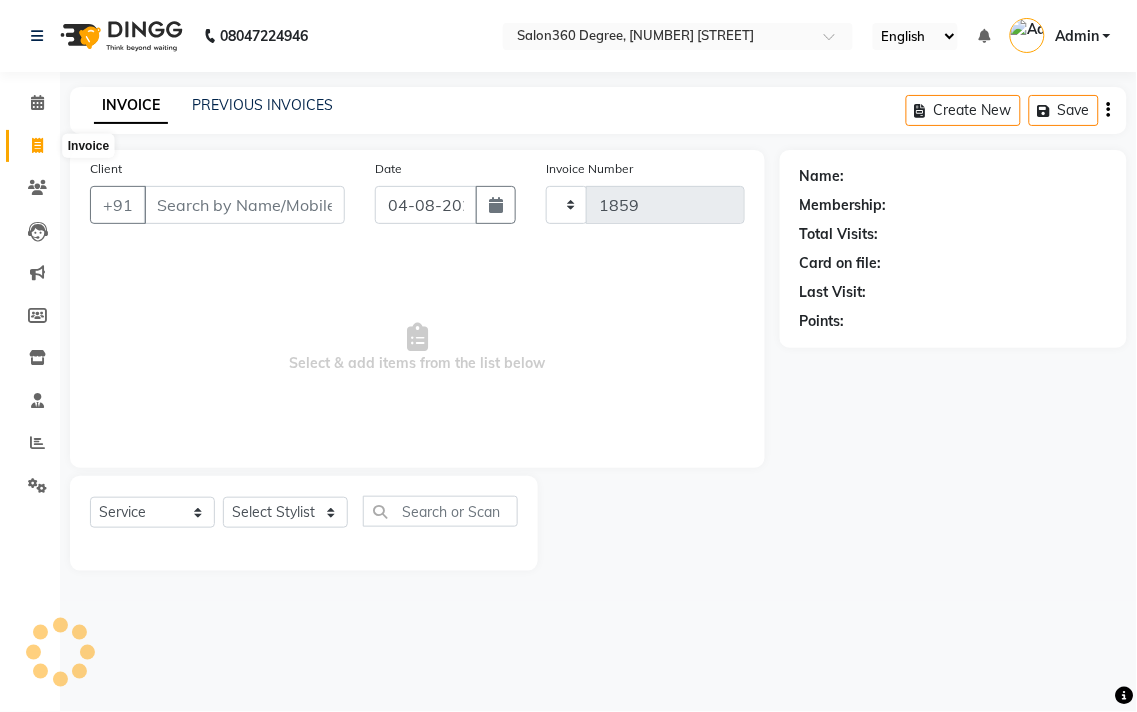 select on "5215" 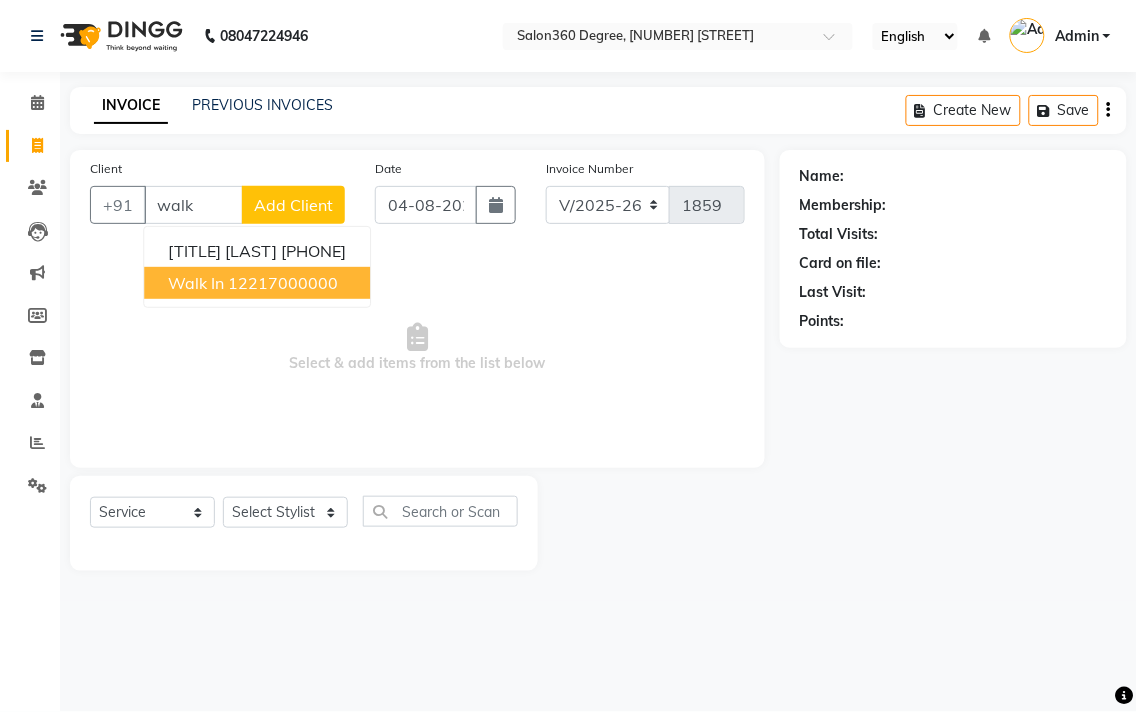 click on "Walk In  12217000000" at bounding box center [257, 283] 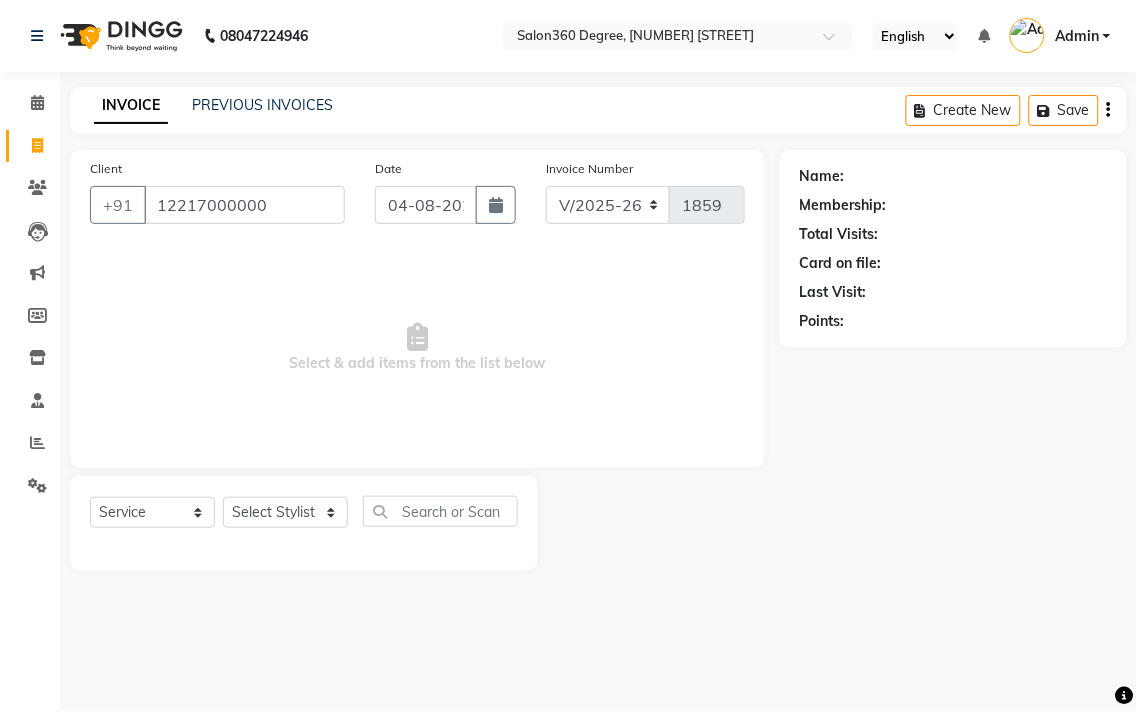 type on "12217000000" 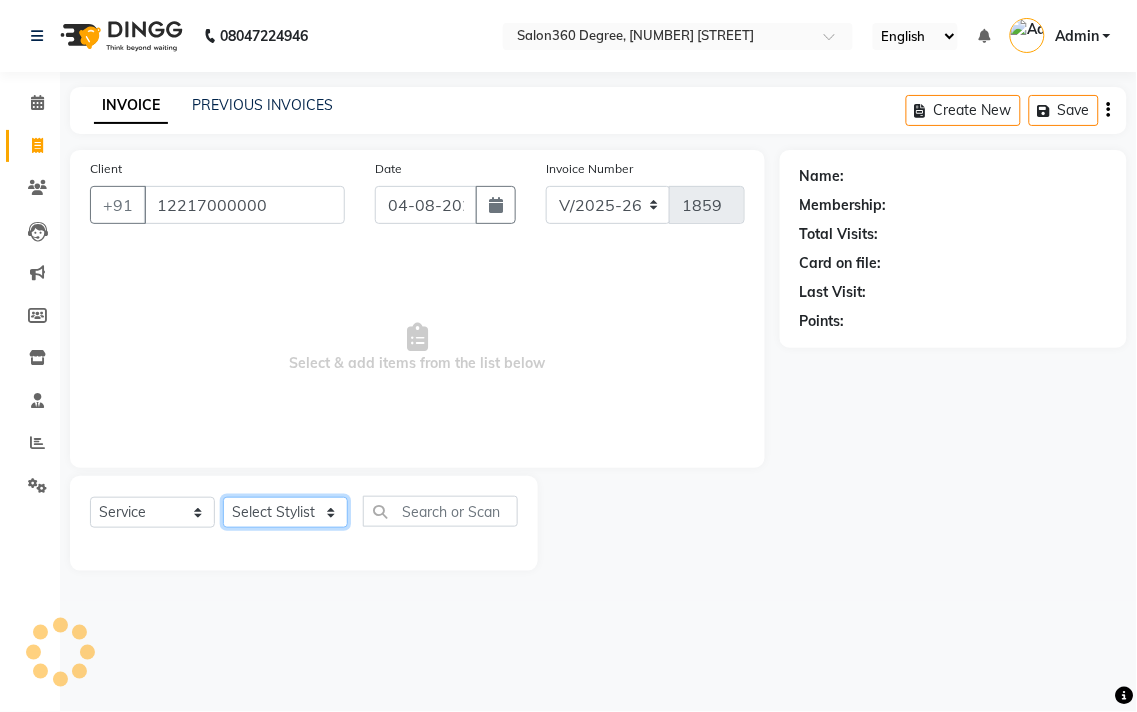 click on "Select Stylist [FIRST] [LAST] [FIRST] [LAST] [FIRST] [LAST] [FIRST] [LAST] [FIRST] [LAST] [FIRST] [LAST] [FIRST] [LAST] [FIRST] [LAST] [FIRST] [LAST]" 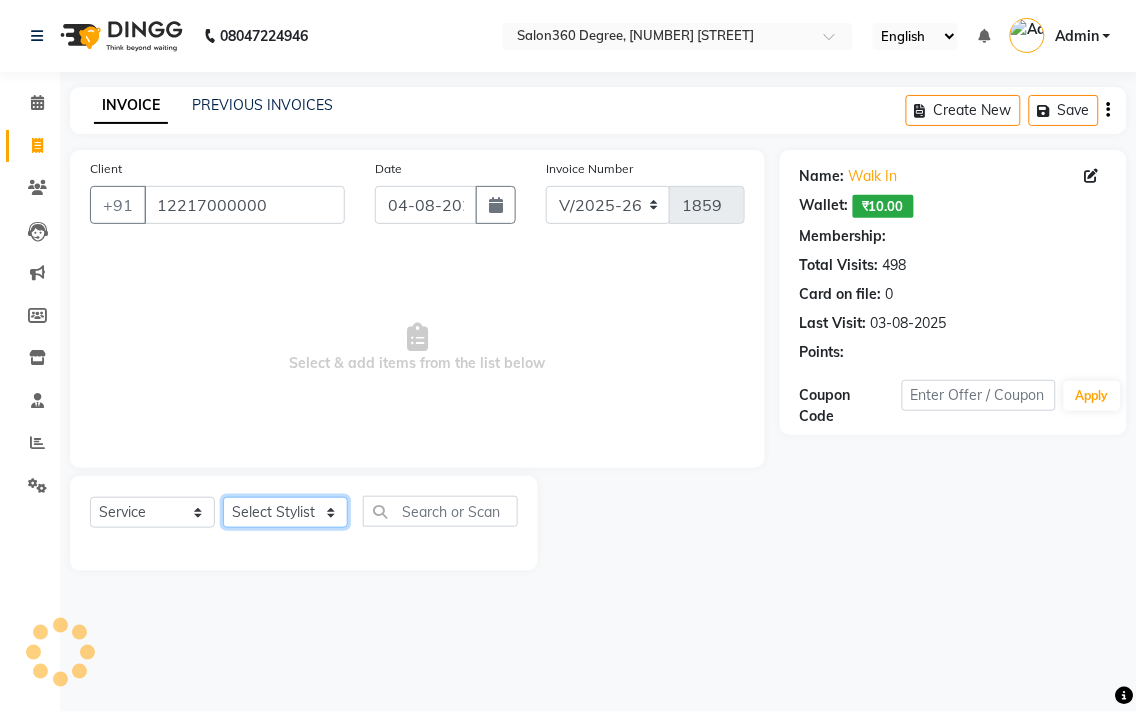 select on "1: Object" 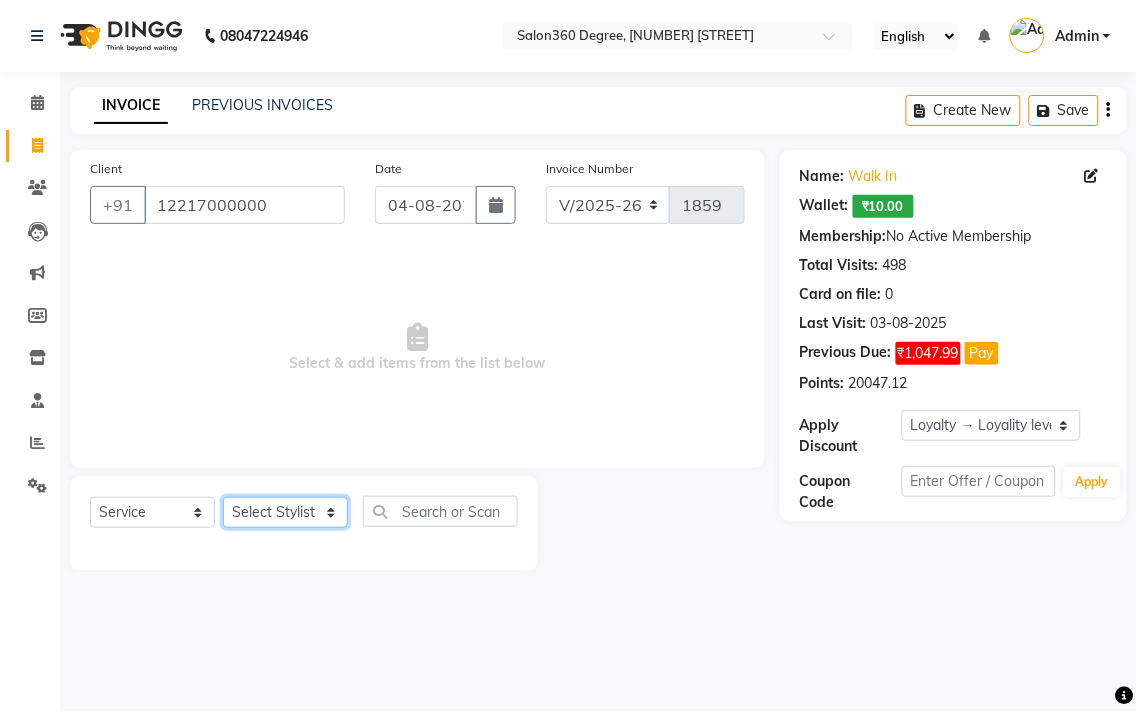 select on "37037" 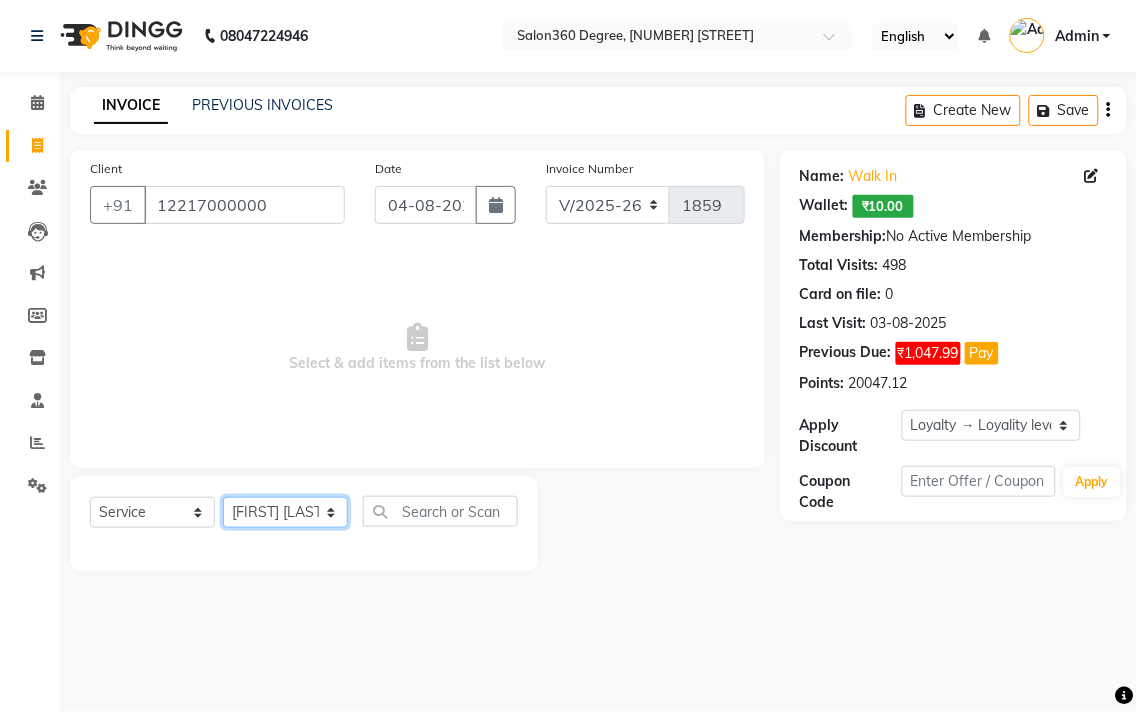 click on "Select Stylist [FIRST] [LAST] [FIRST] [LAST] [FIRST] [LAST] [FIRST] [LAST] [FIRST] [LAST] [FIRST] [LAST] [FIRST] [LAST] [FIRST] [LAST] [FIRST] [LAST]" 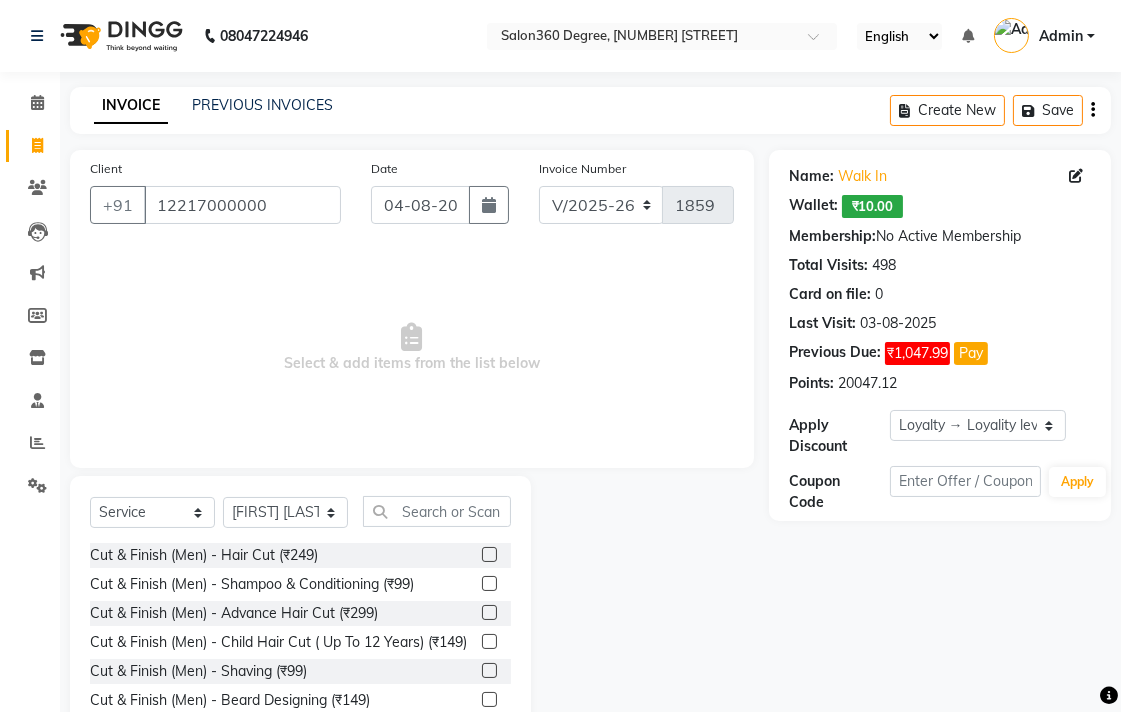 click 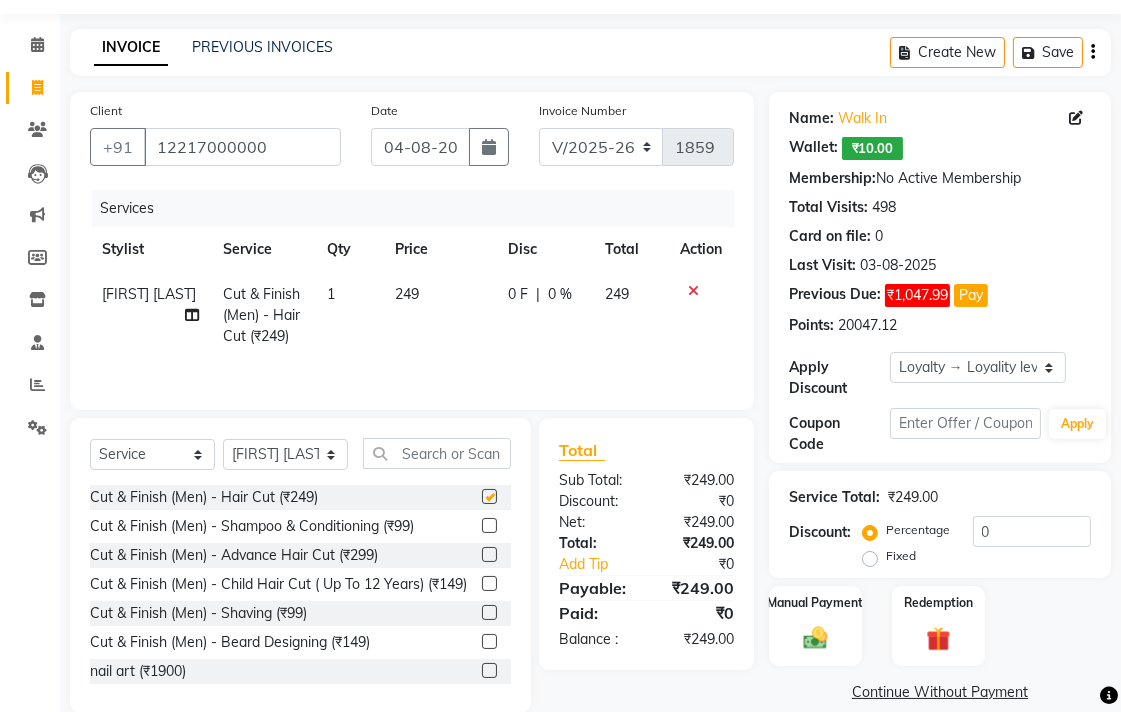 scroll, scrollTop: 91, scrollLeft: 0, axis: vertical 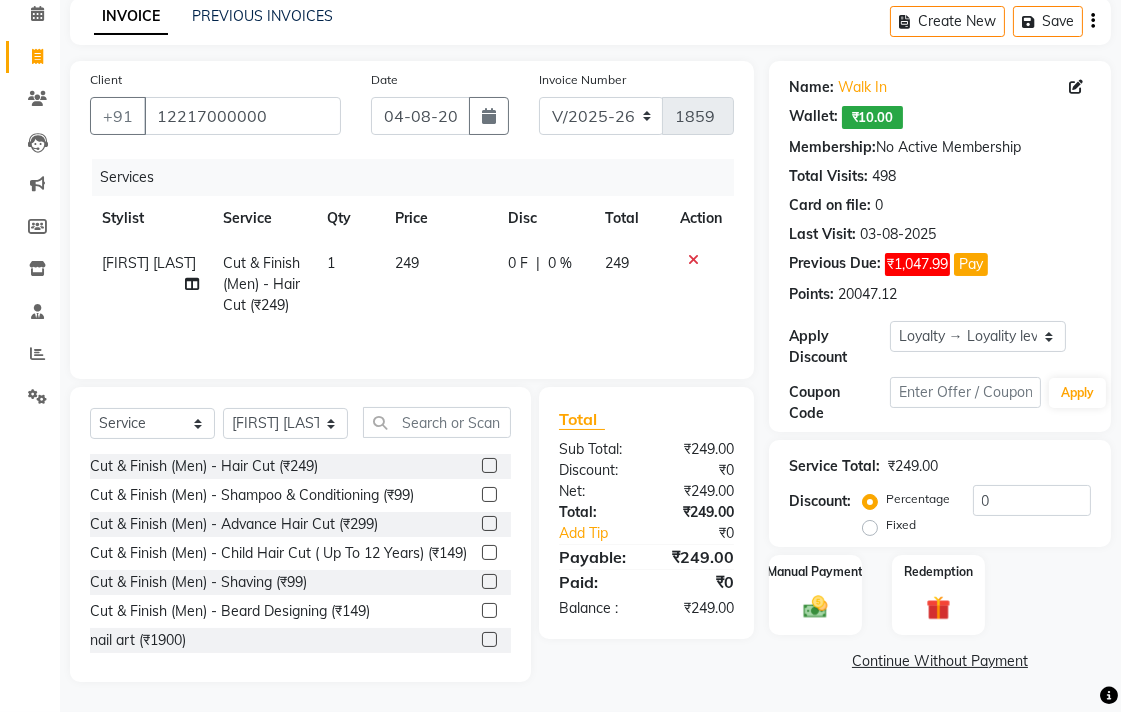 checkbox on "false" 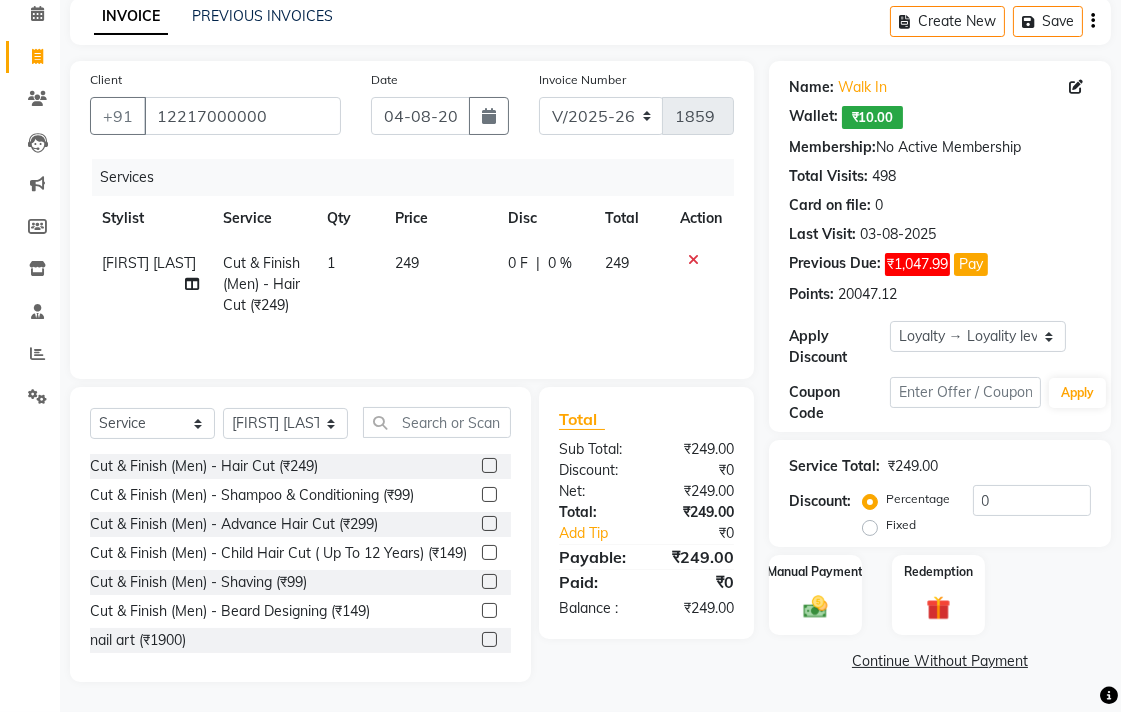 drag, startPoint x: 476, startPoint y: 626, endPoint x: 477, endPoint y: 611, distance: 15.033297 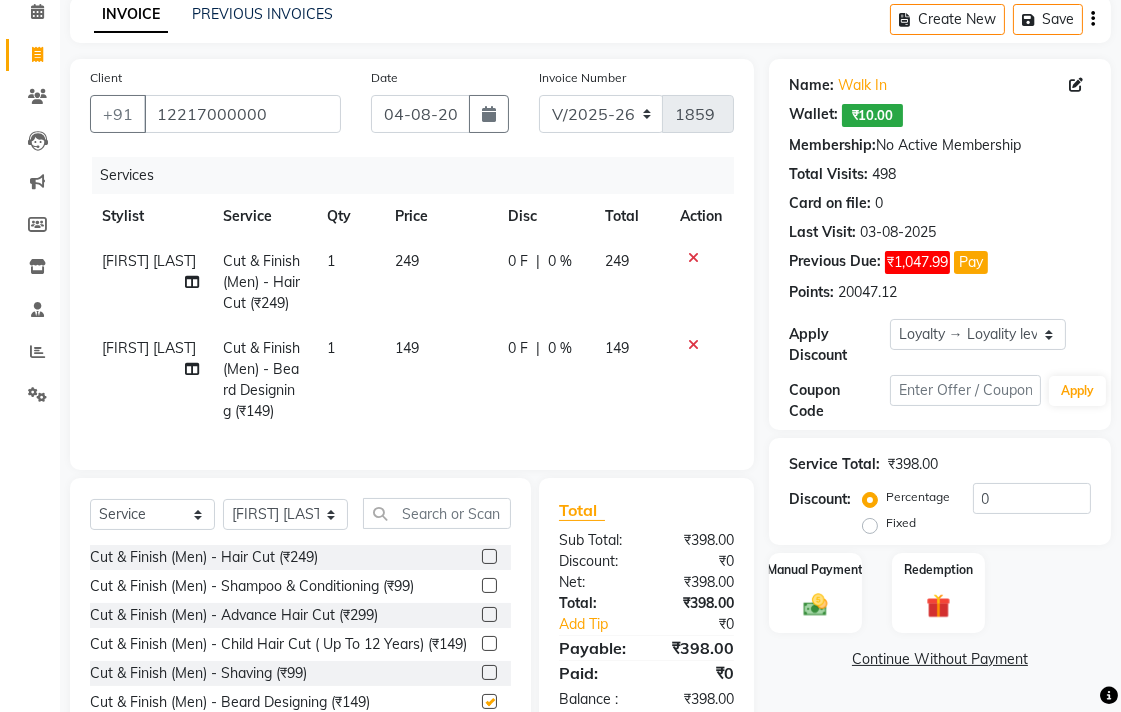 checkbox on "false" 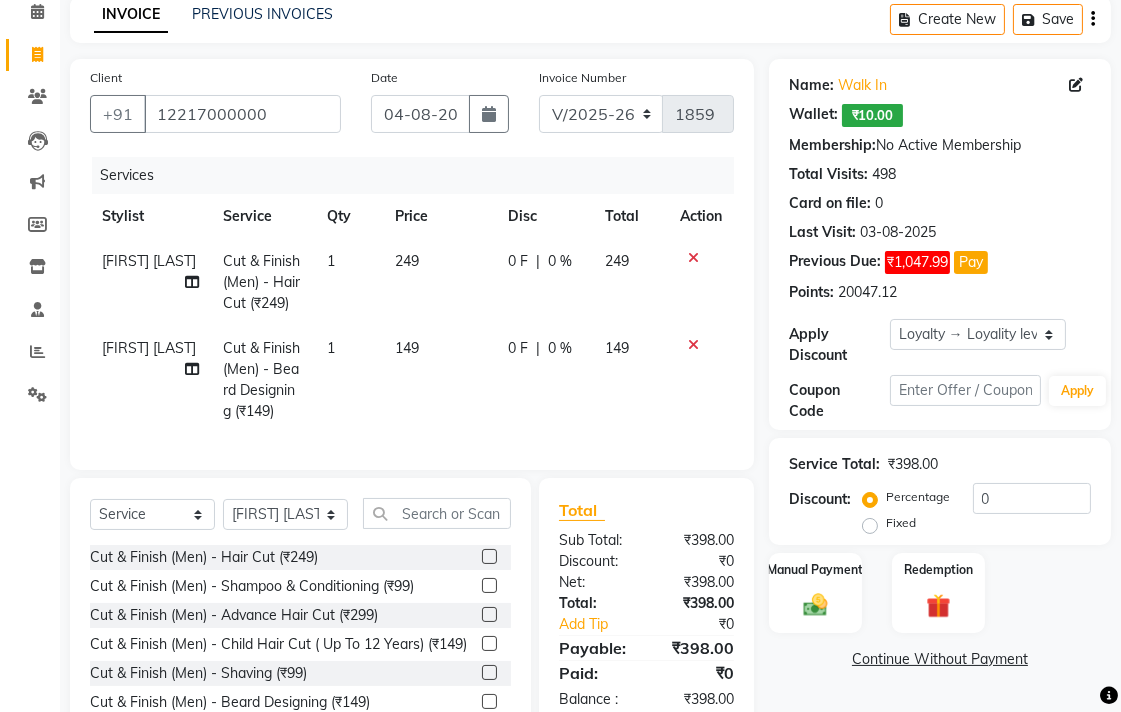 drag, startPoint x: 446, startPoint y: 270, endPoint x: 470, endPoint y: 263, distance: 25 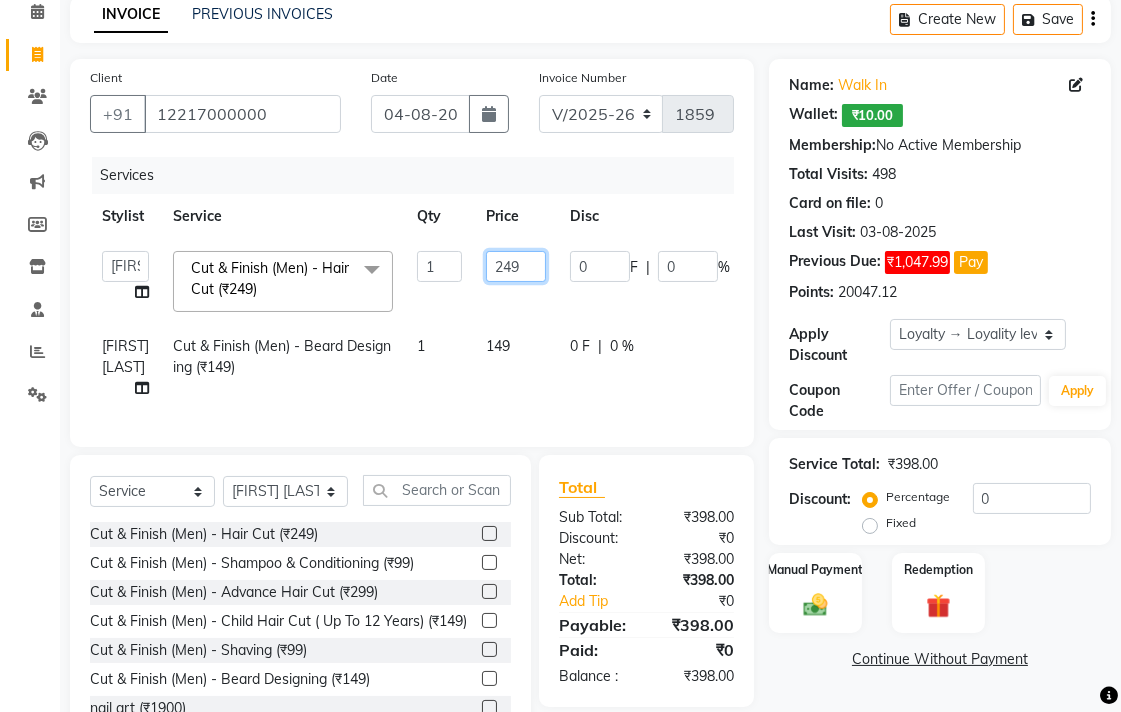 click on "249" 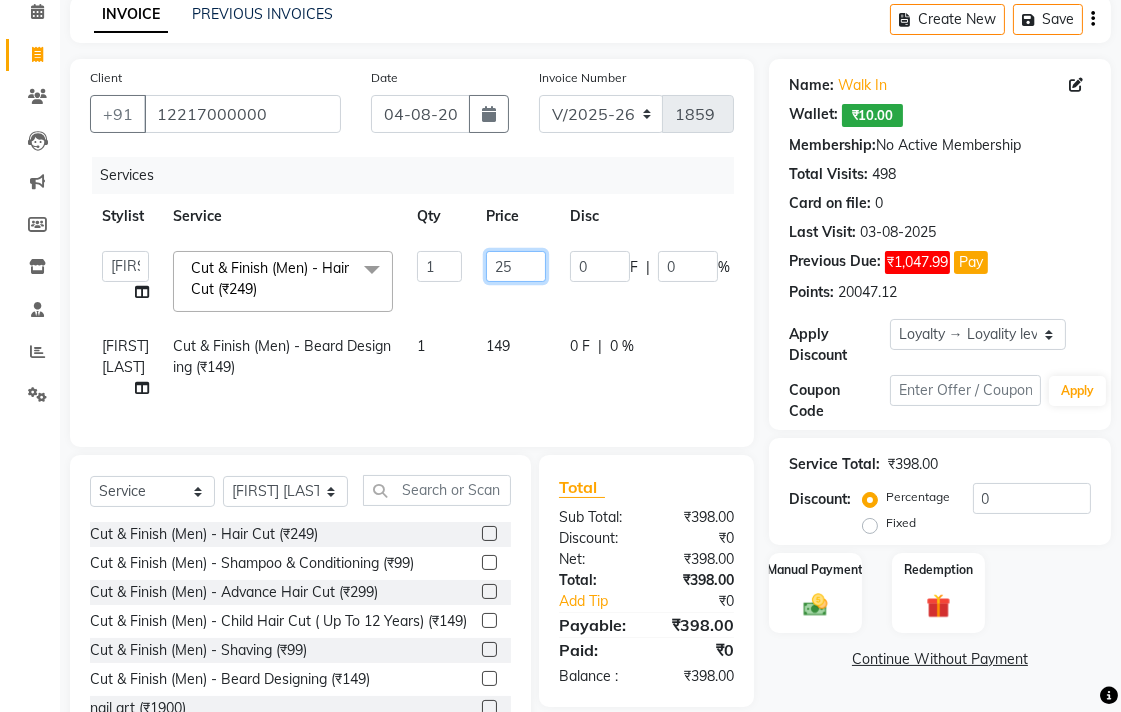 type on "250" 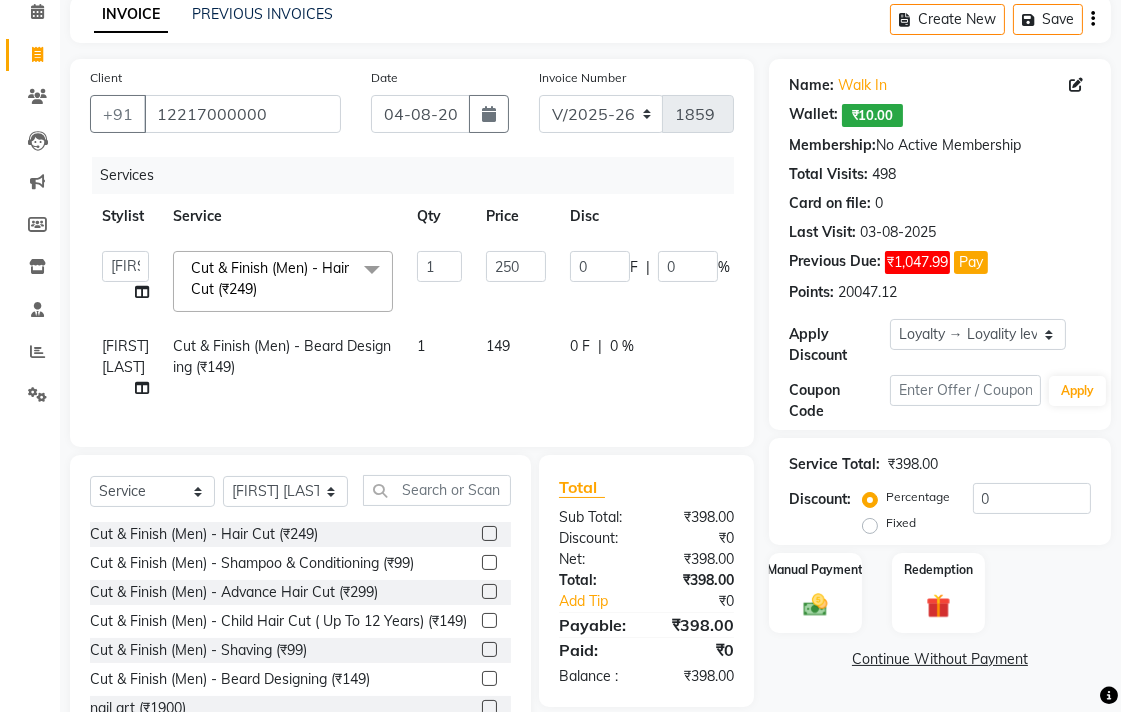 click on "gaju khde Cut & Finish (Men) - Beard Designing (₹149) 1 149 0 F | 0 % 149" 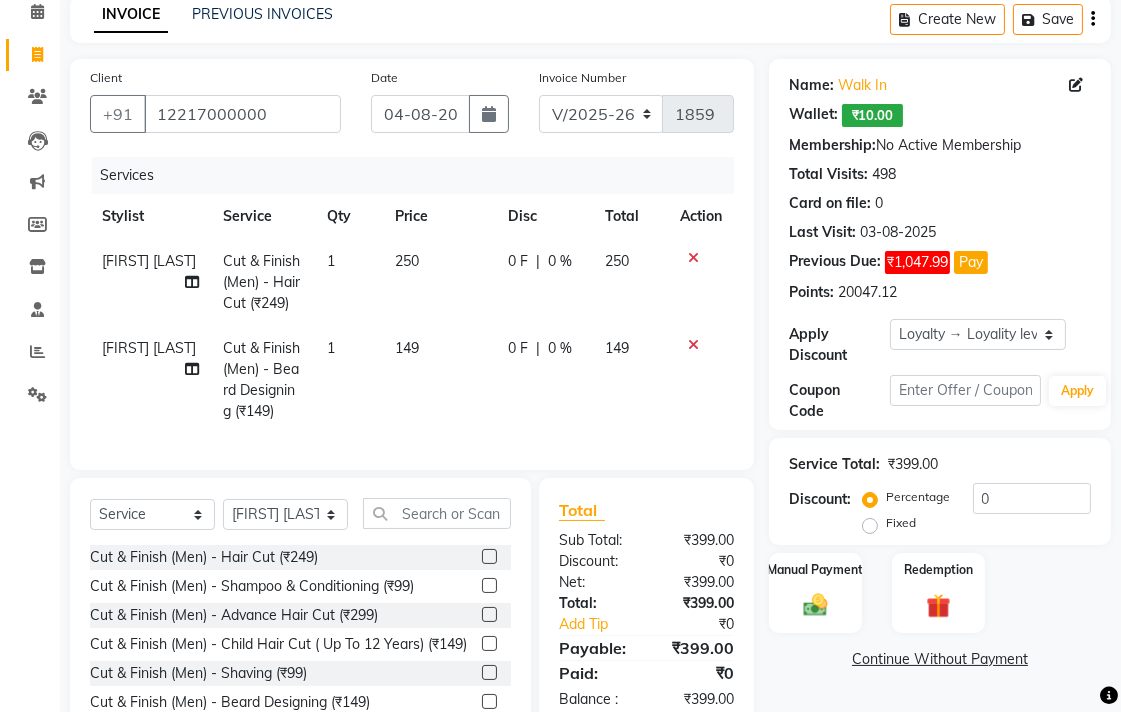 click on "149" 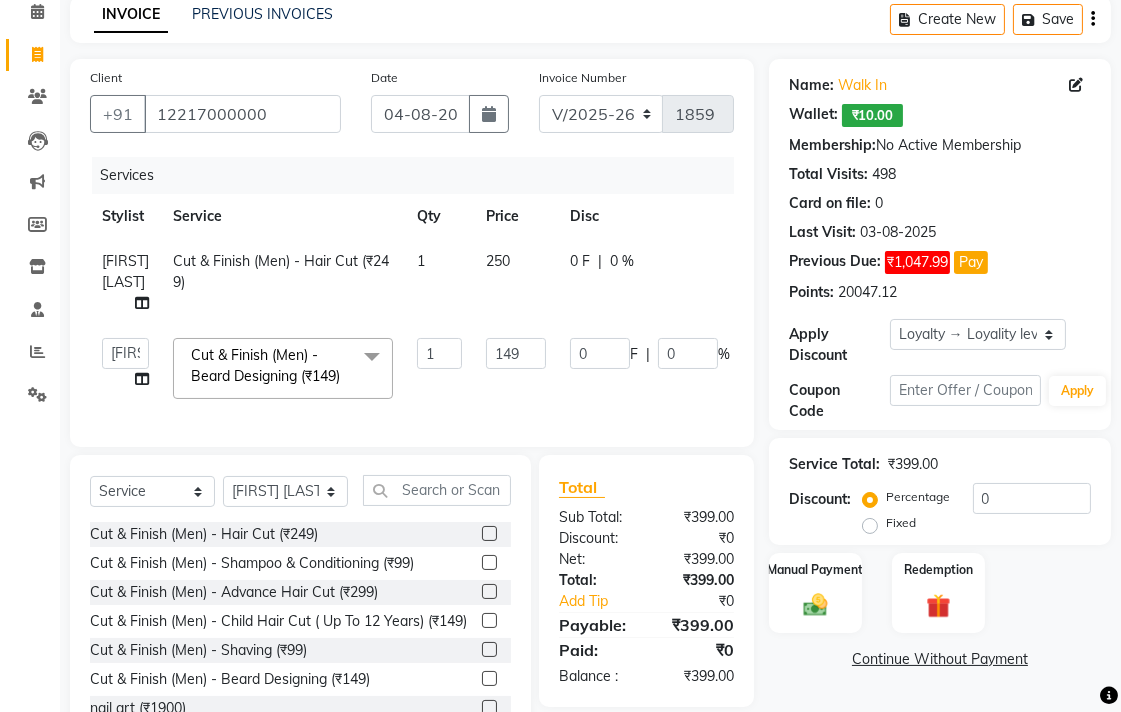 click on "149" 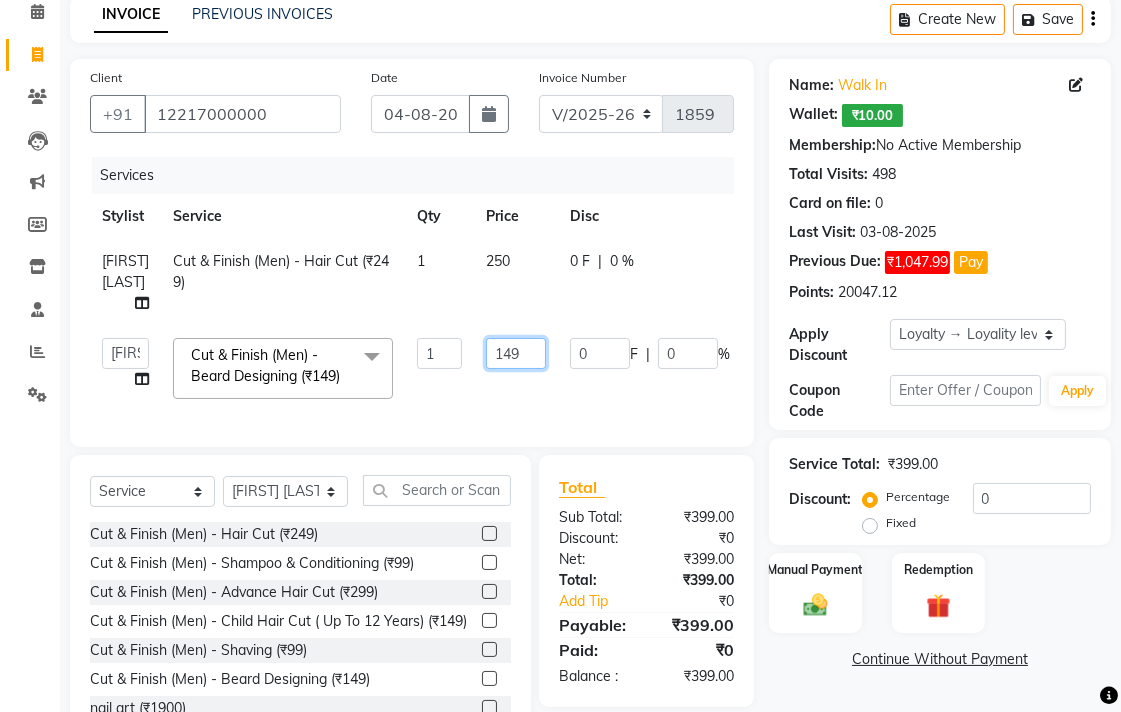 click on "149" 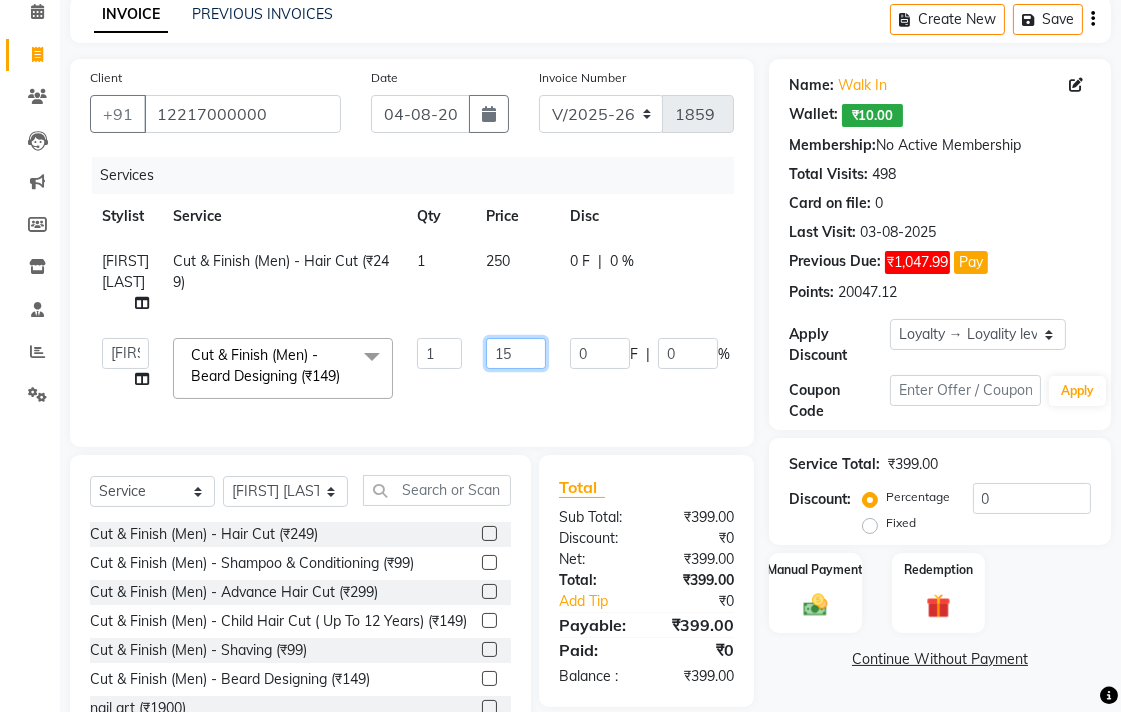 type on "150" 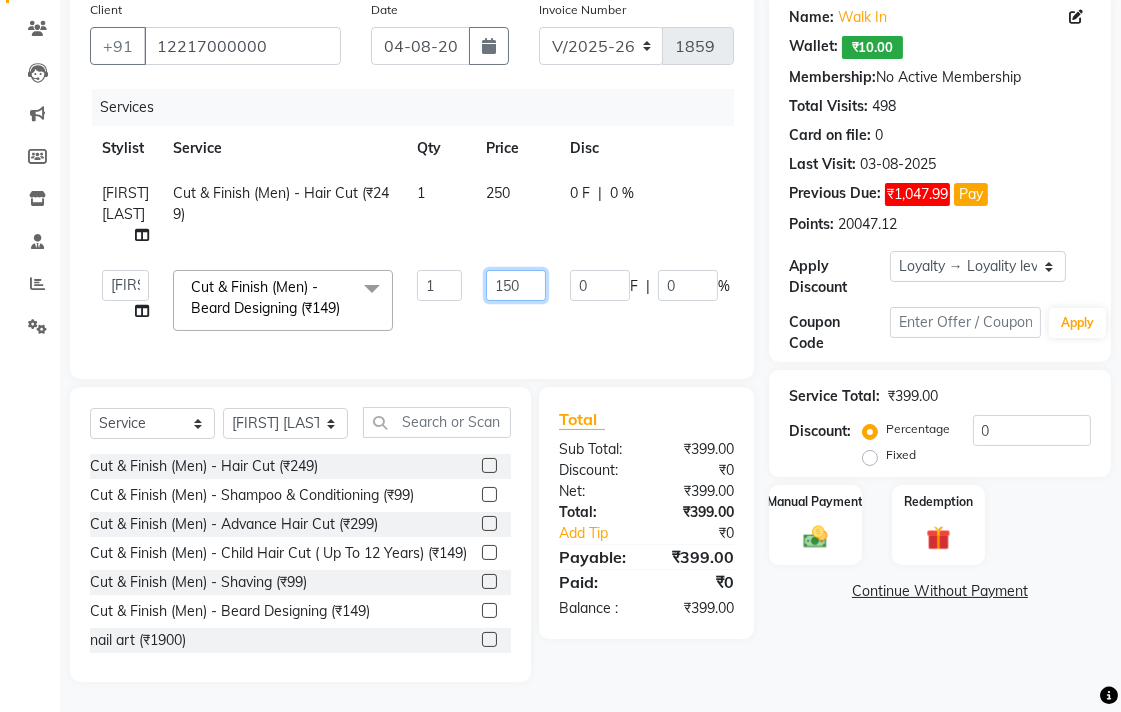 scroll, scrollTop: 196, scrollLeft: 0, axis: vertical 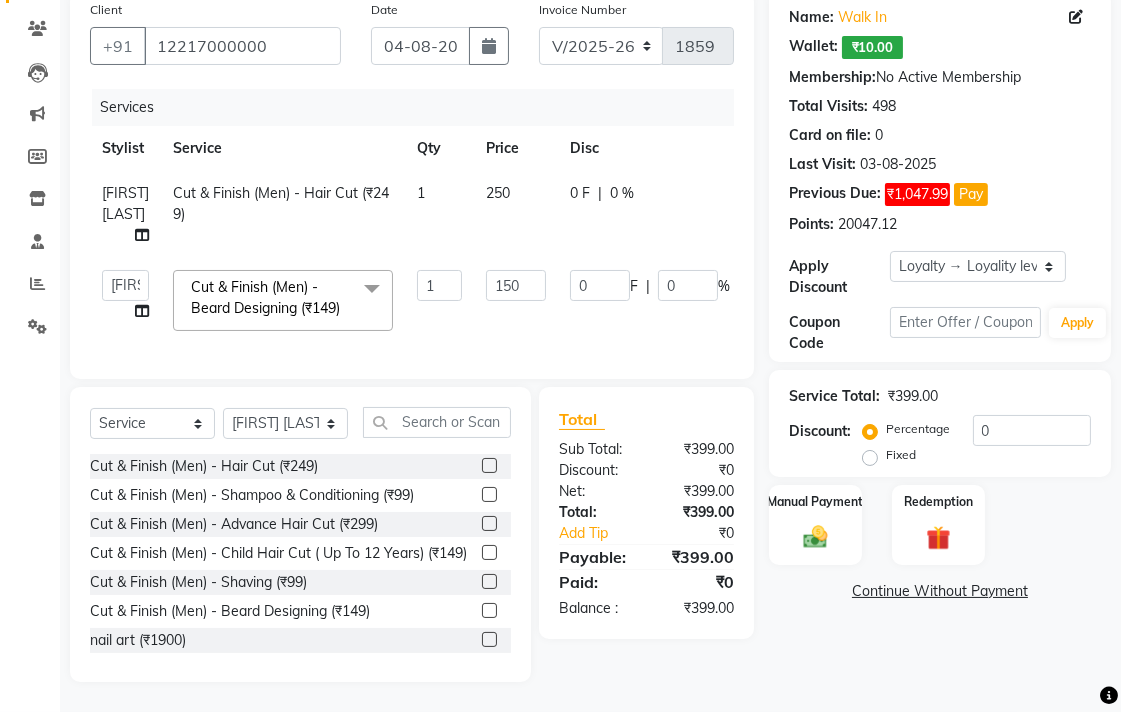 click on "Name: Walk In  Wallet:   ₹10.00  Membership:  No Active Membership  Total Visits:  498 Card on file:  0 Last Visit:   03-08-2025 Previous Due:  ₹1,047.99 Pay Points:   20047.12  Apply Discount Select  Loyalty → Loyality level 1  Coupon Code Apply Service Total:  ₹399.00  Discount:  Percentage   Fixed  0 Manual Payment Redemption  Continue Without Payment" 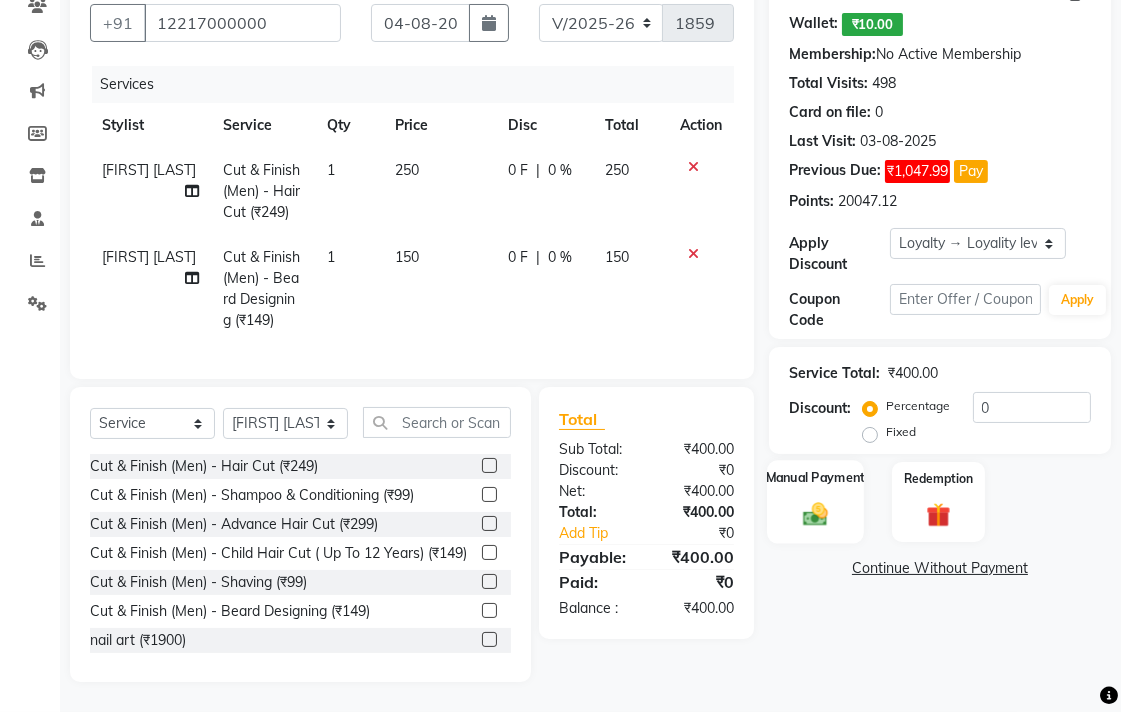 click 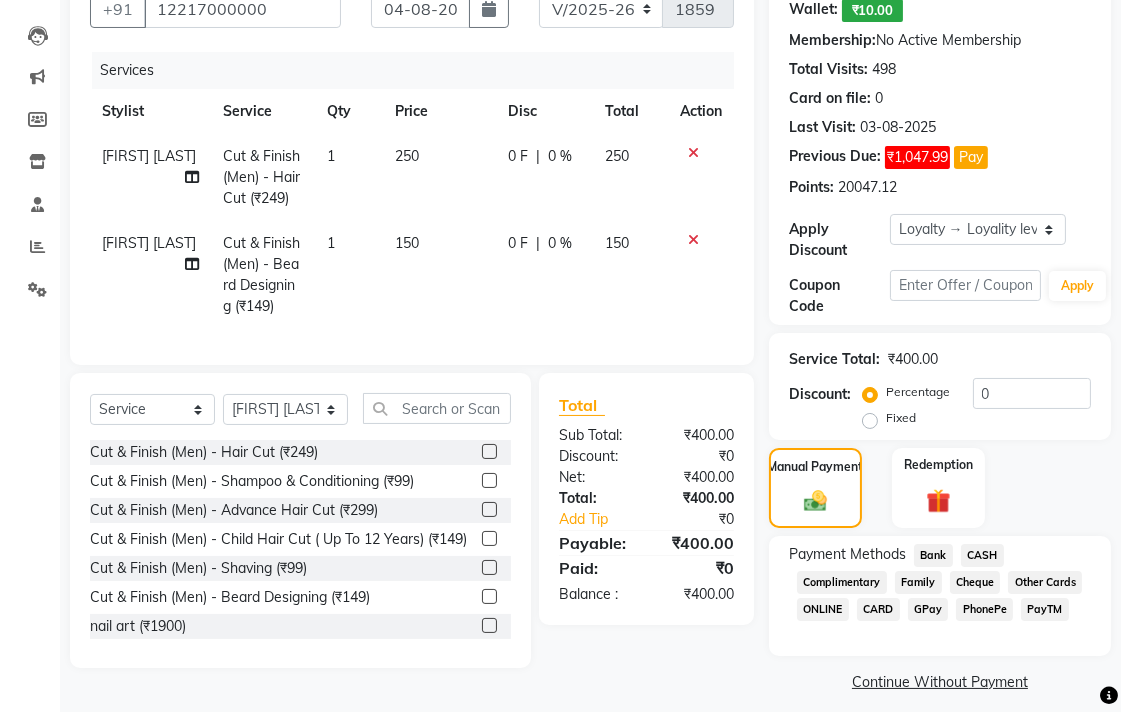click on "CASH" 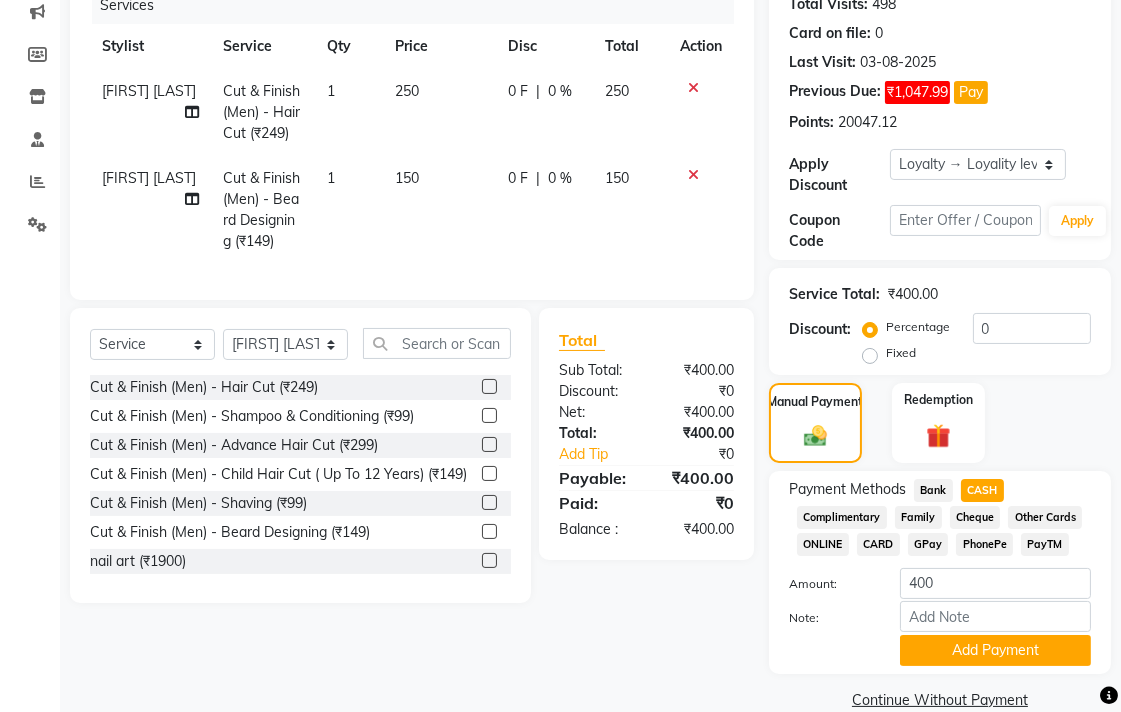 scroll, scrollTop: 295, scrollLeft: 0, axis: vertical 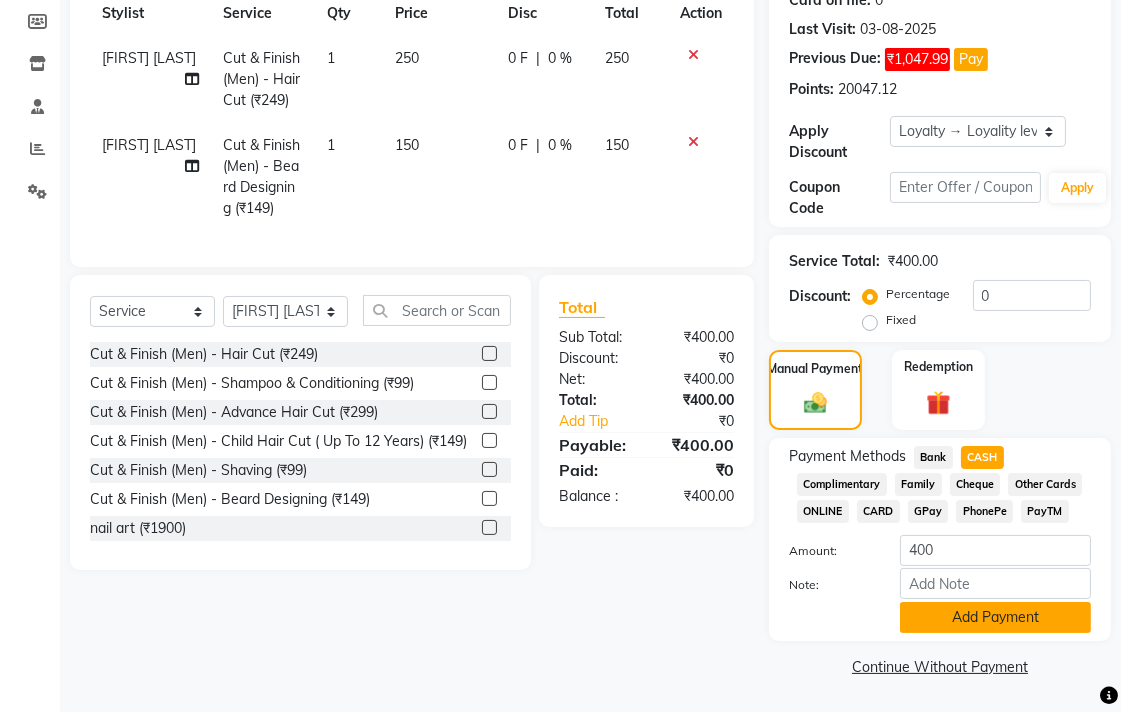 click on "Add Payment" 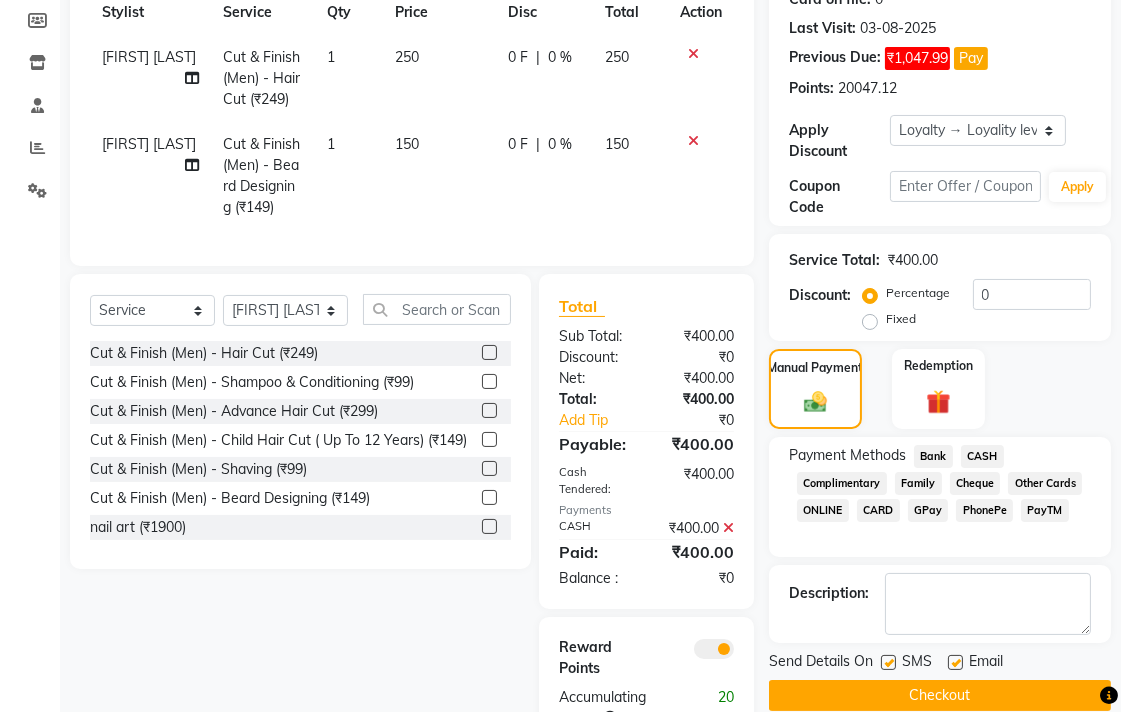 click on "Checkout" 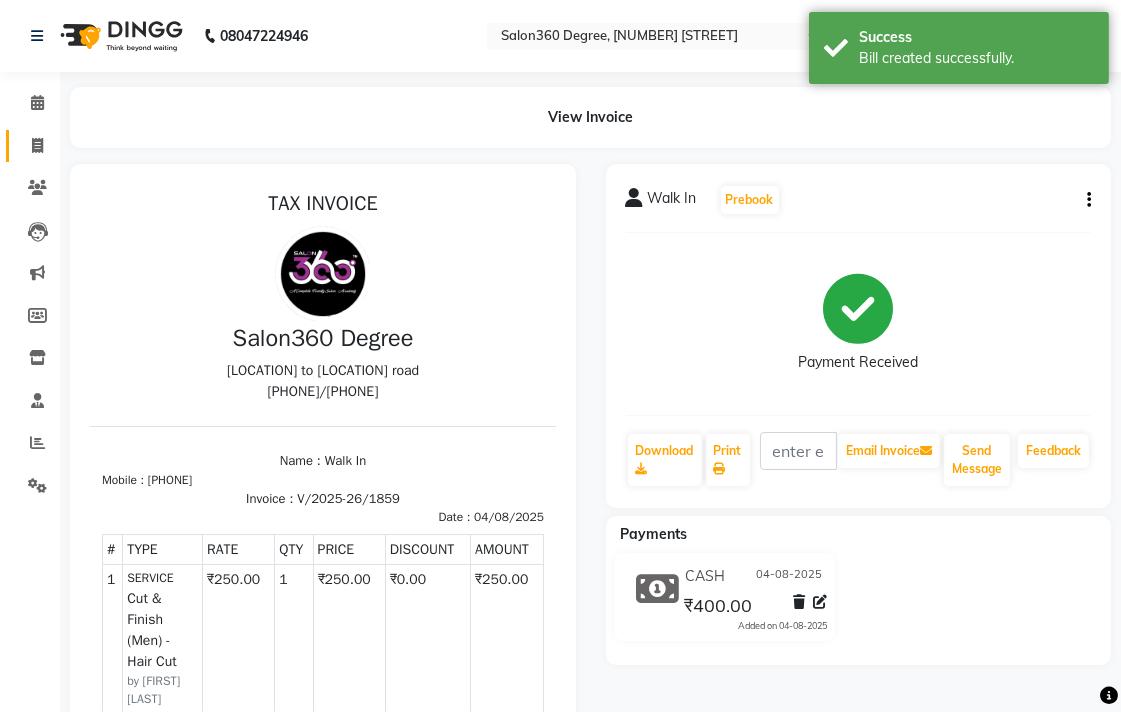 scroll, scrollTop: 0, scrollLeft: 0, axis: both 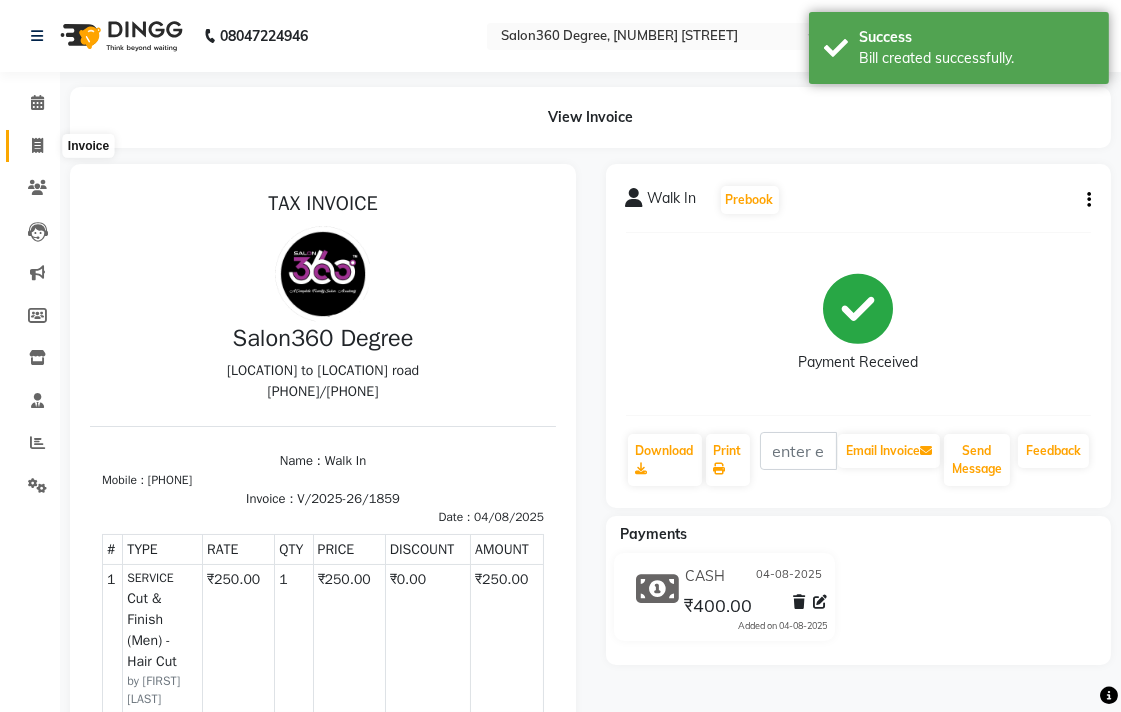 click 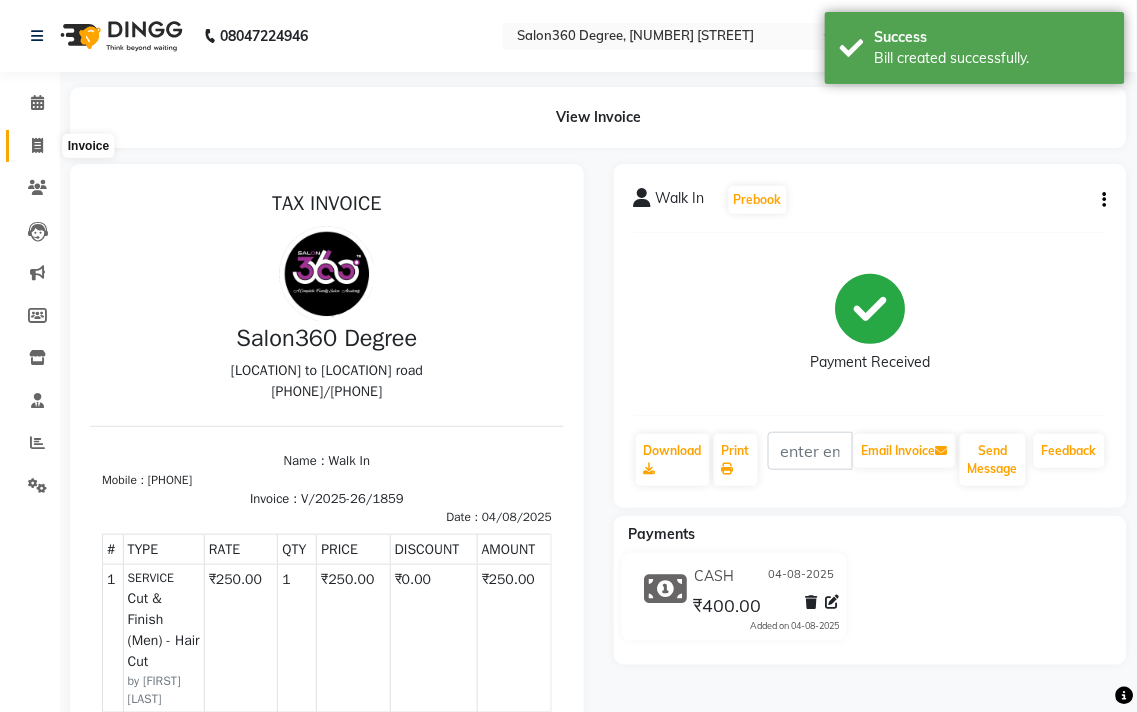 select on "5215" 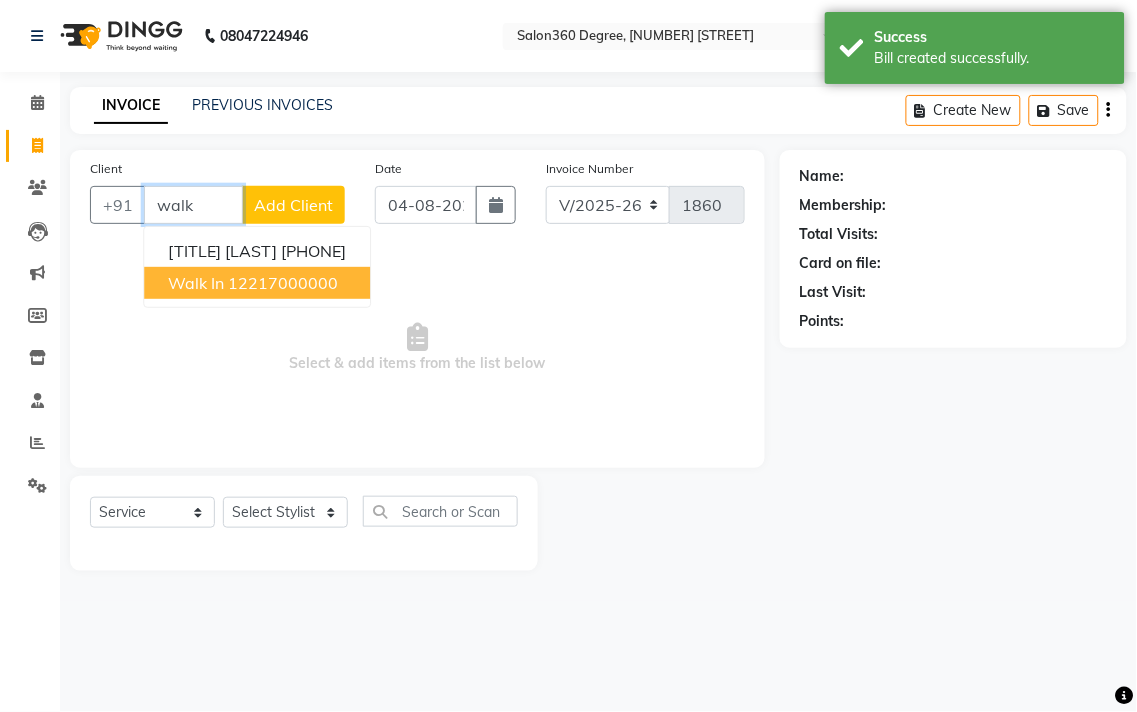 click on "Walk In" at bounding box center [196, 283] 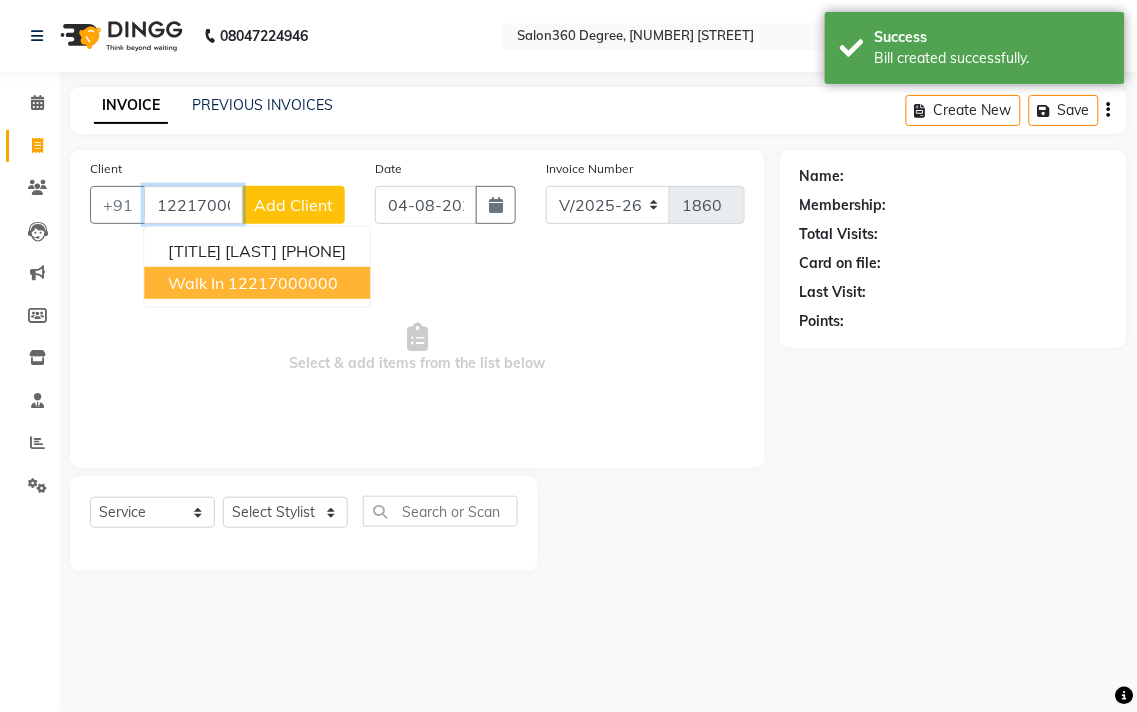 type on "12217000000" 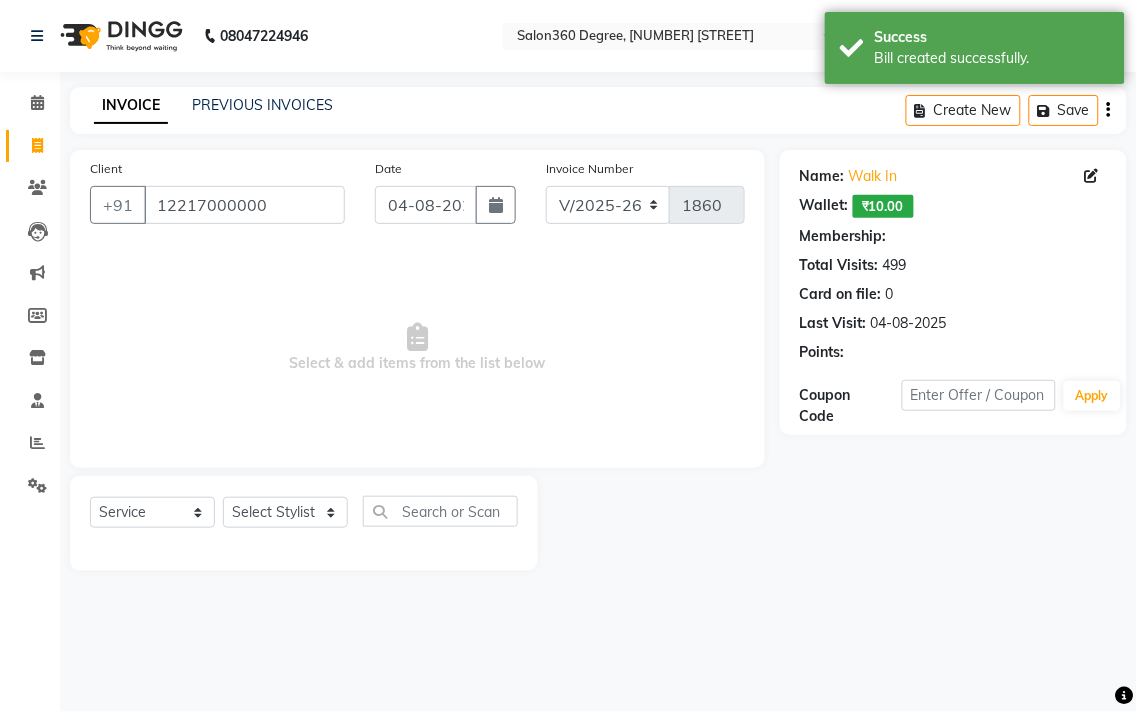 select on "1: Object" 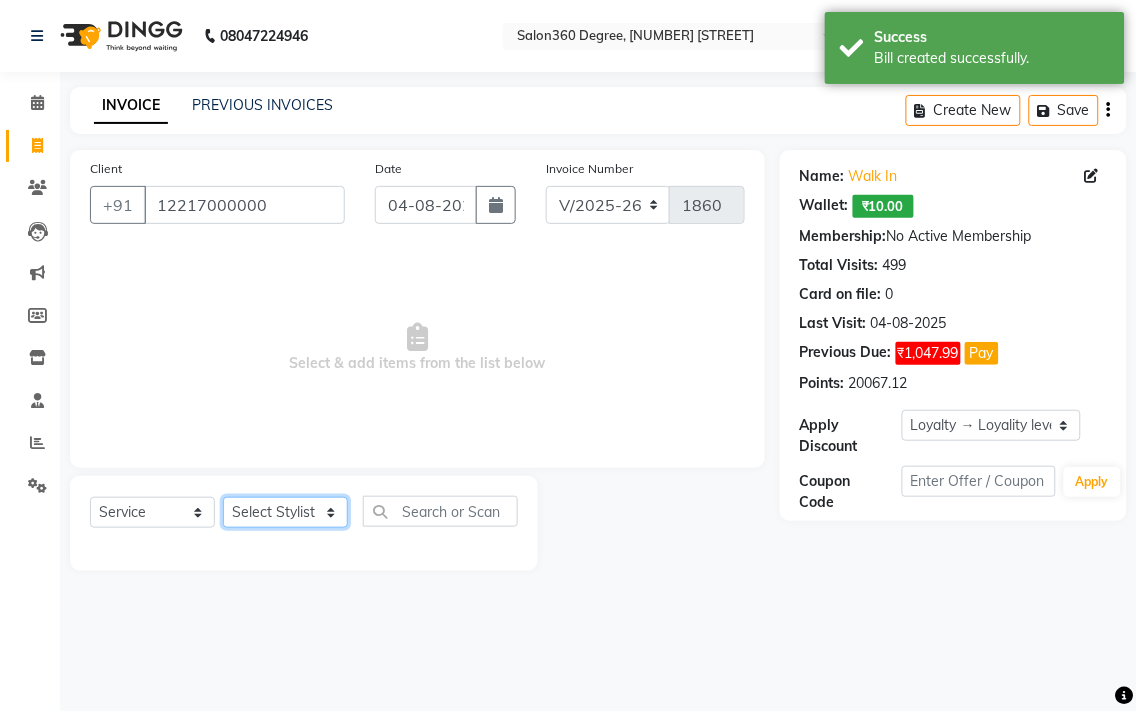 drag, startPoint x: 320, startPoint y: 516, endPoint x: 322, endPoint y: 506, distance: 10.198039 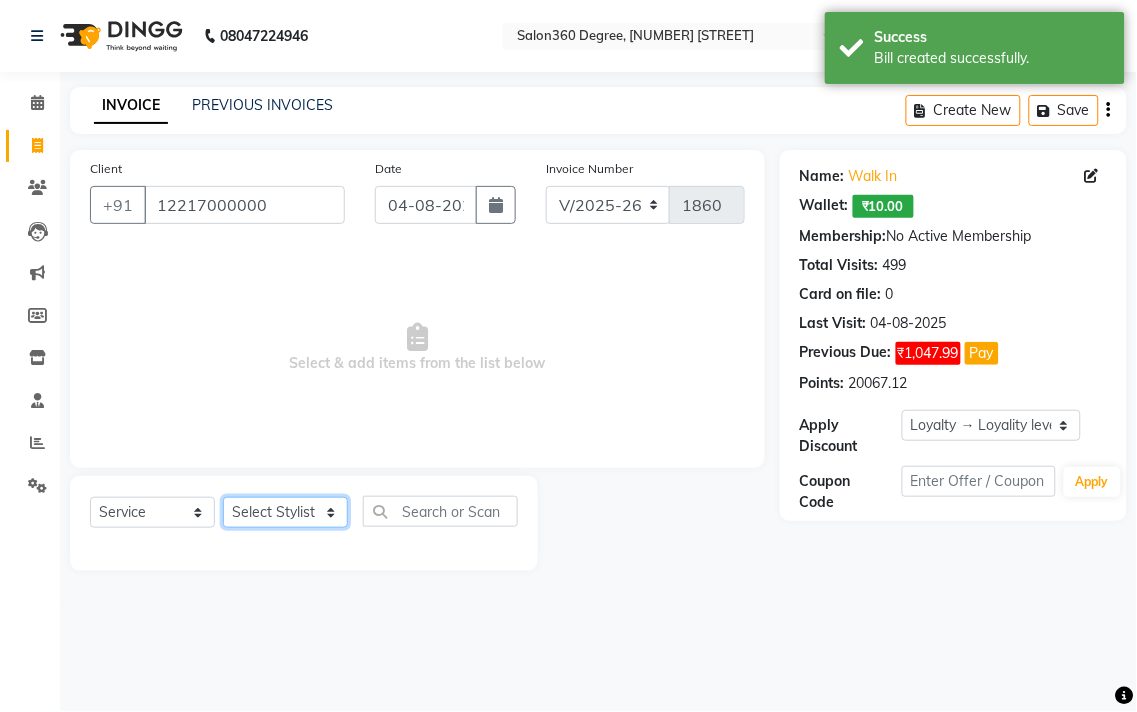 select on "37037" 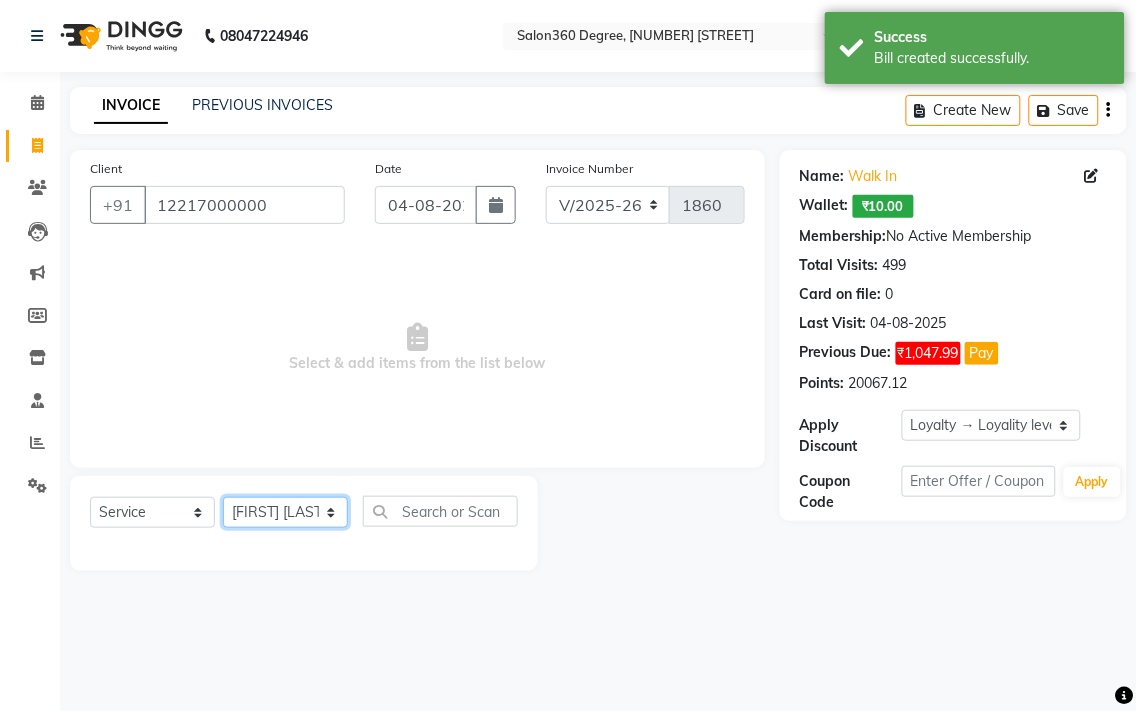 click on "Select Stylist [FIRST] [LAST] [FIRST] [LAST] [FIRST] [LAST] [FIRST] [LAST] [FIRST] [LAST] [FIRST] [LAST] [FIRST] [LAST] [FIRST] [LAST] [FIRST] [LAST]" 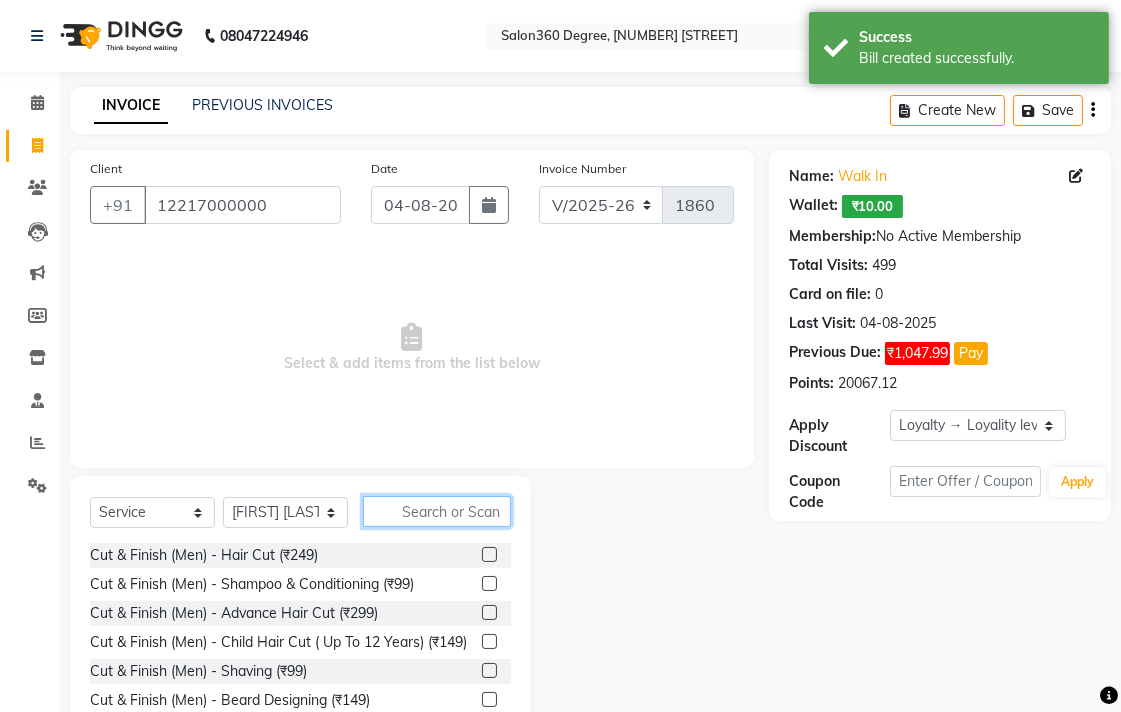 click 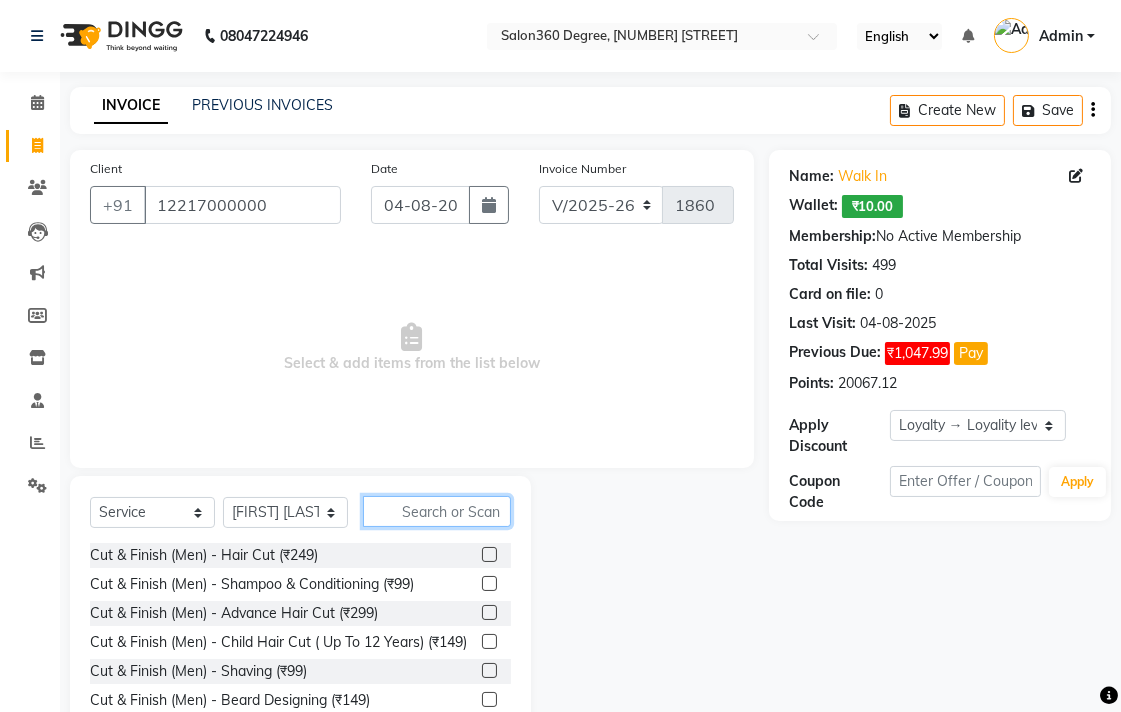 type on "k" 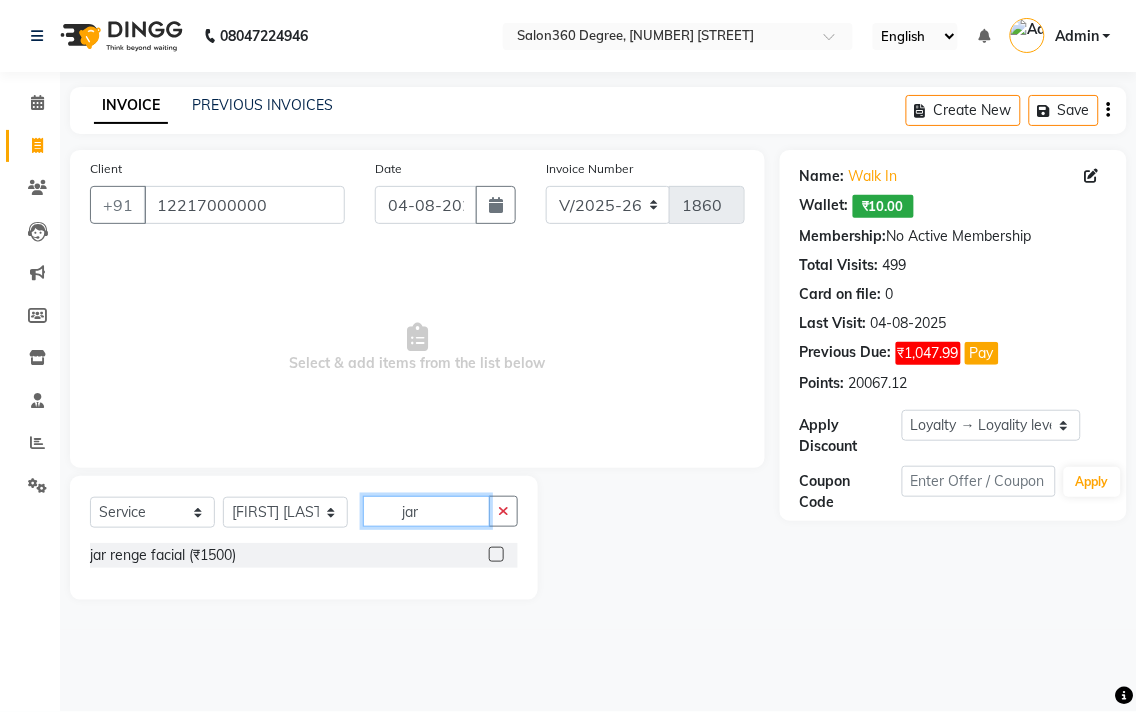 type on "jar" 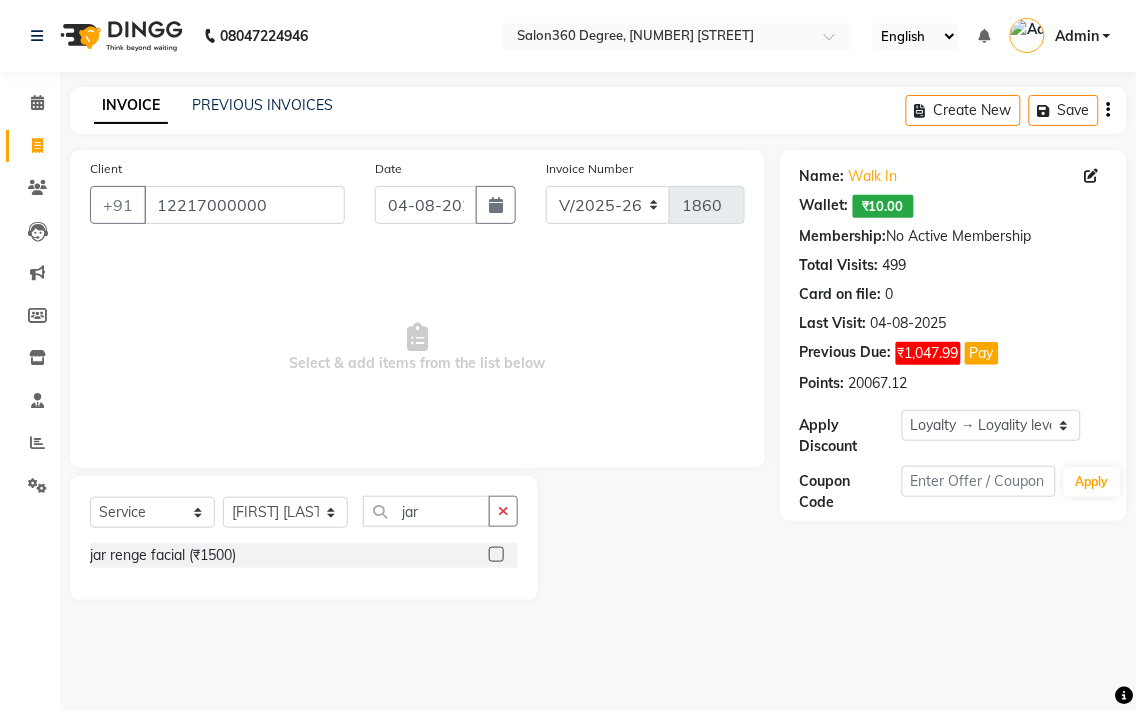 click 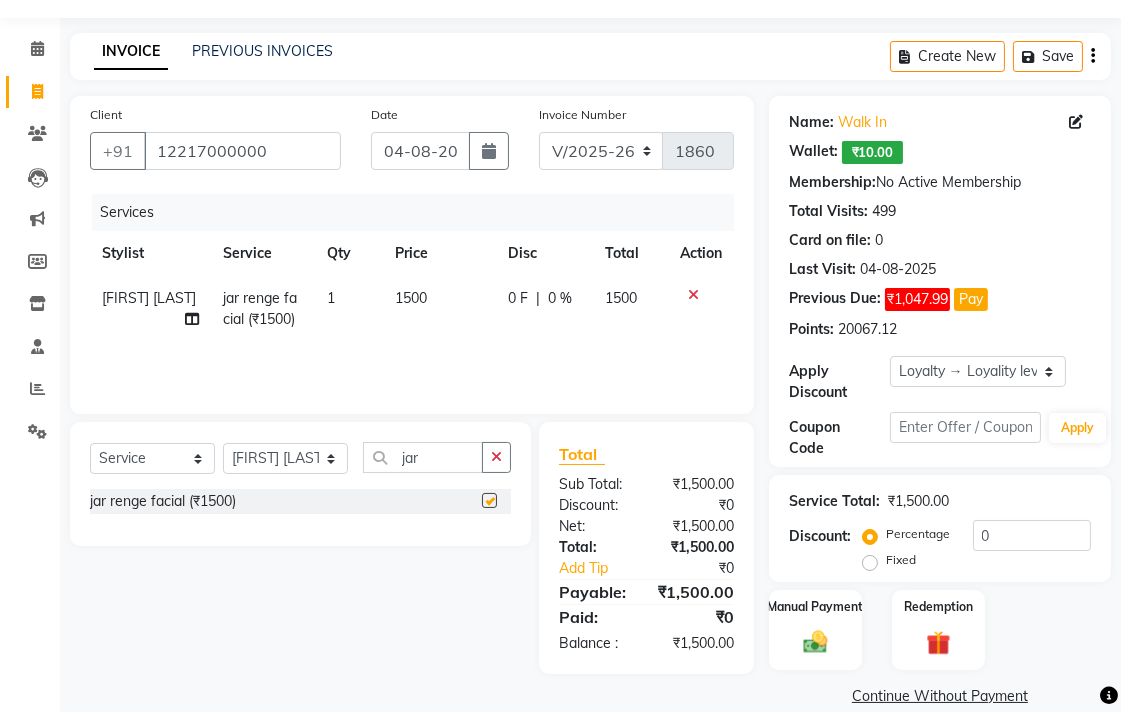 checkbox on "false" 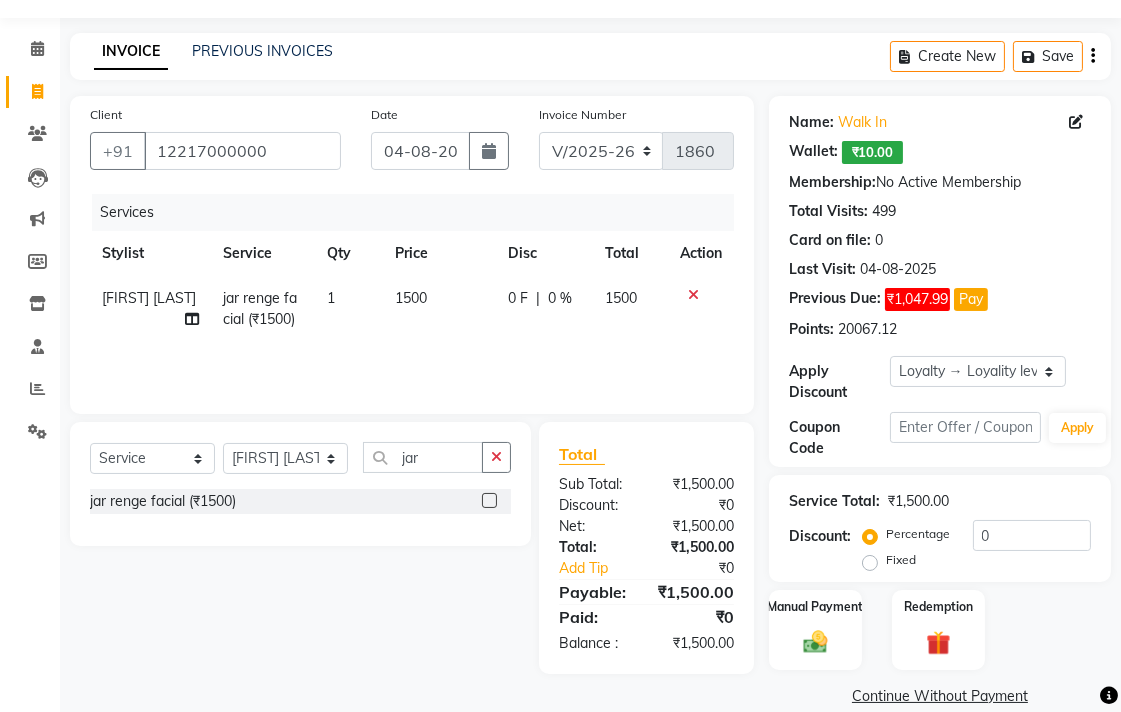 scroll, scrollTop: 83, scrollLeft: 0, axis: vertical 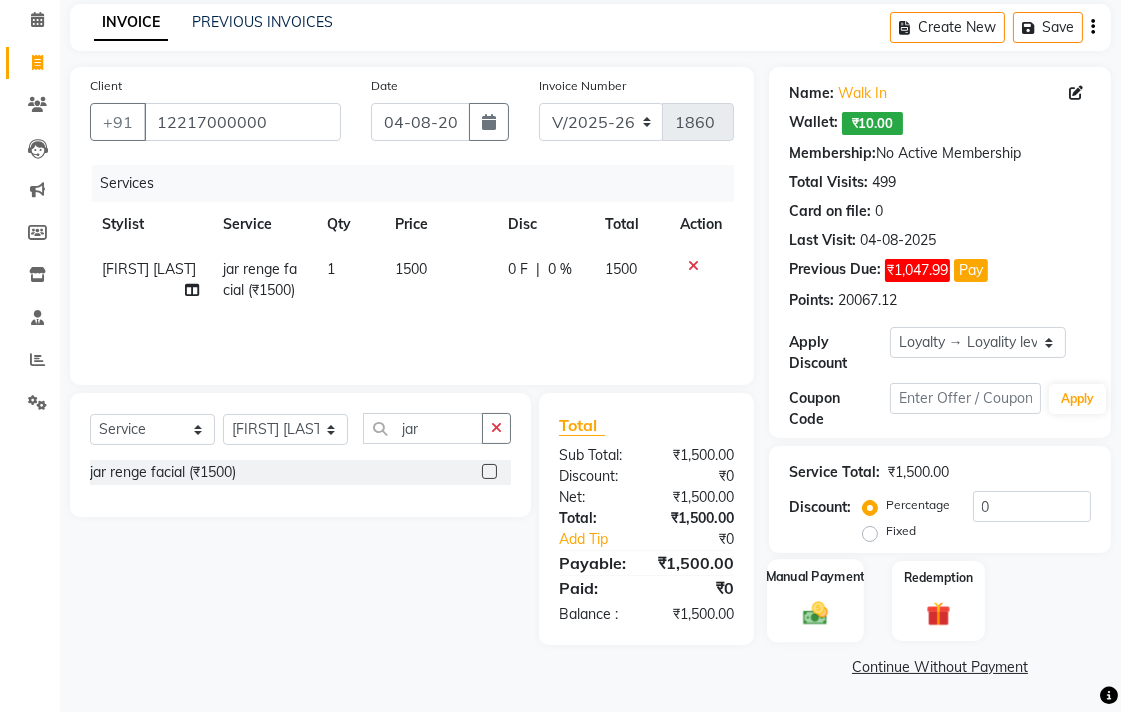click 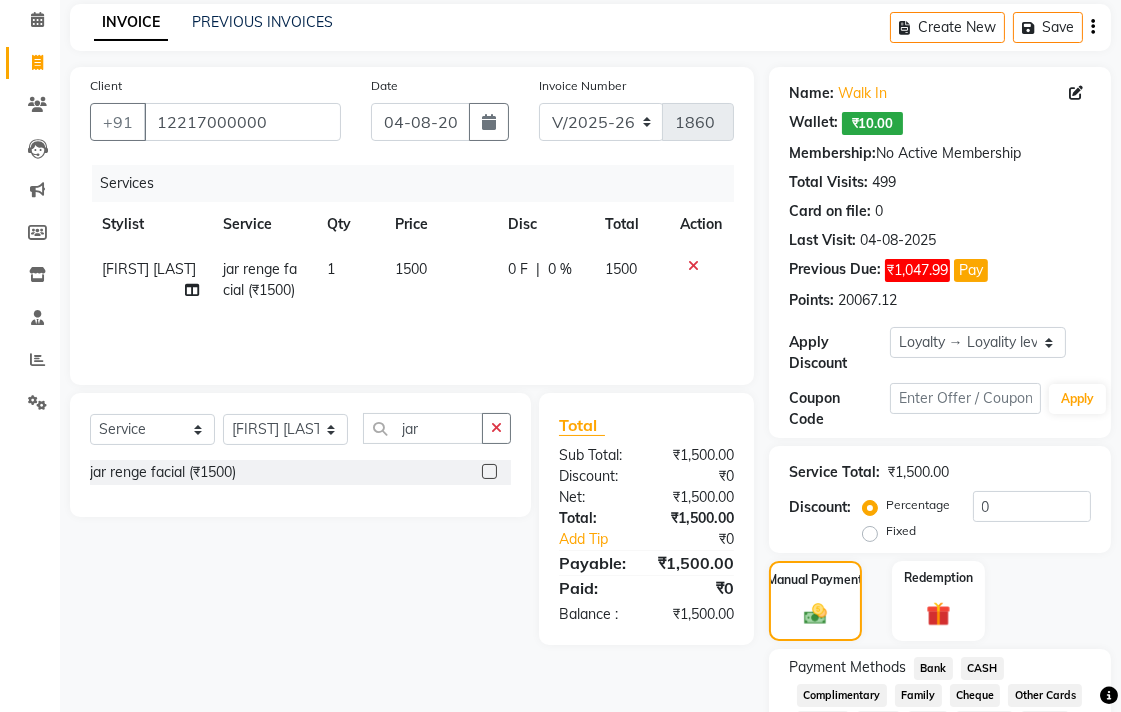 click on "CASH" 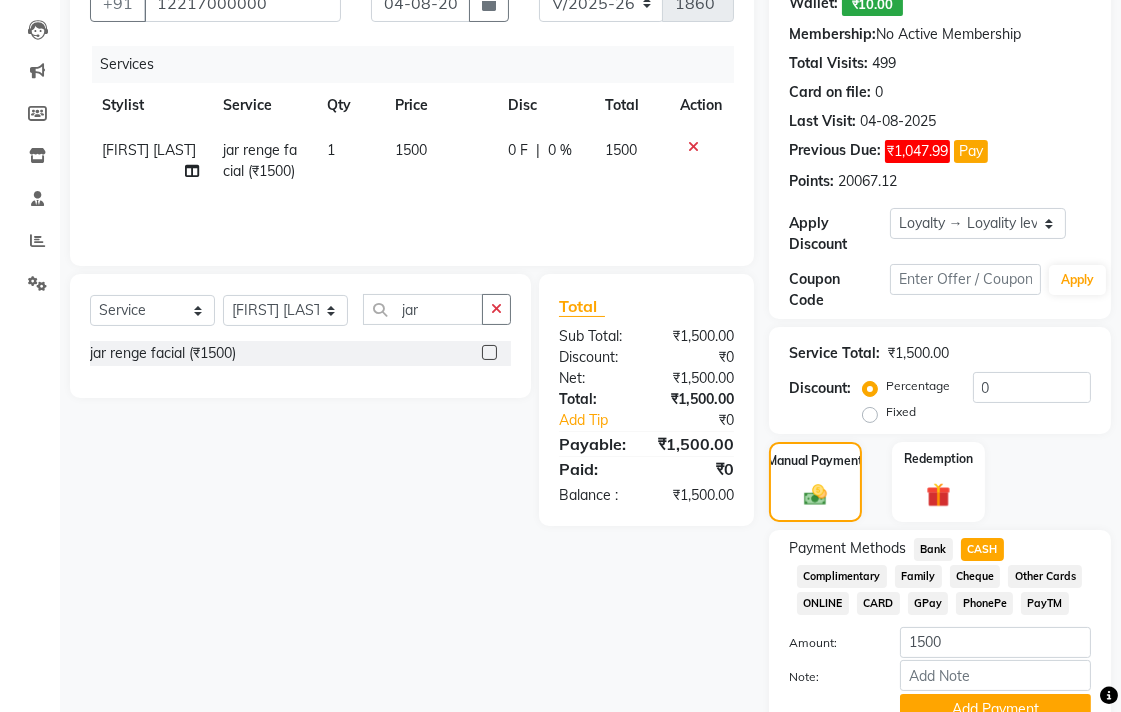 scroll, scrollTop: 295, scrollLeft: 0, axis: vertical 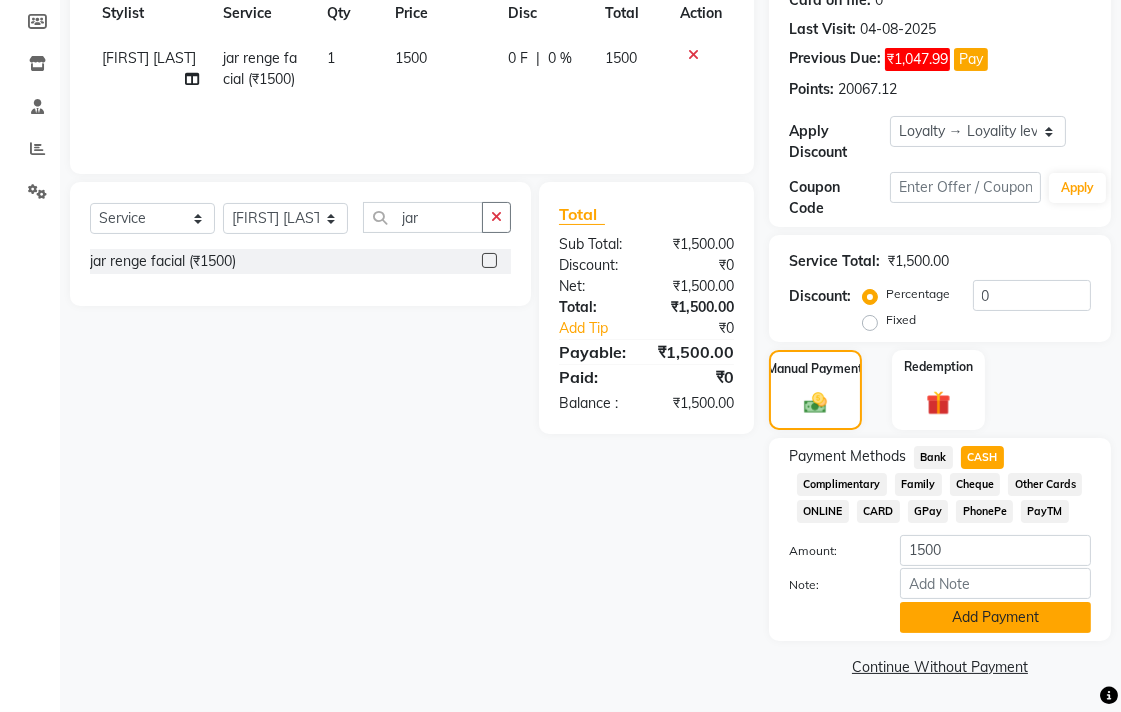 click on "Add Payment" 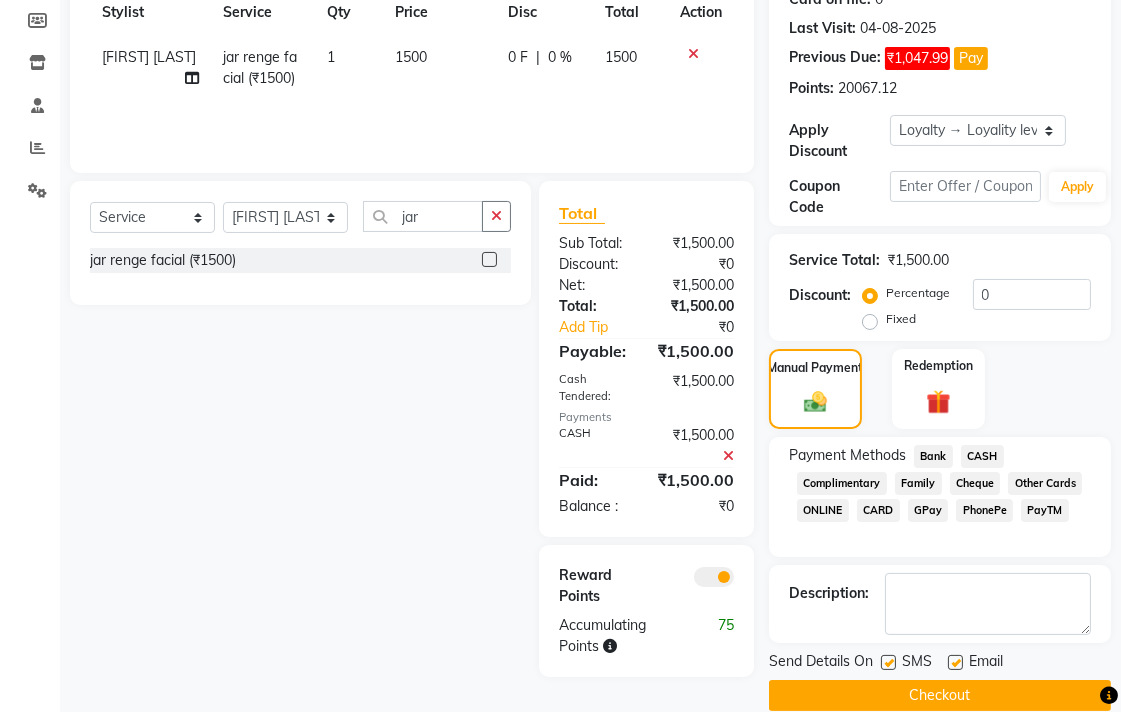 click on "Checkout" 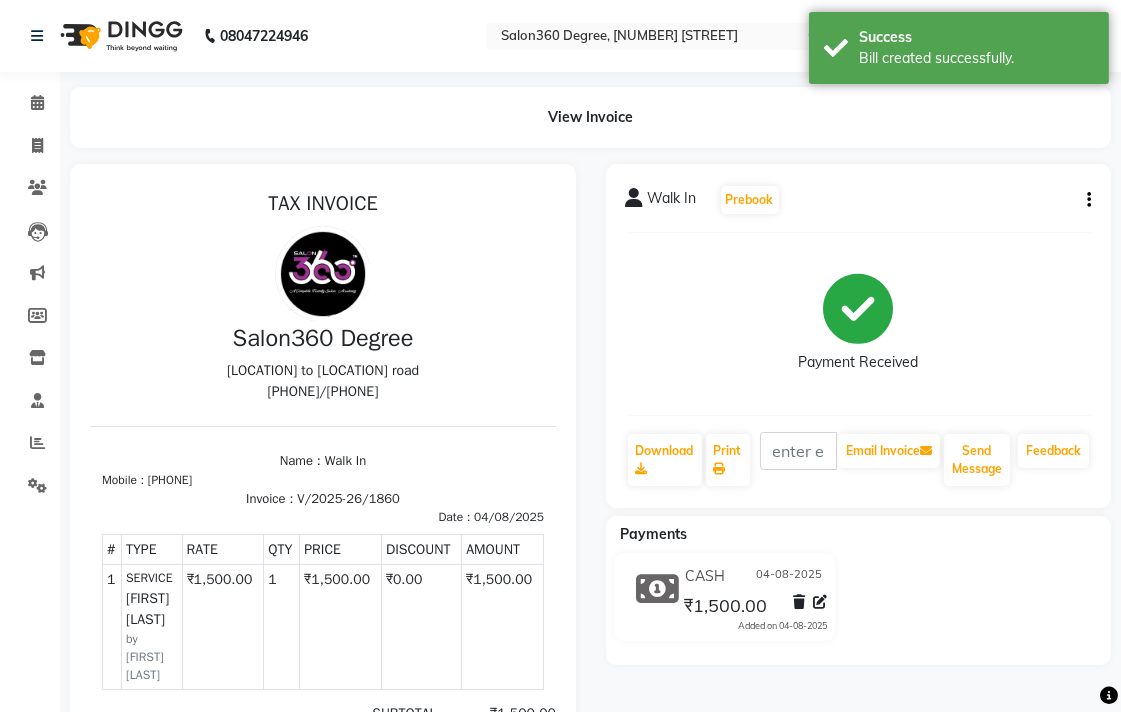 scroll, scrollTop: 0, scrollLeft: 0, axis: both 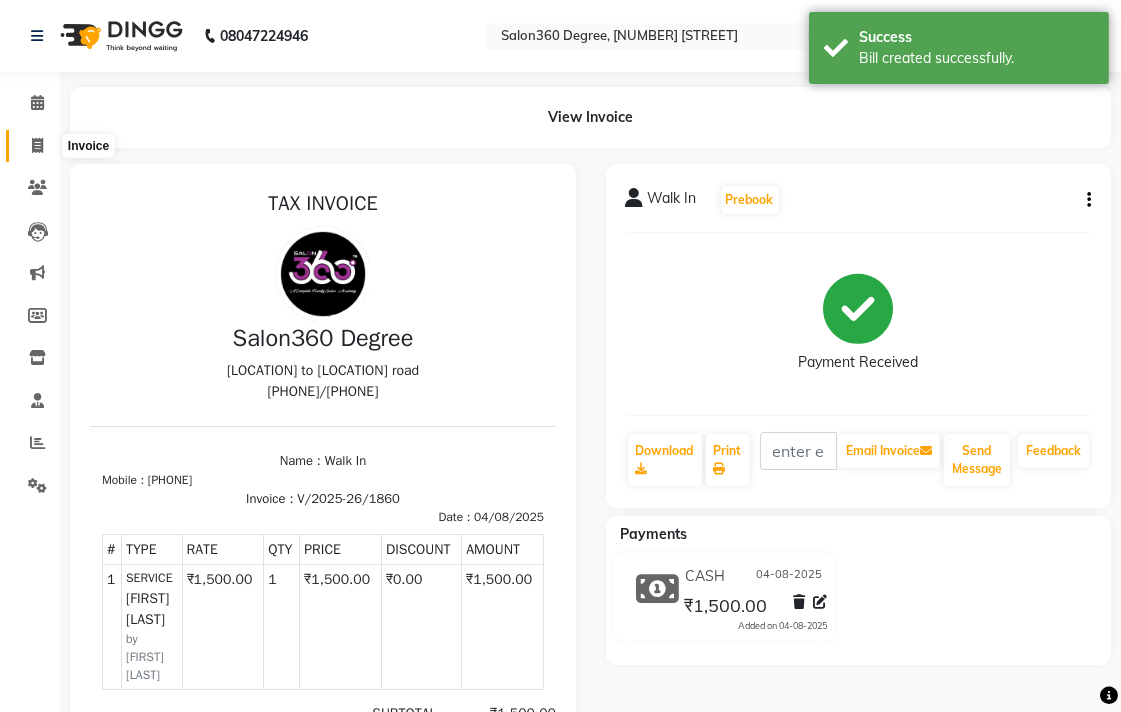 click 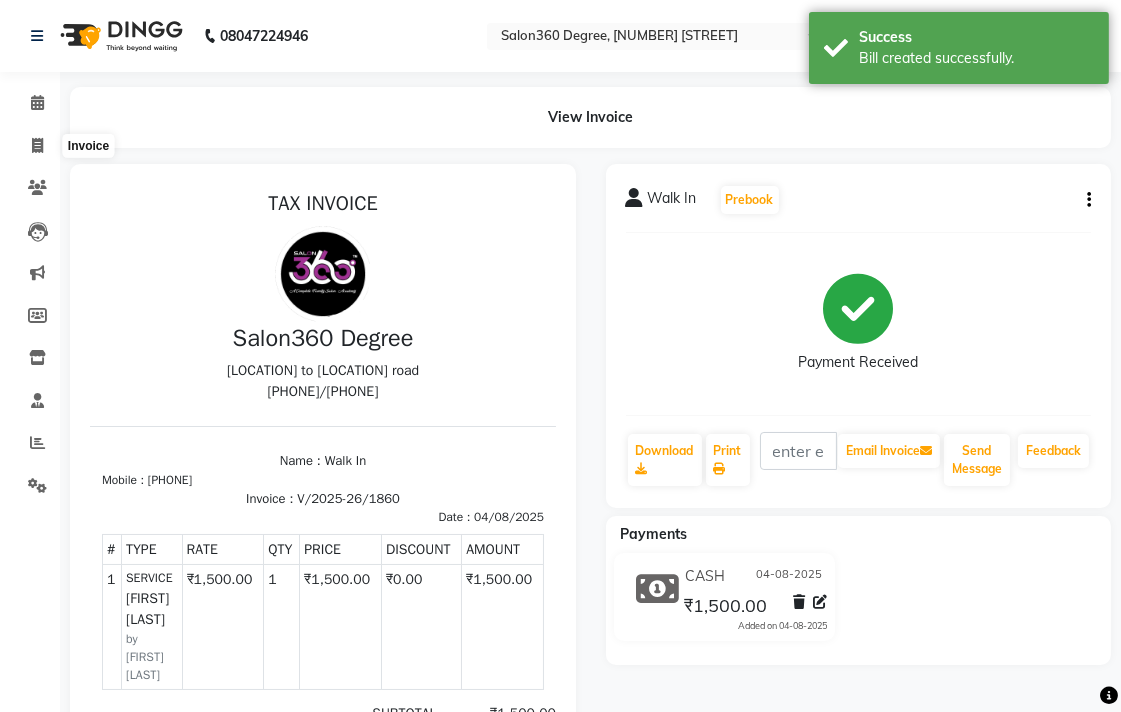select on "service" 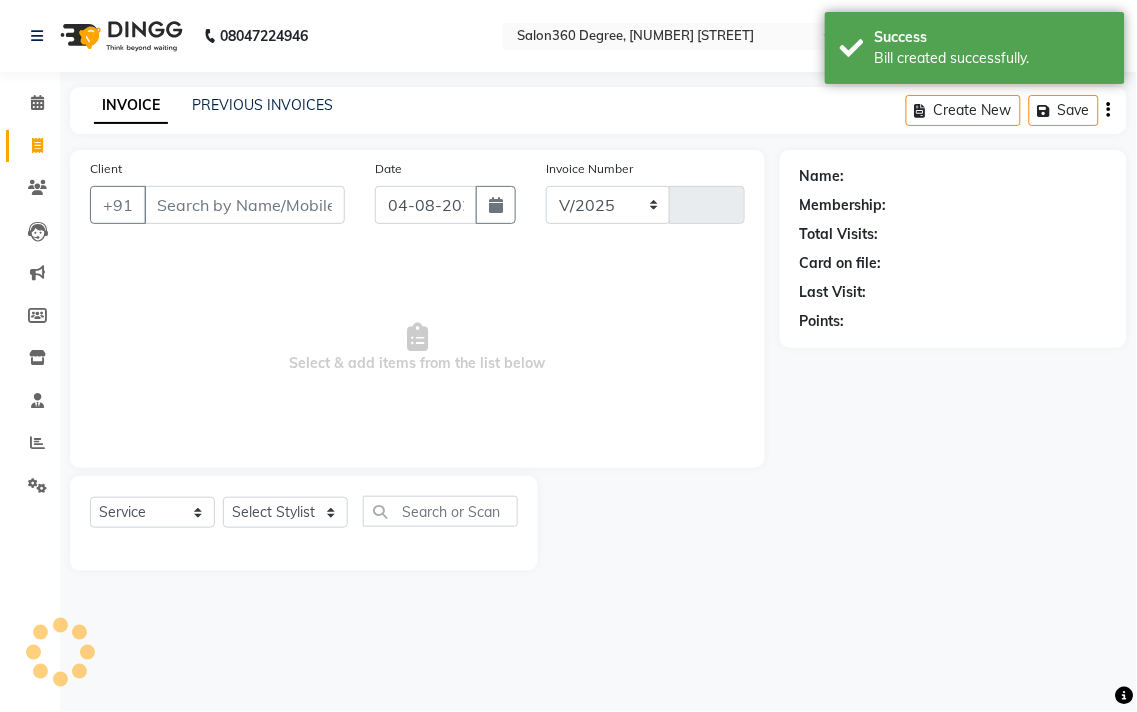 select on "5215" 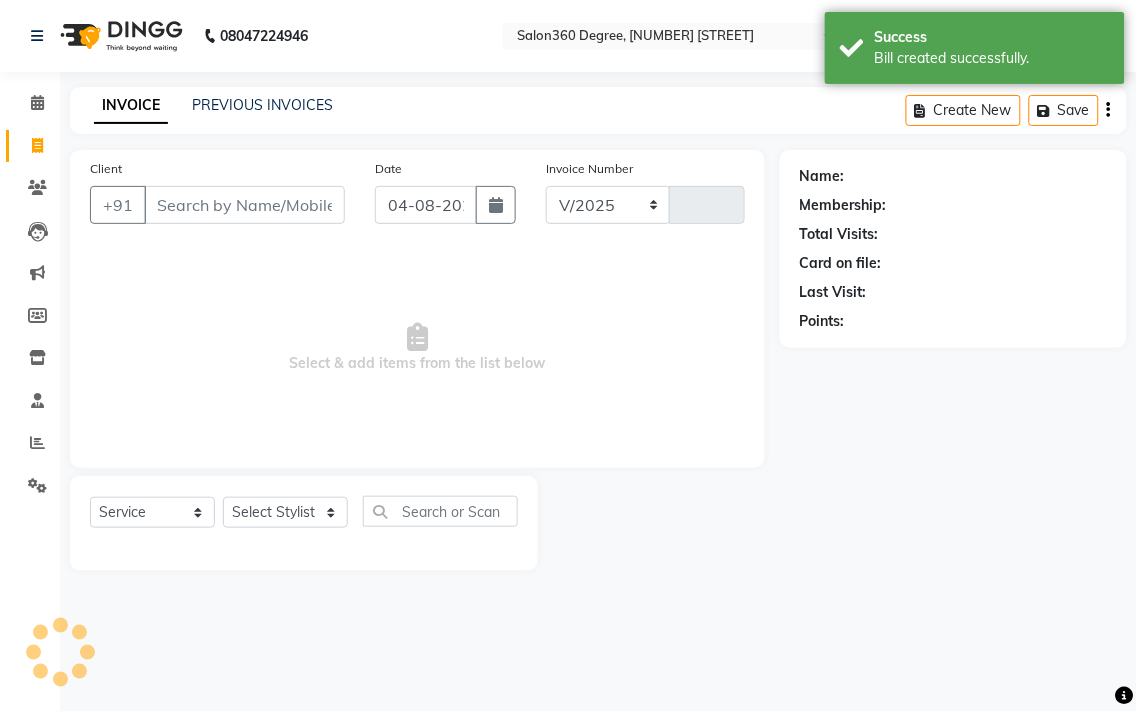type on "1861" 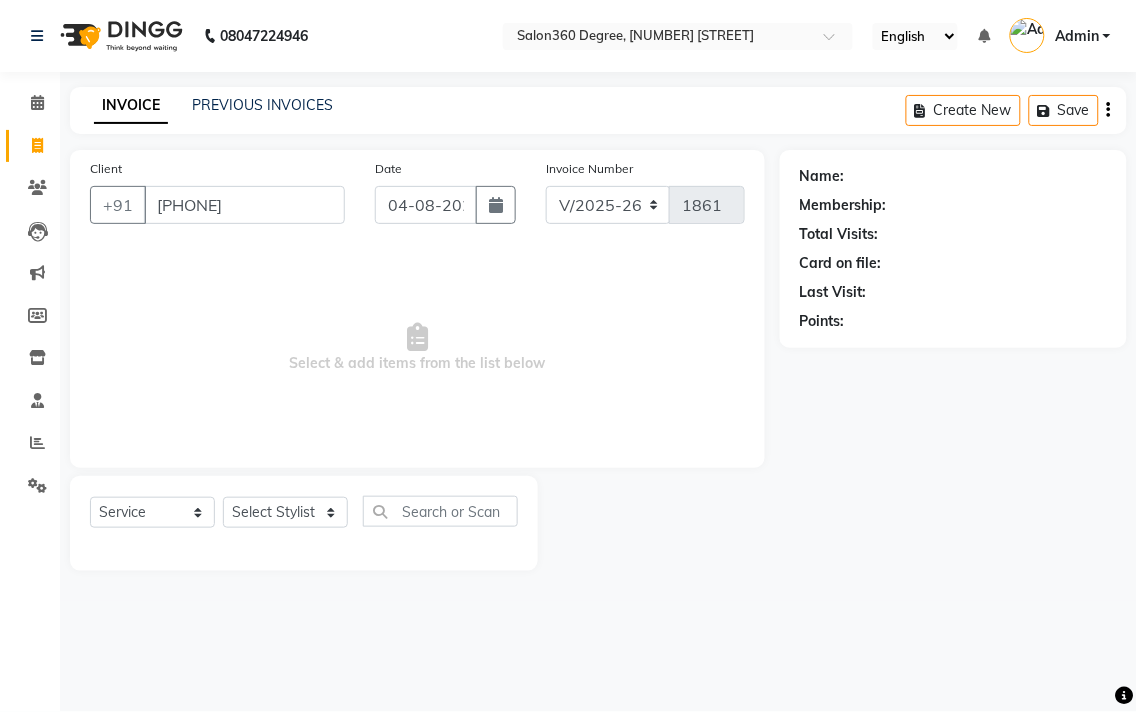 type on "9561677021" 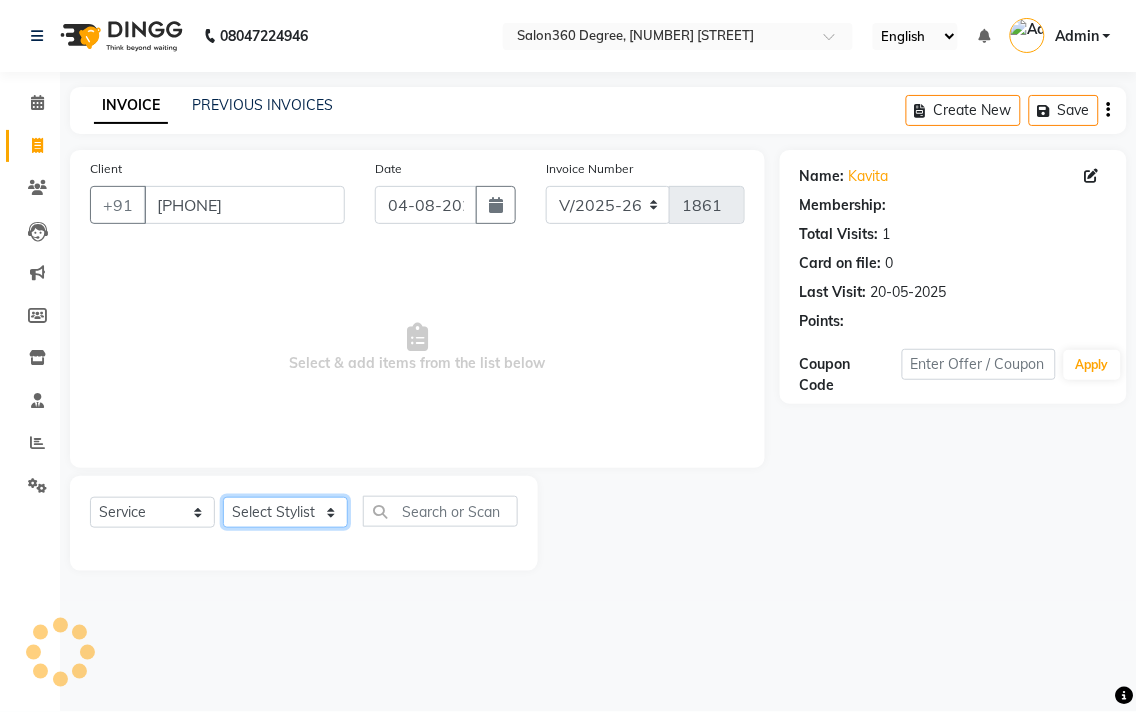 select on "1: Object" 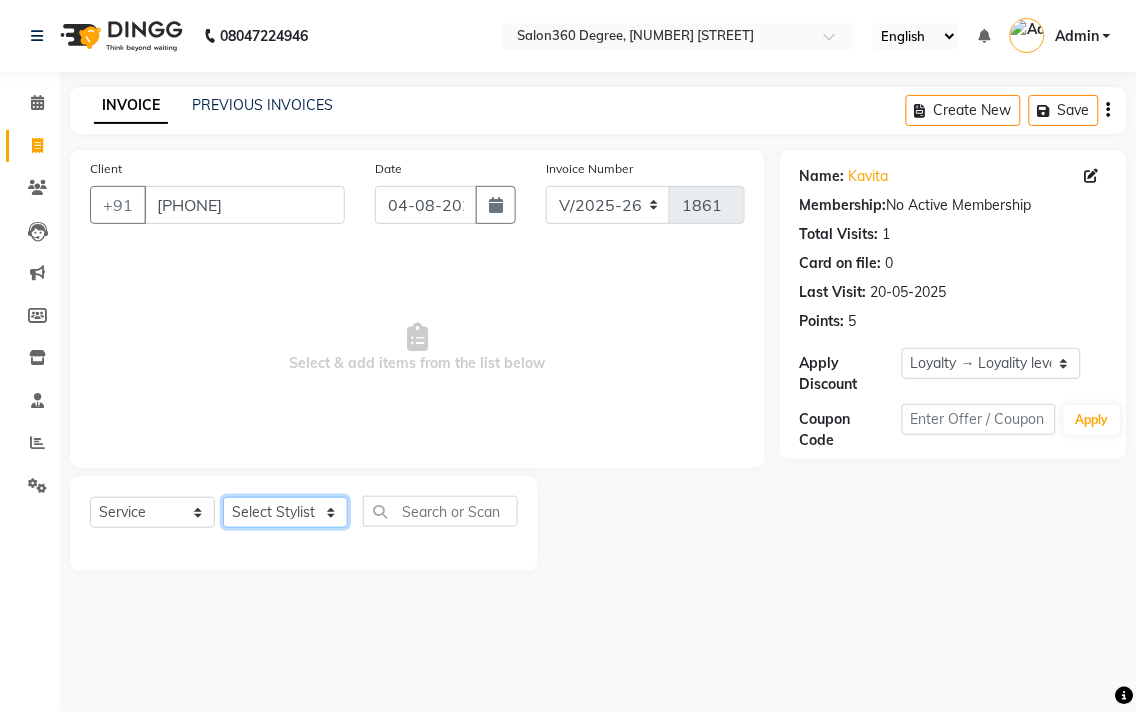 drag, startPoint x: 308, startPoint y: 525, endPoint x: 308, endPoint y: 514, distance: 11 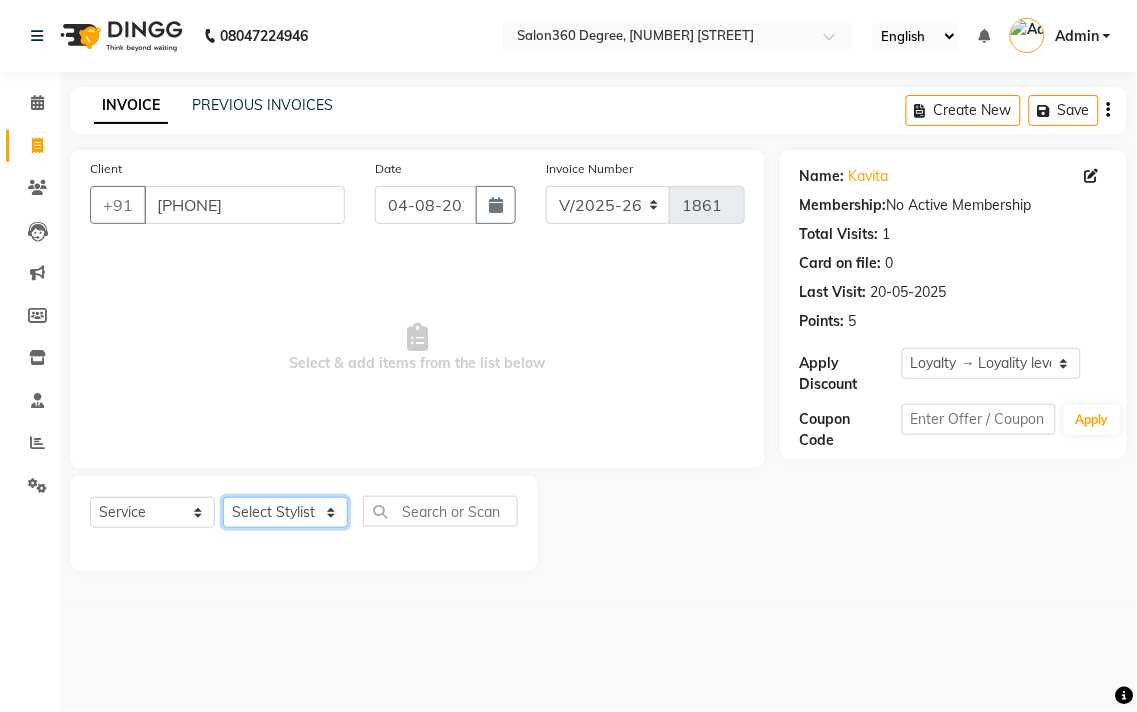 select on "80072" 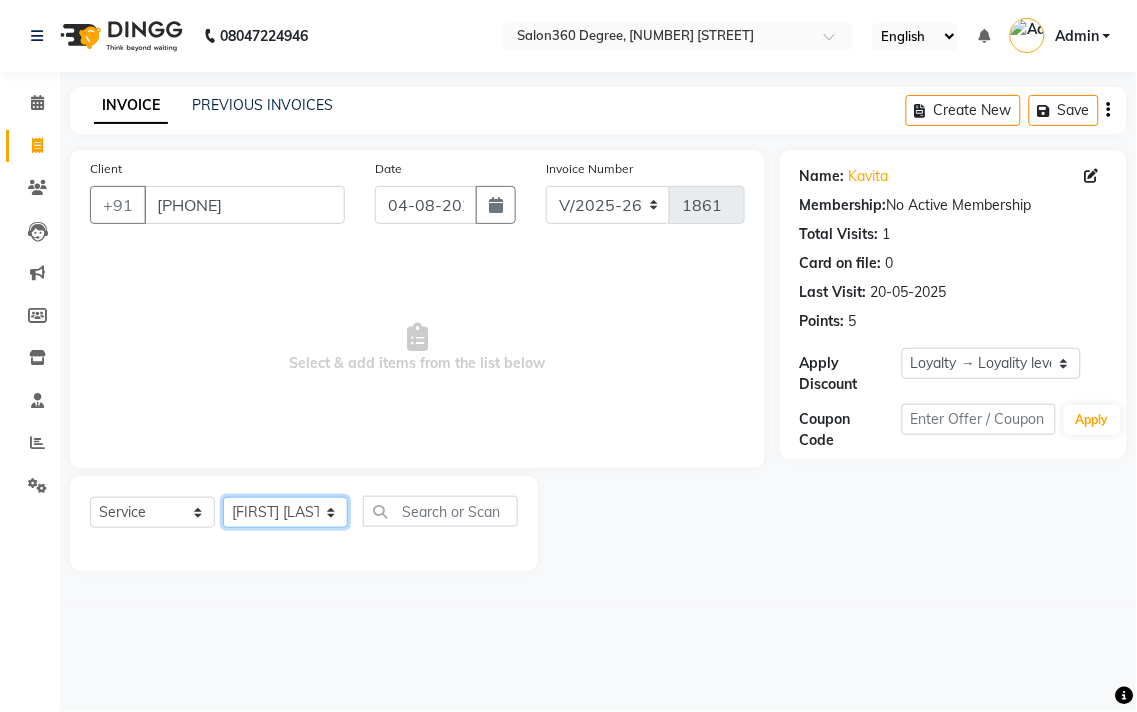 click on "Select Stylist [FIRST] [LAST] [FIRST] [LAST] [FIRST] [LAST] [FIRST] [LAST] [FIRST] [LAST] [FIRST] [LAST] [FIRST] [LAST] [FIRST] [LAST] [FIRST] [LAST]" 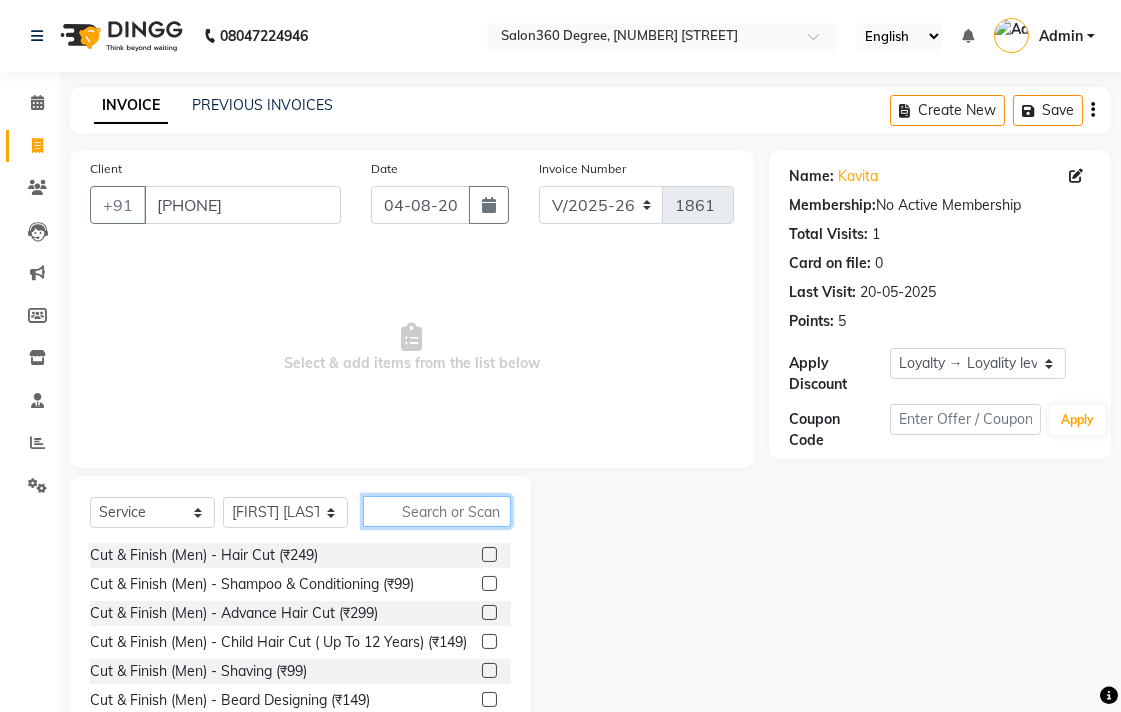 click 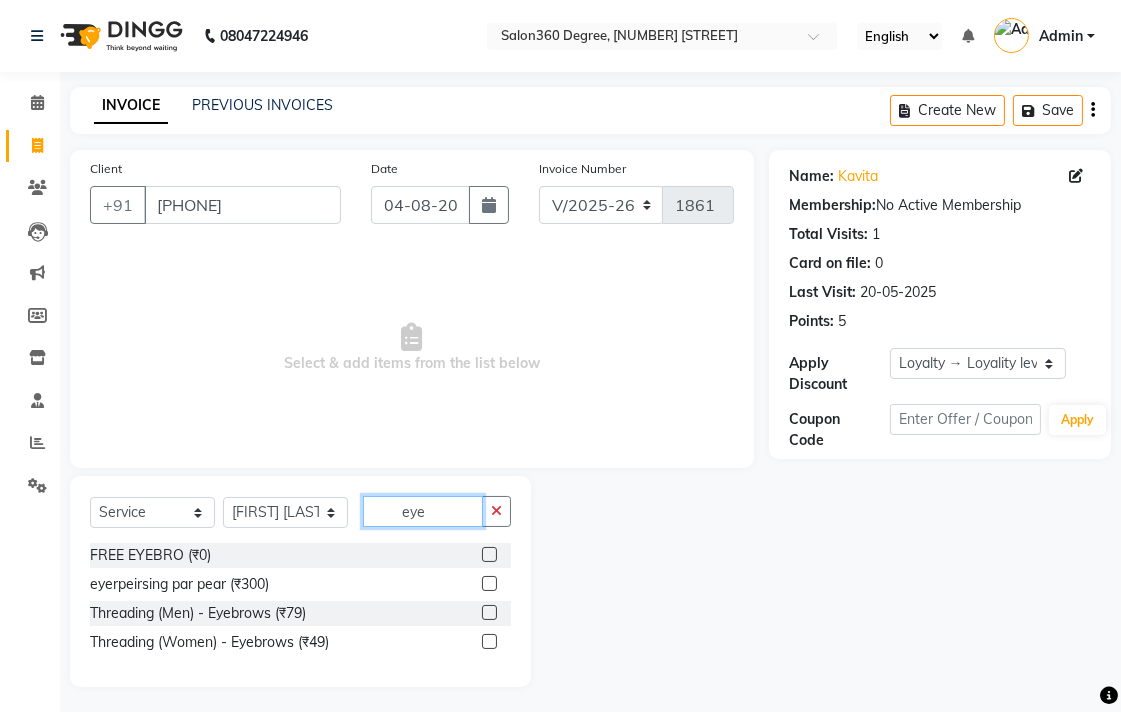 type on "eye" 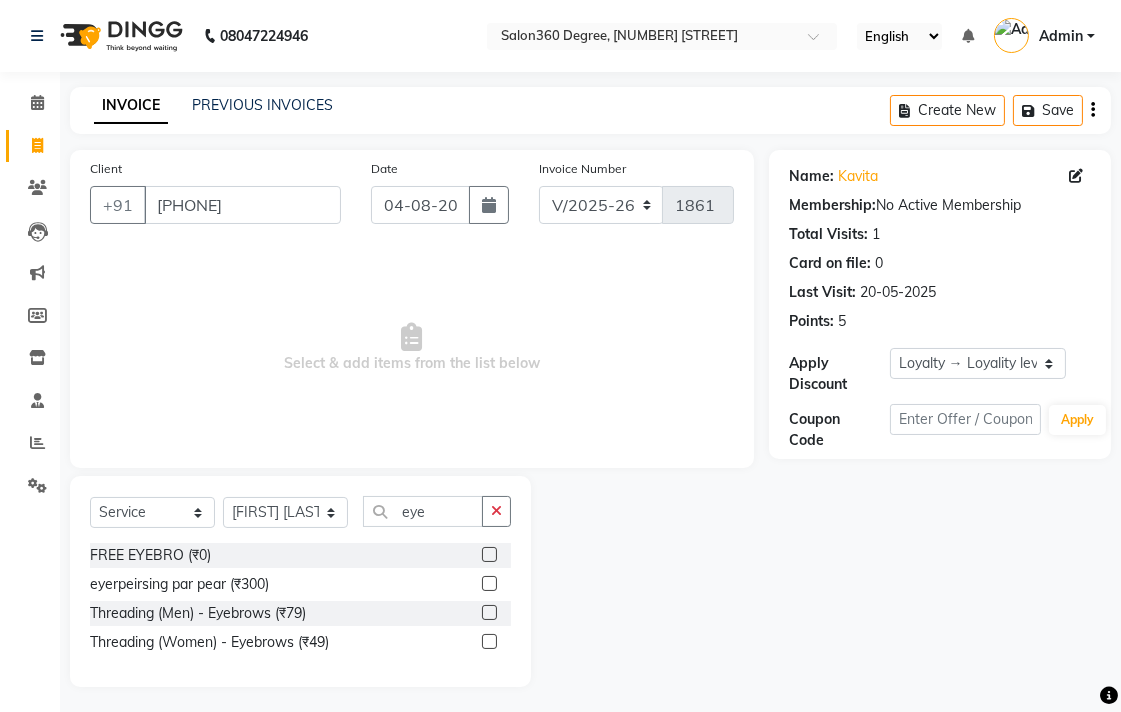 drag, startPoint x: 485, startPoint y: 637, endPoint x: 486, endPoint y: 564, distance: 73.00685 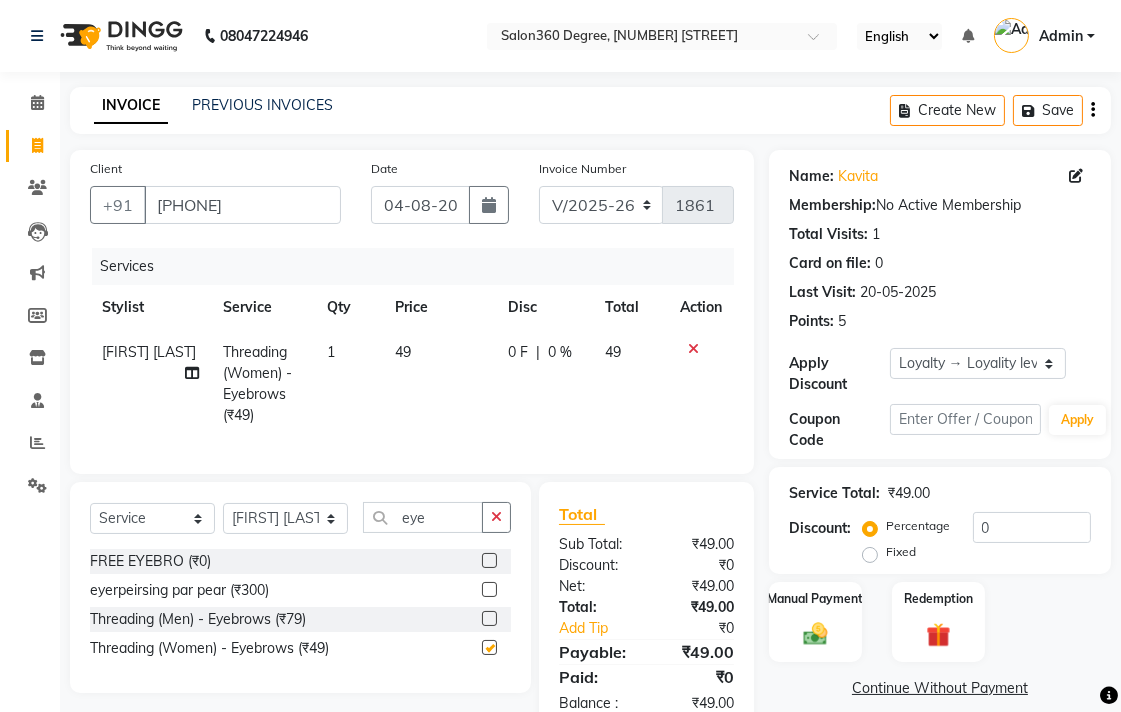 checkbox on "false" 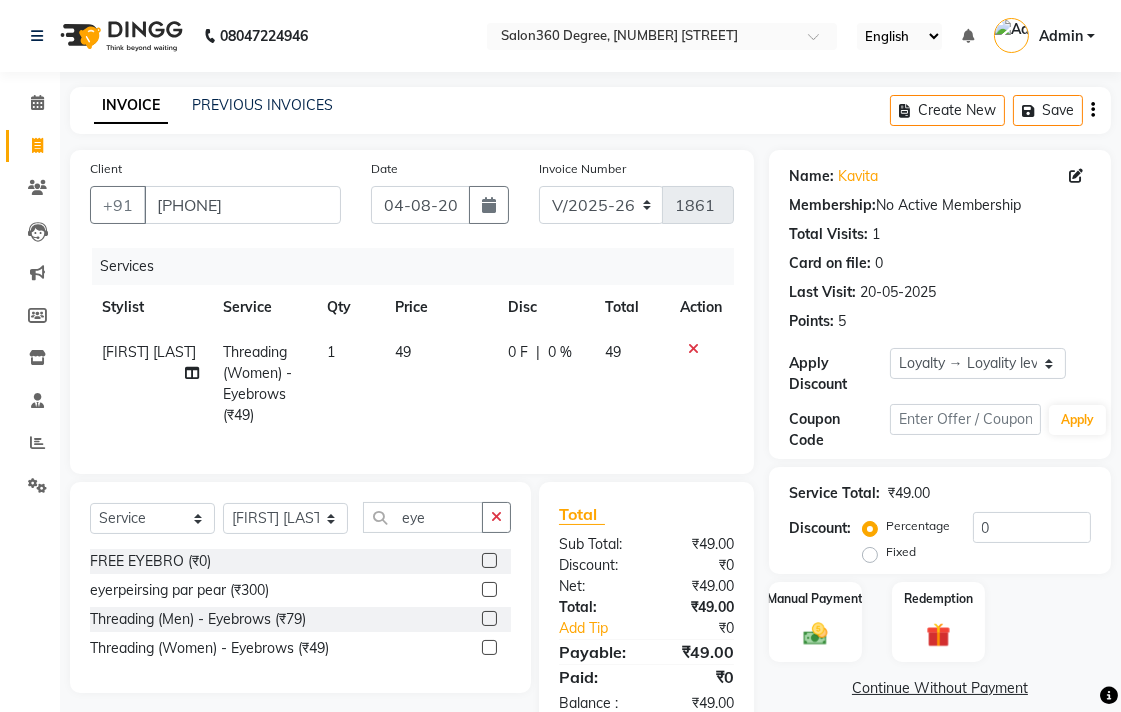 click on "49" 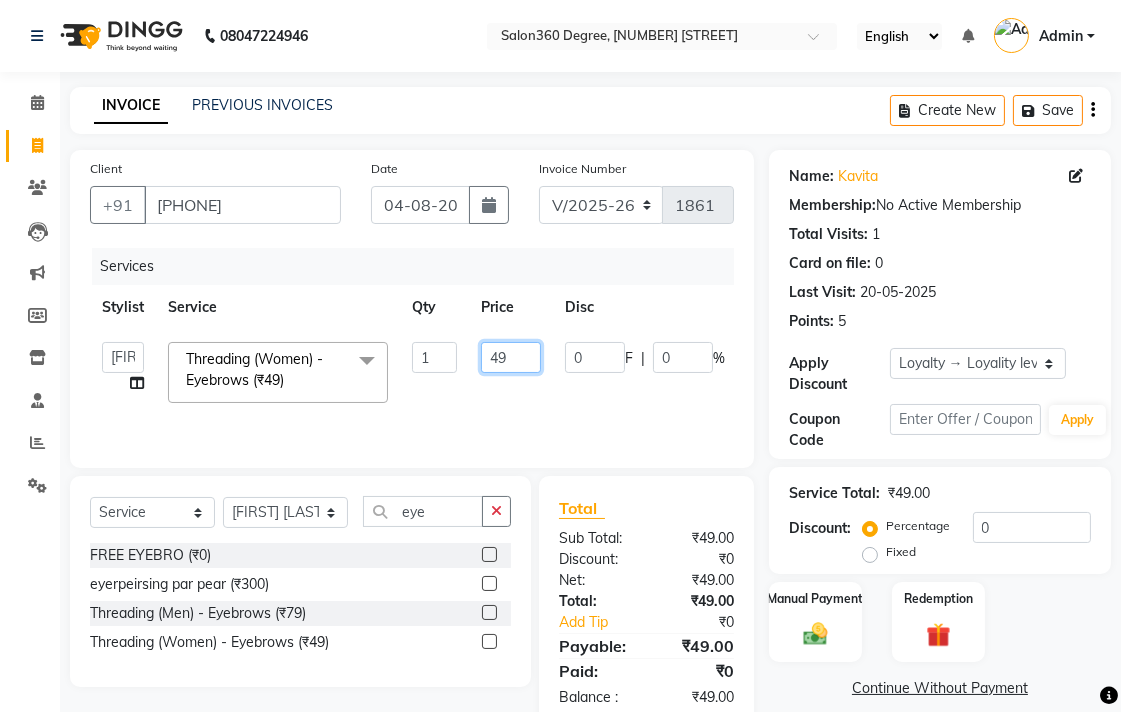 click on "49" 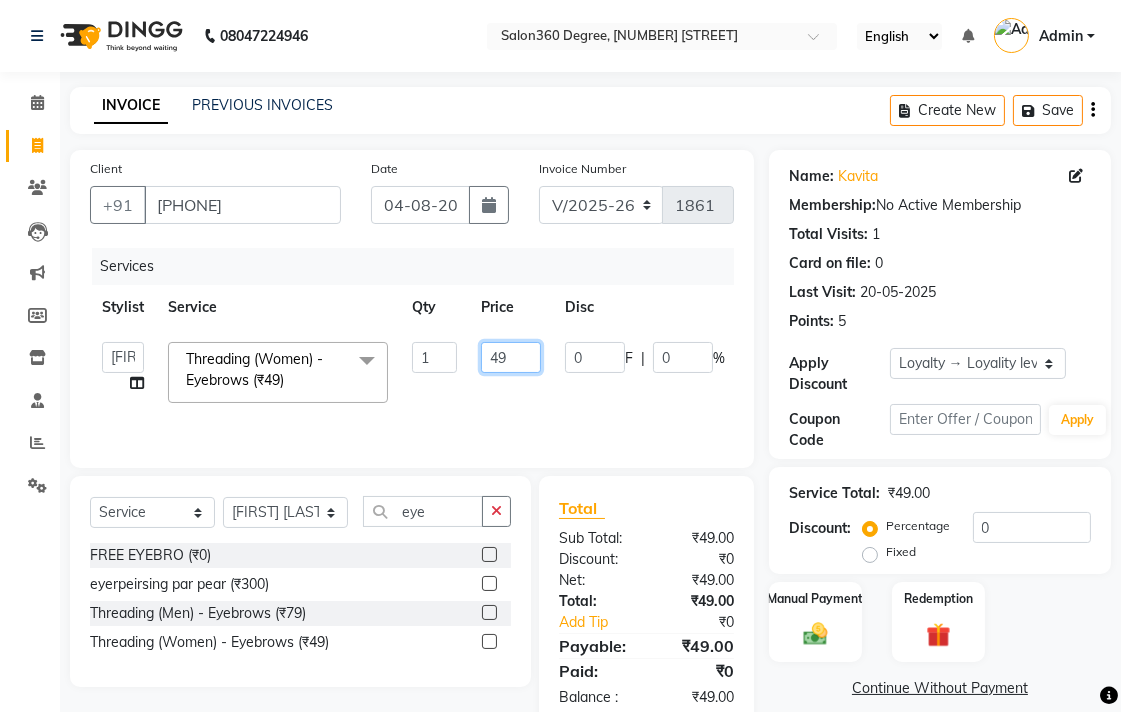 type on "4" 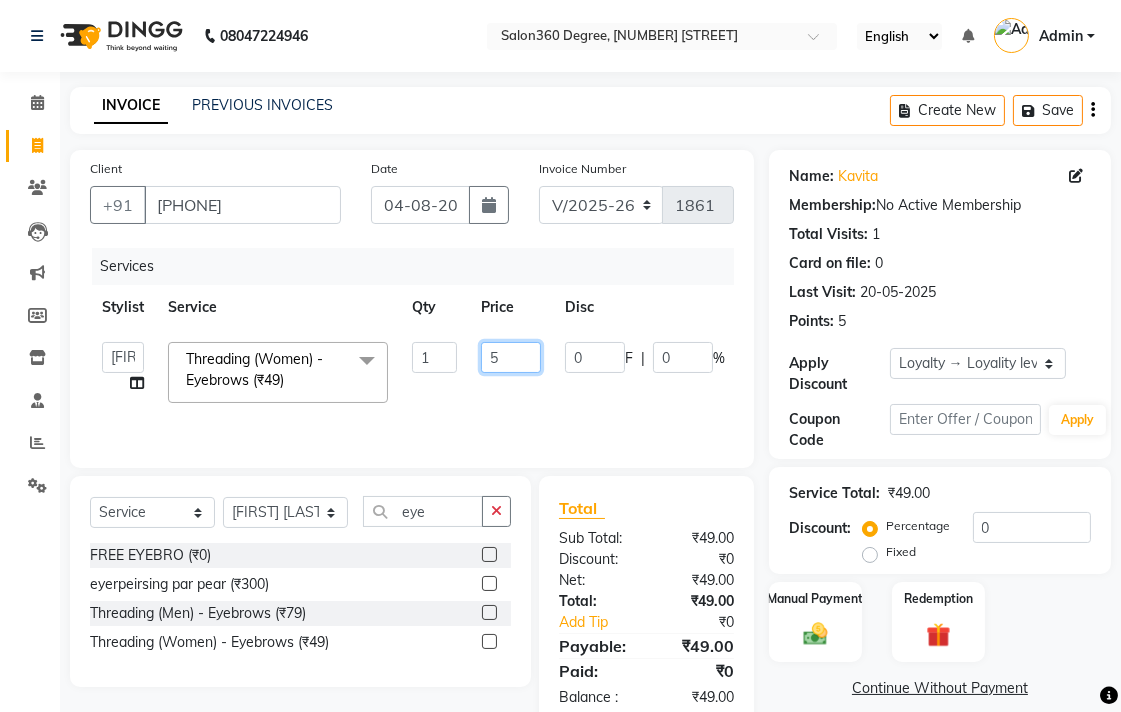 type on "50" 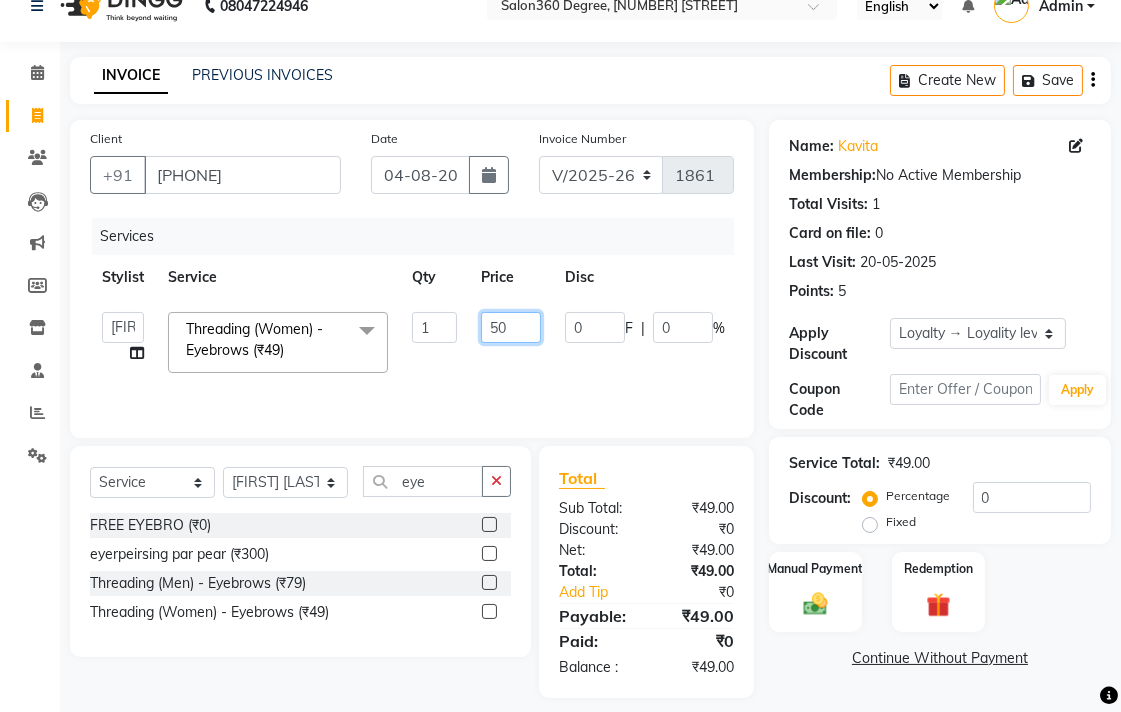 scroll, scrollTop: 46, scrollLeft: 0, axis: vertical 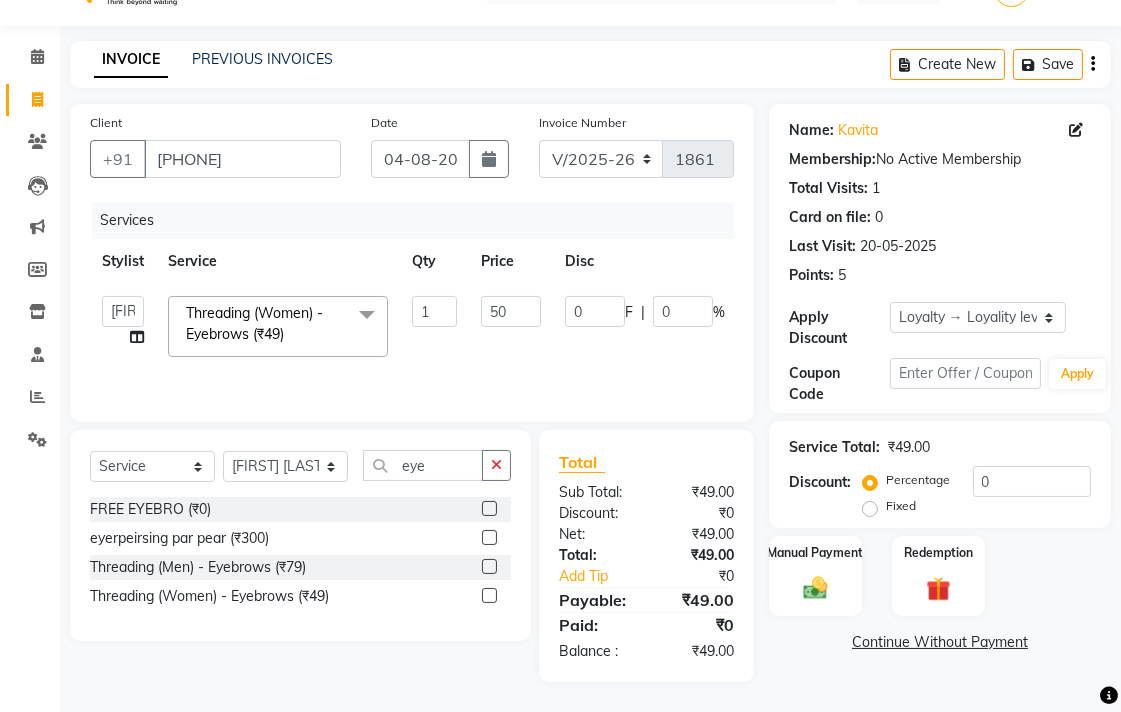 click on "Name: Kavita  Membership:  No Active Membership  Total Visits:  1 Card on file:  0 Last Visit:   20-05-2025 Points:   5  Apply Discount Select  Loyalty → Loyality level 1  Coupon Code Apply Service Total:  ₹49.00  Discount:  Percentage   Fixed  0 Manual Payment Redemption  Continue Without Payment" 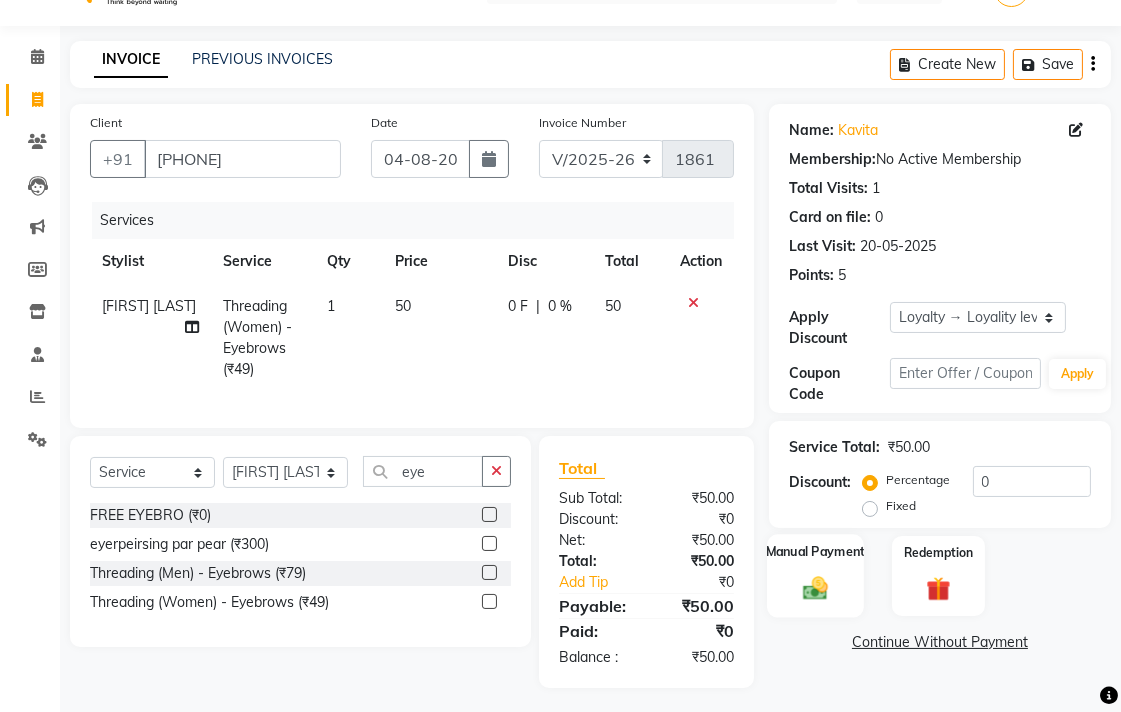 click 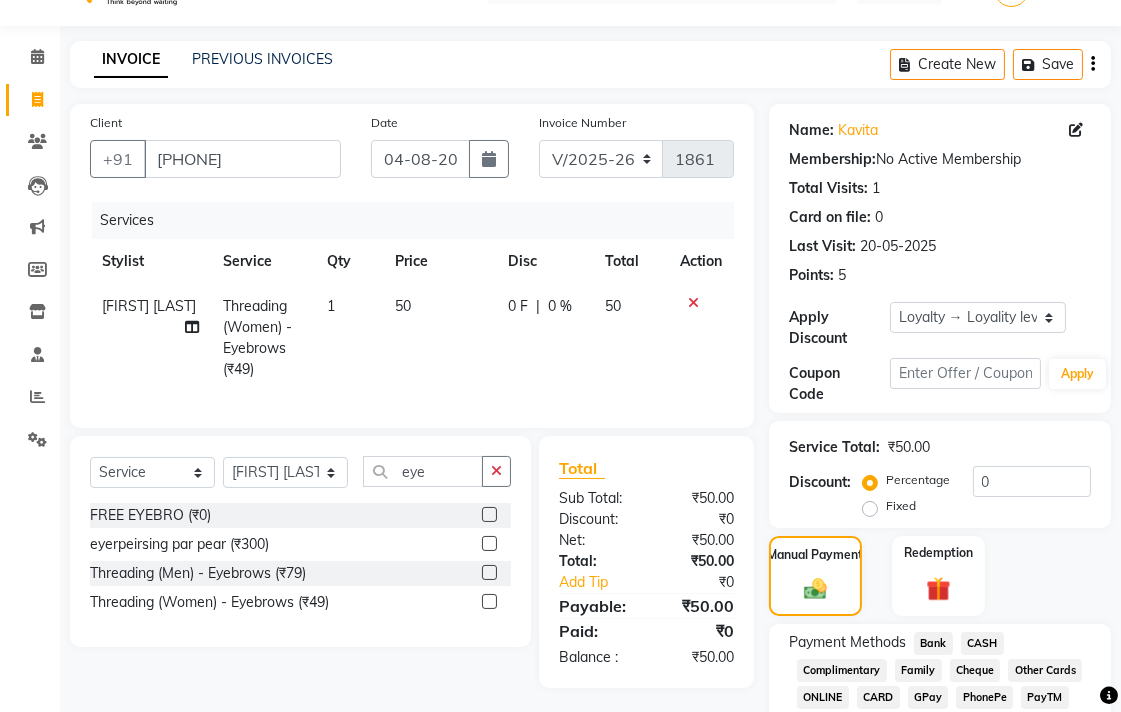 click on "Bank" 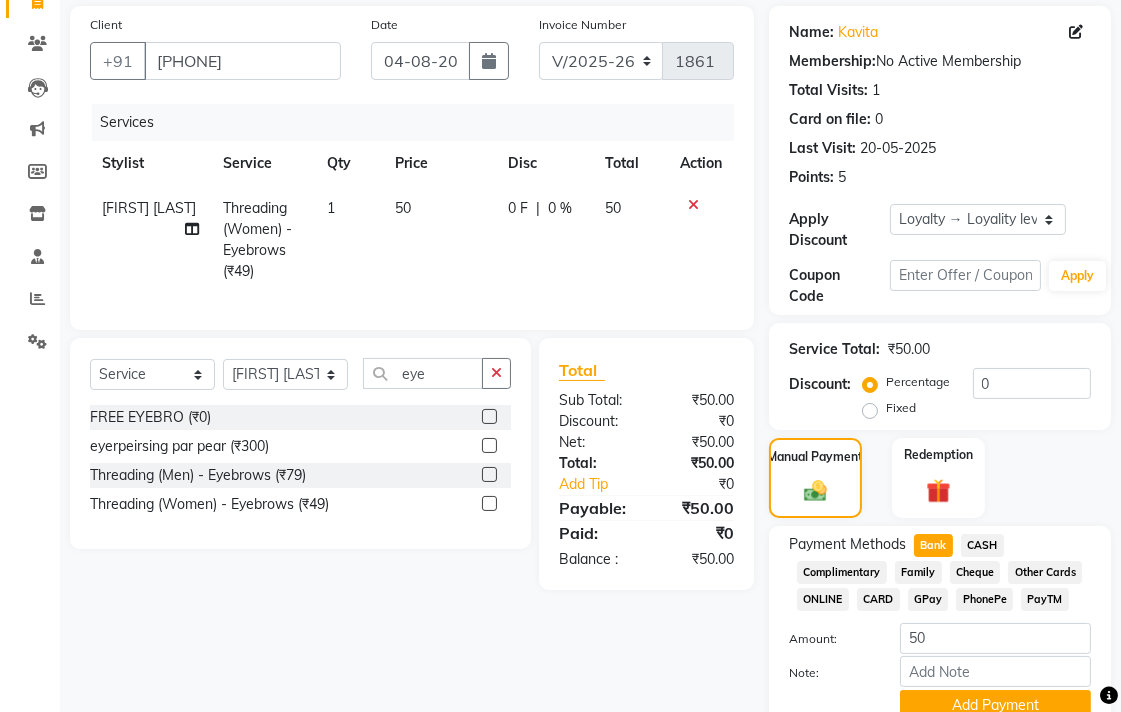 scroll, scrollTop: 233, scrollLeft: 0, axis: vertical 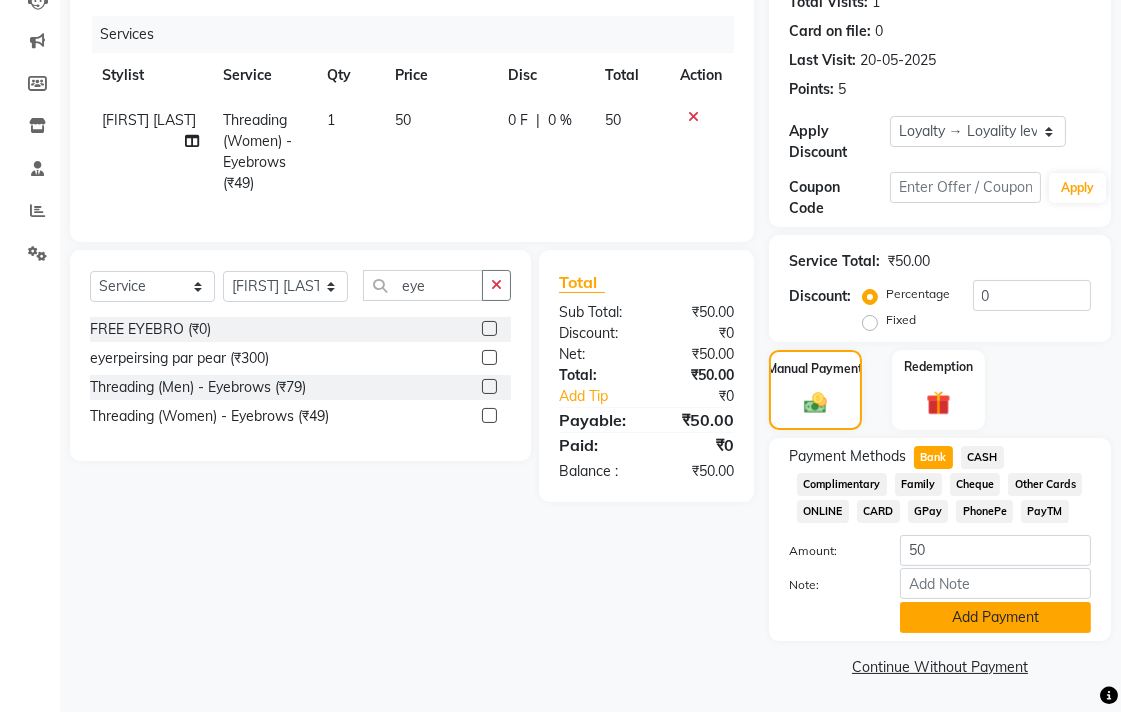 click on "Add Payment" 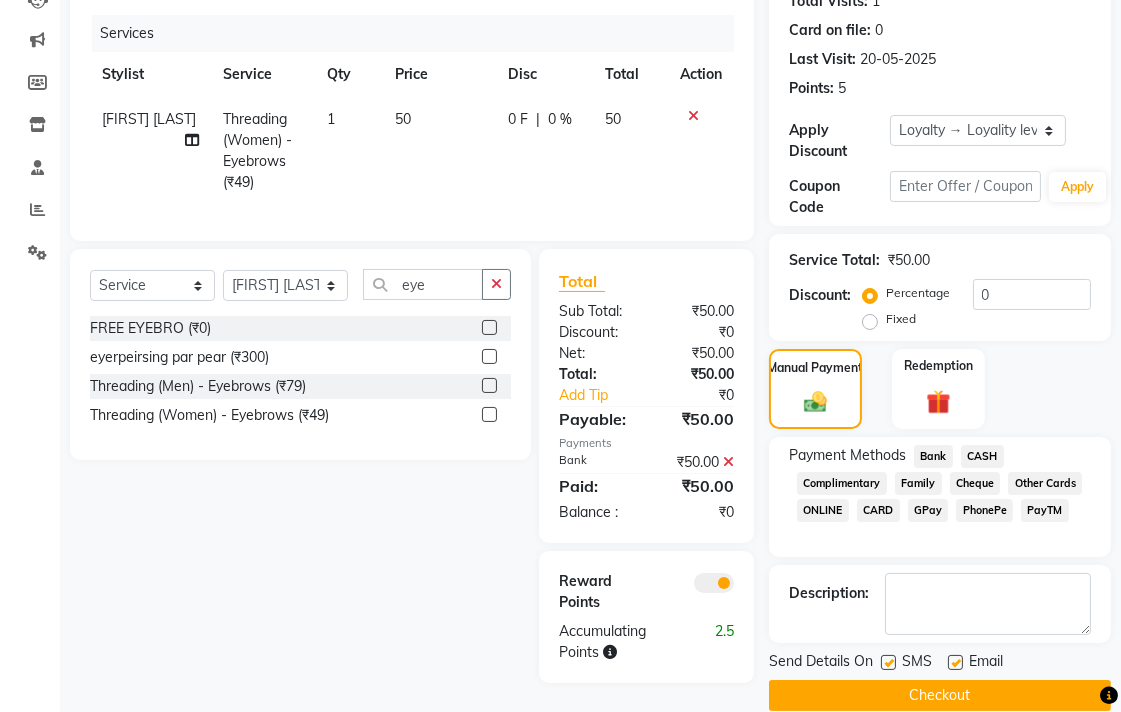 click on "Checkout" 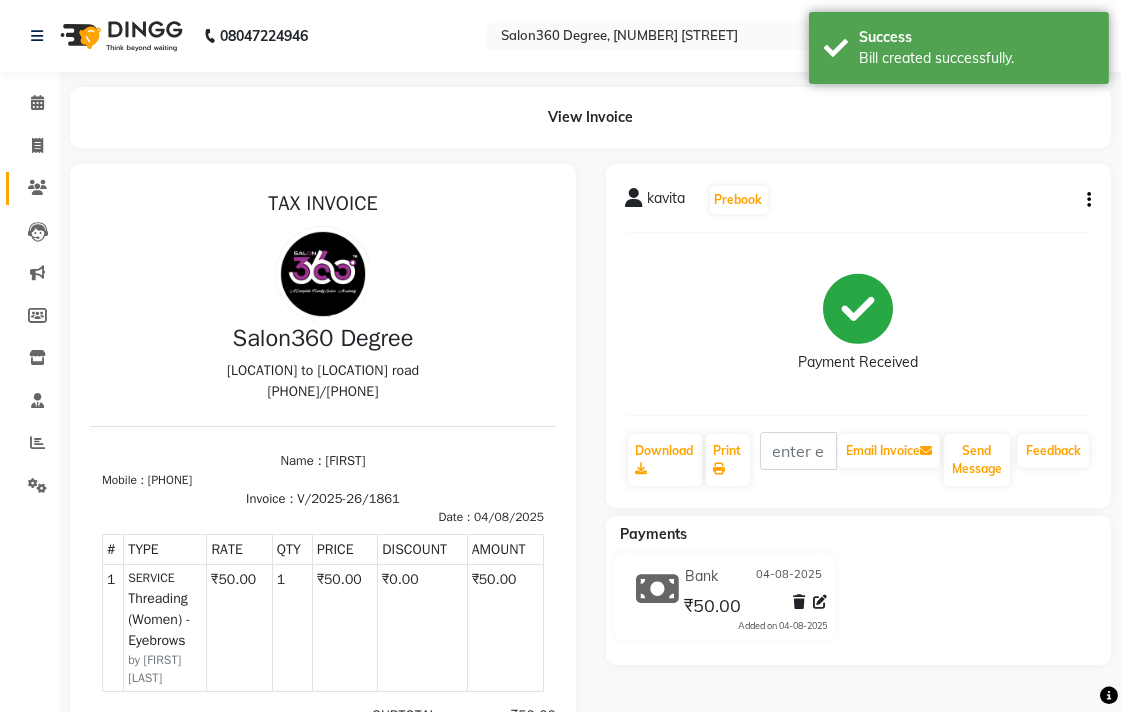 scroll, scrollTop: 0, scrollLeft: 0, axis: both 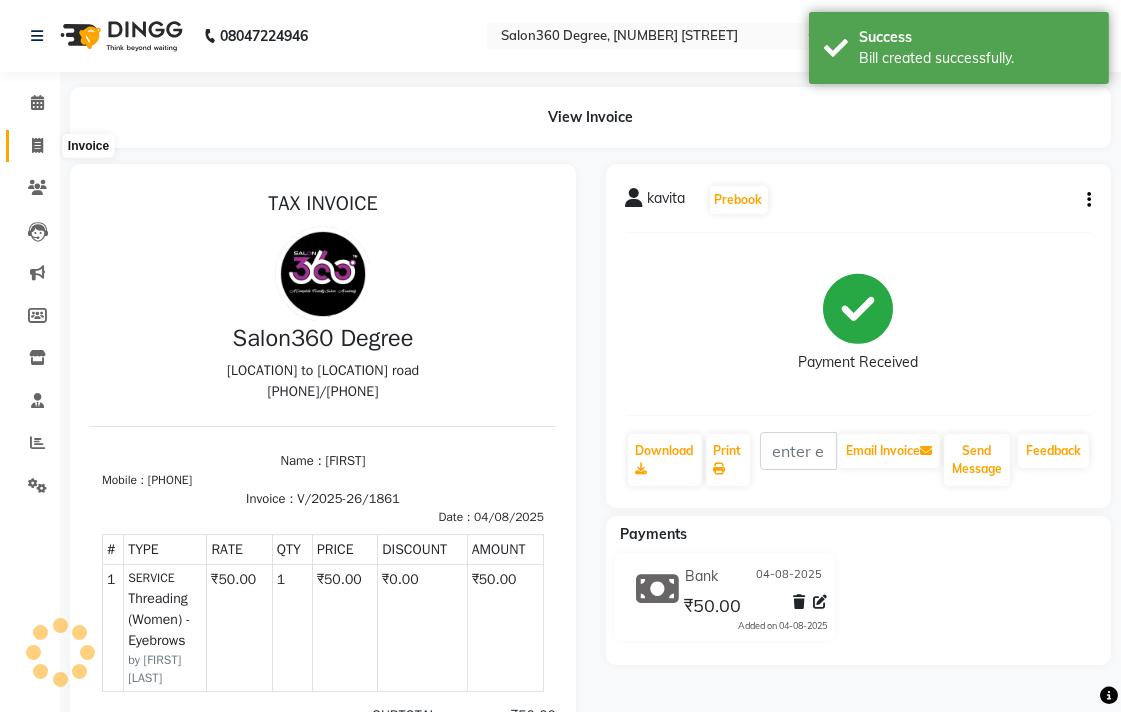 click 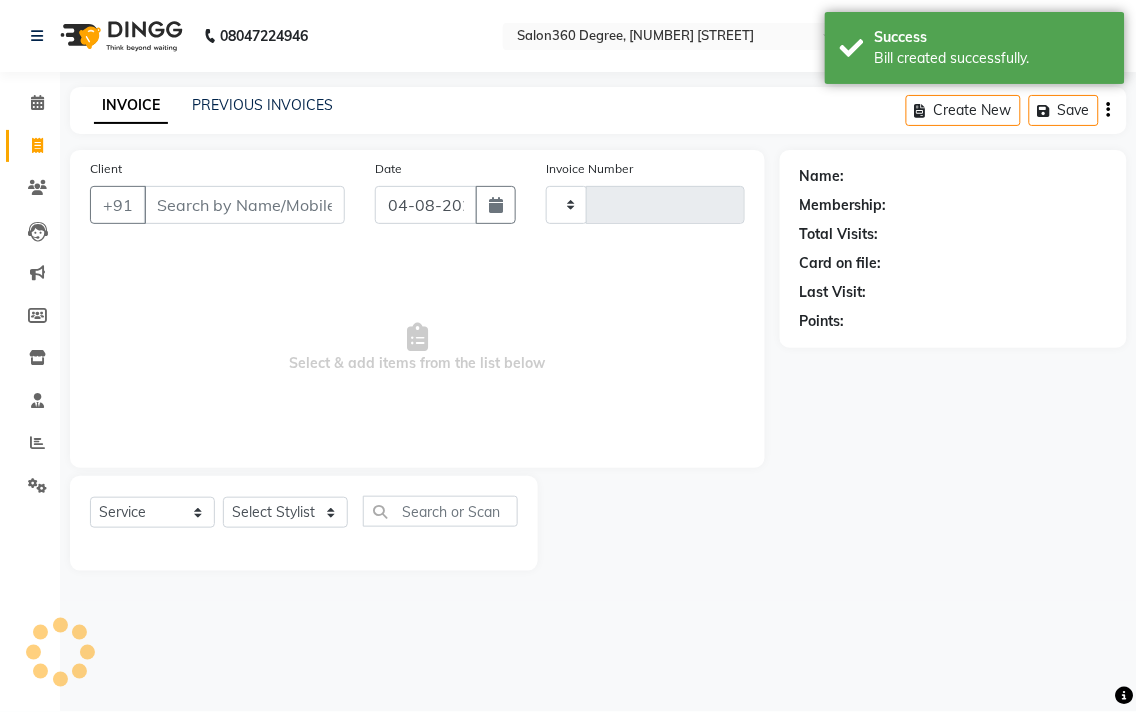 type on "1862" 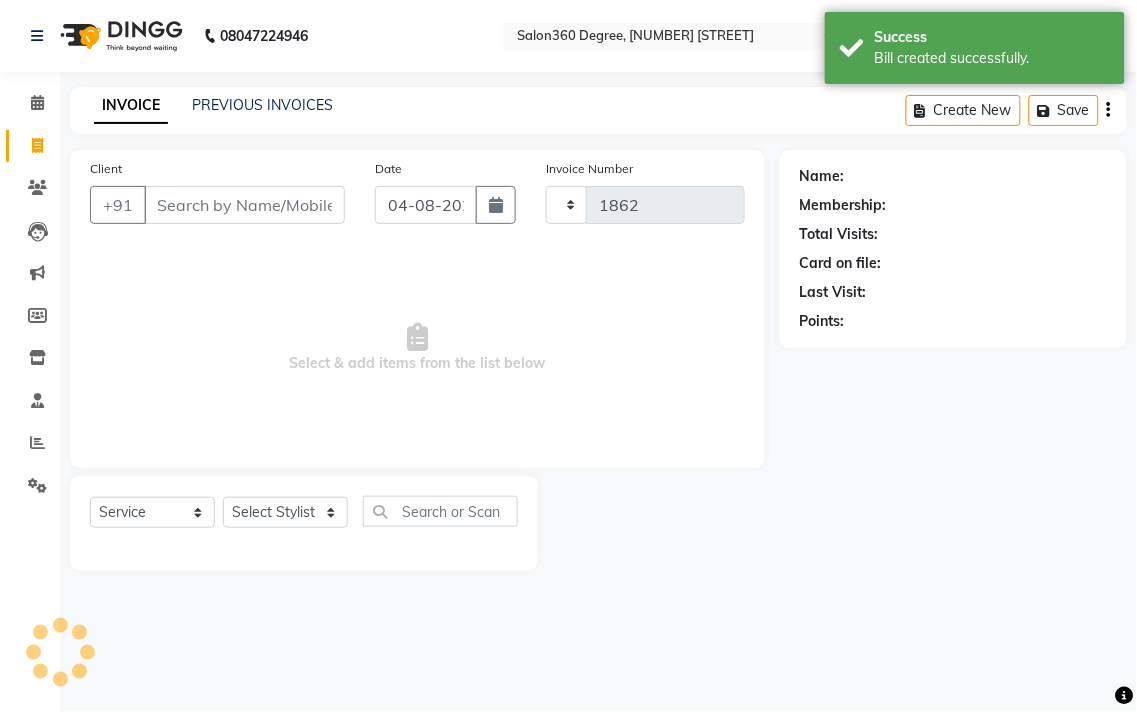 select on "5215" 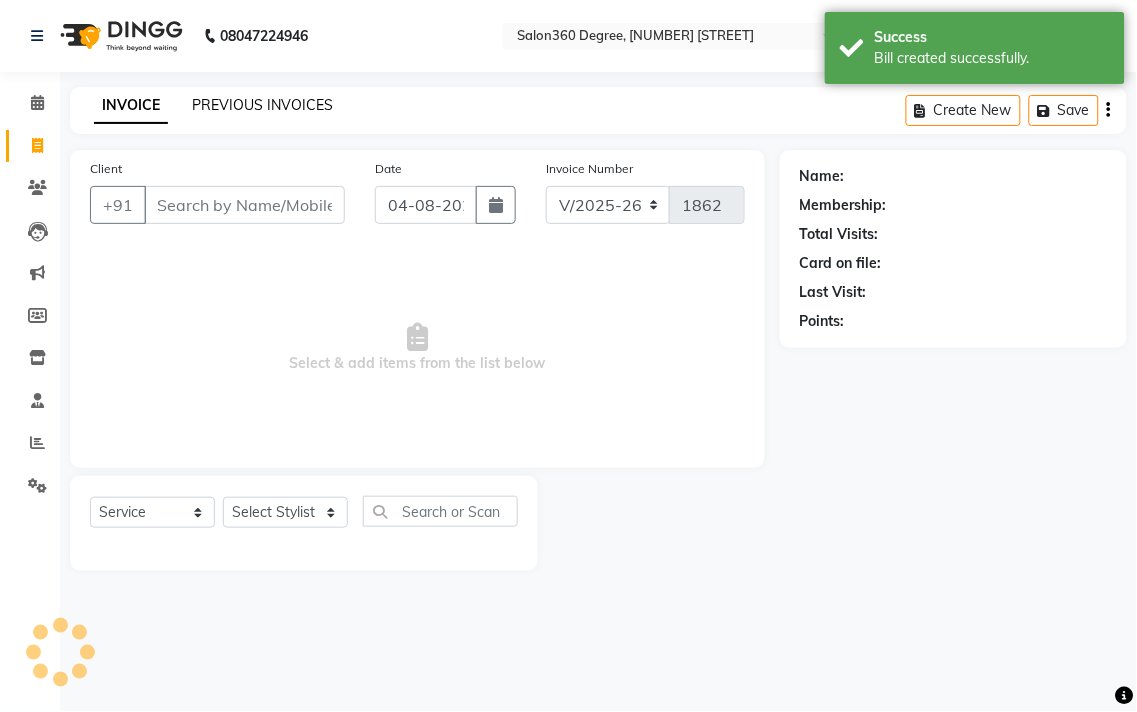click on "PREVIOUS INVOICES" 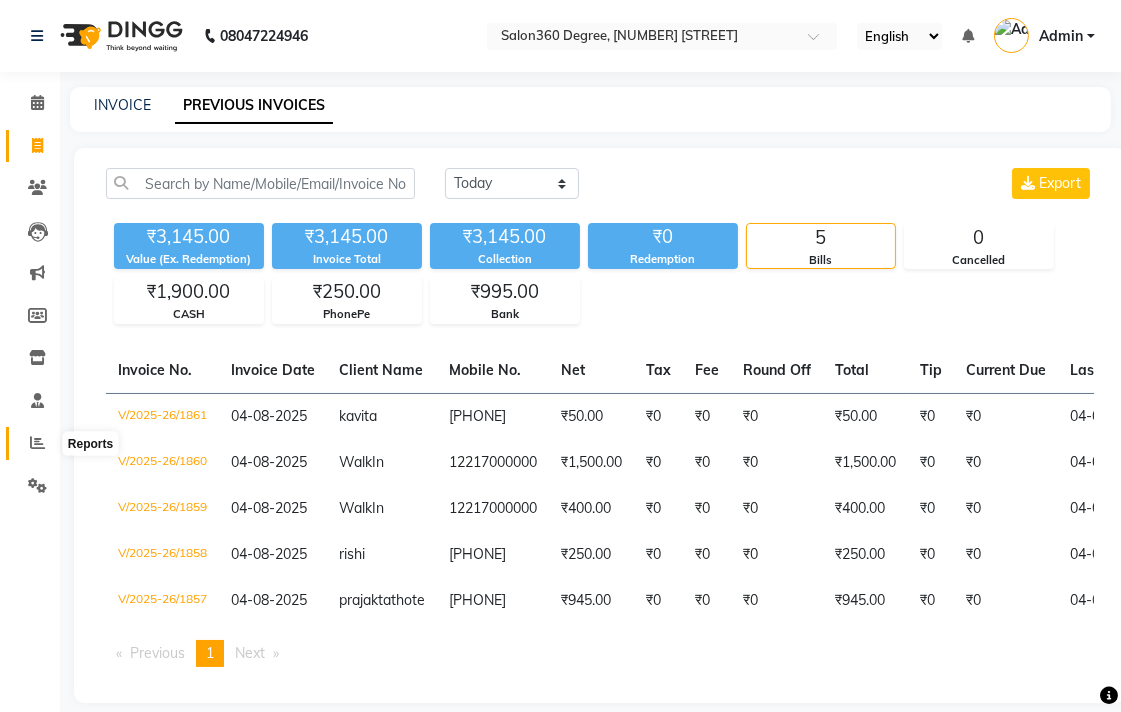 click 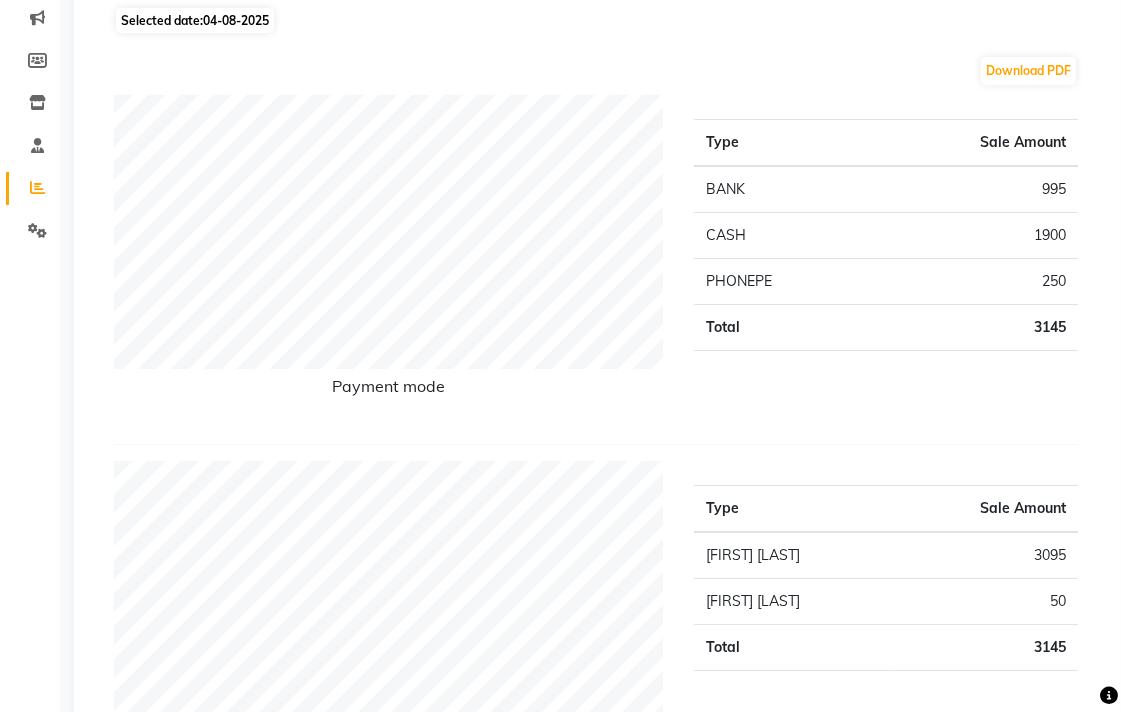 scroll, scrollTop: 0, scrollLeft: 0, axis: both 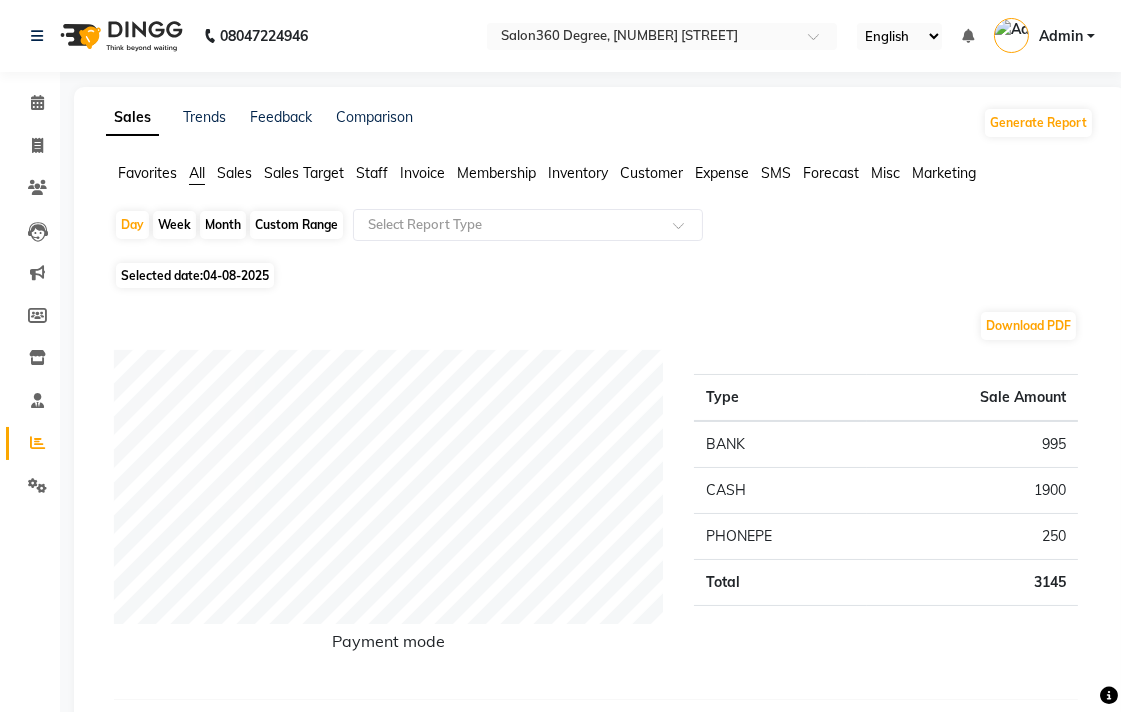 click on "Staff" 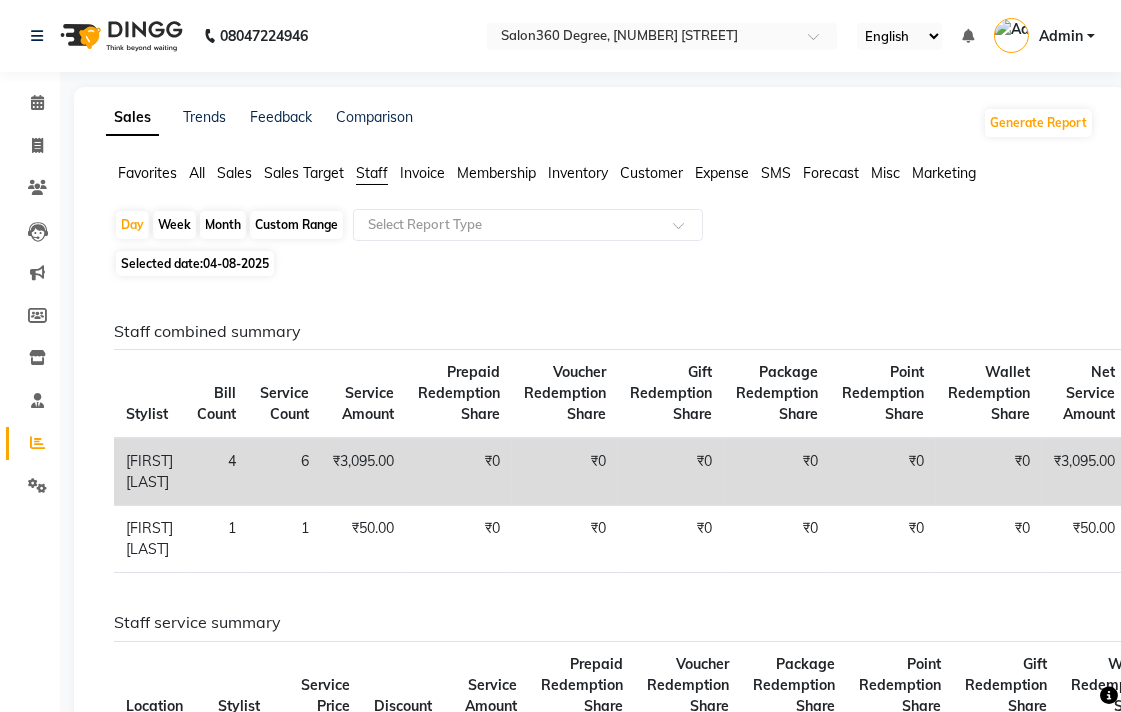 click on "Month" 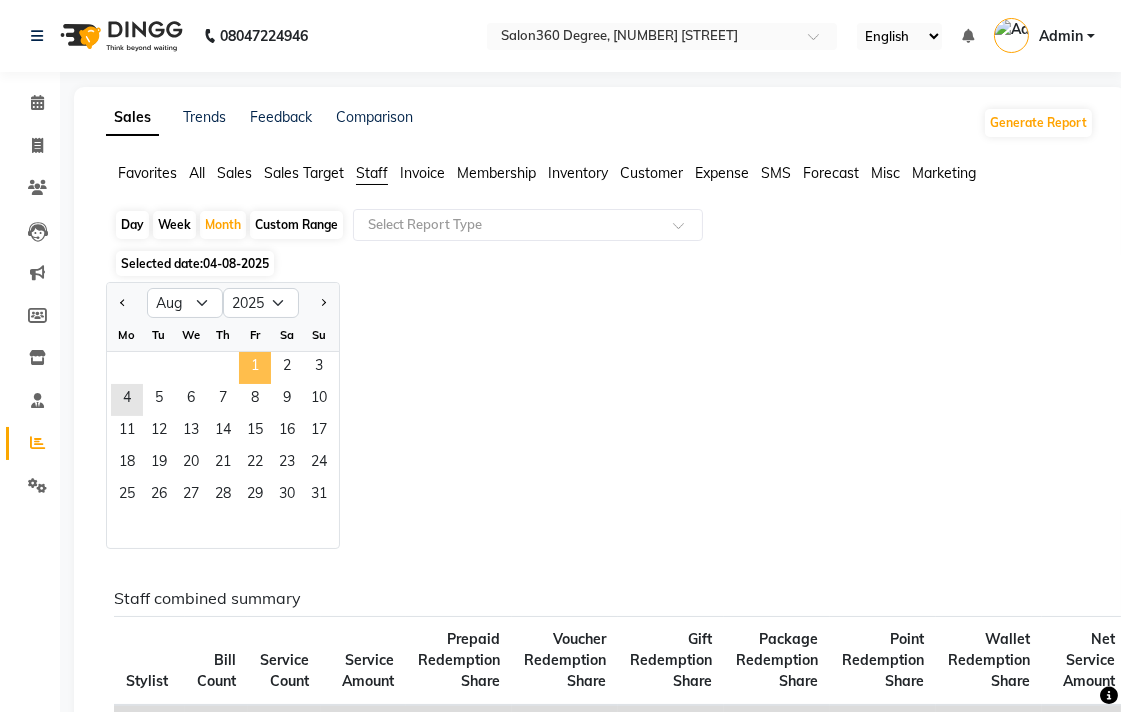 click on "1" 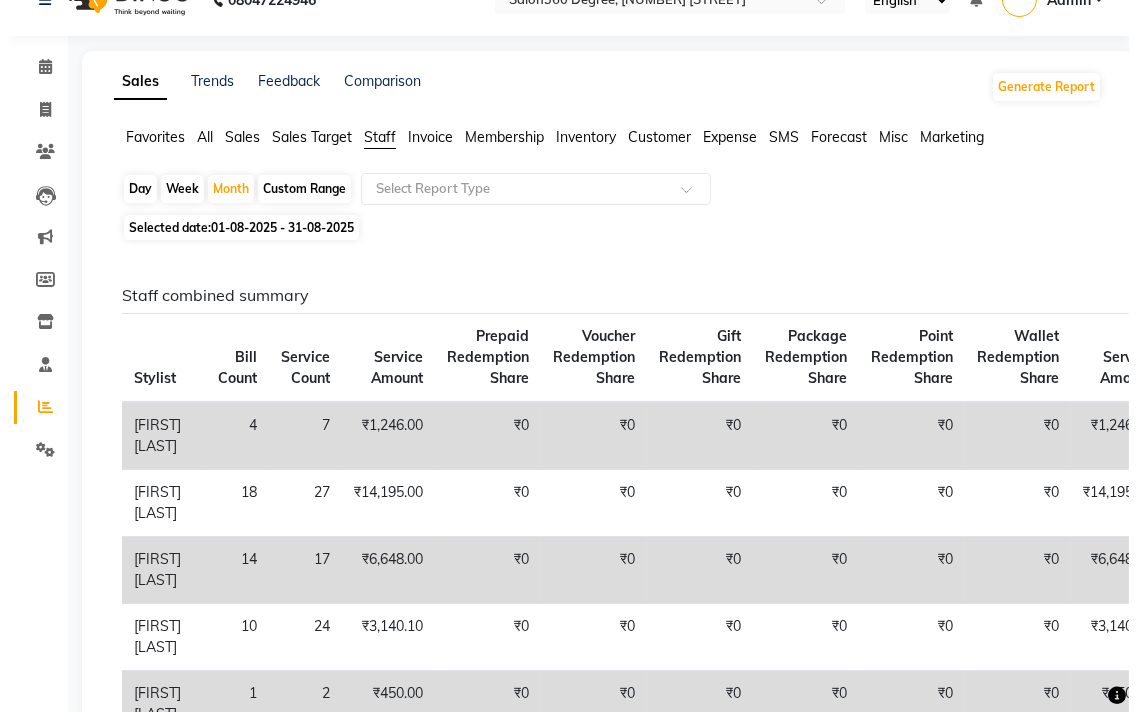 scroll, scrollTop: 0, scrollLeft: 0, axis: both 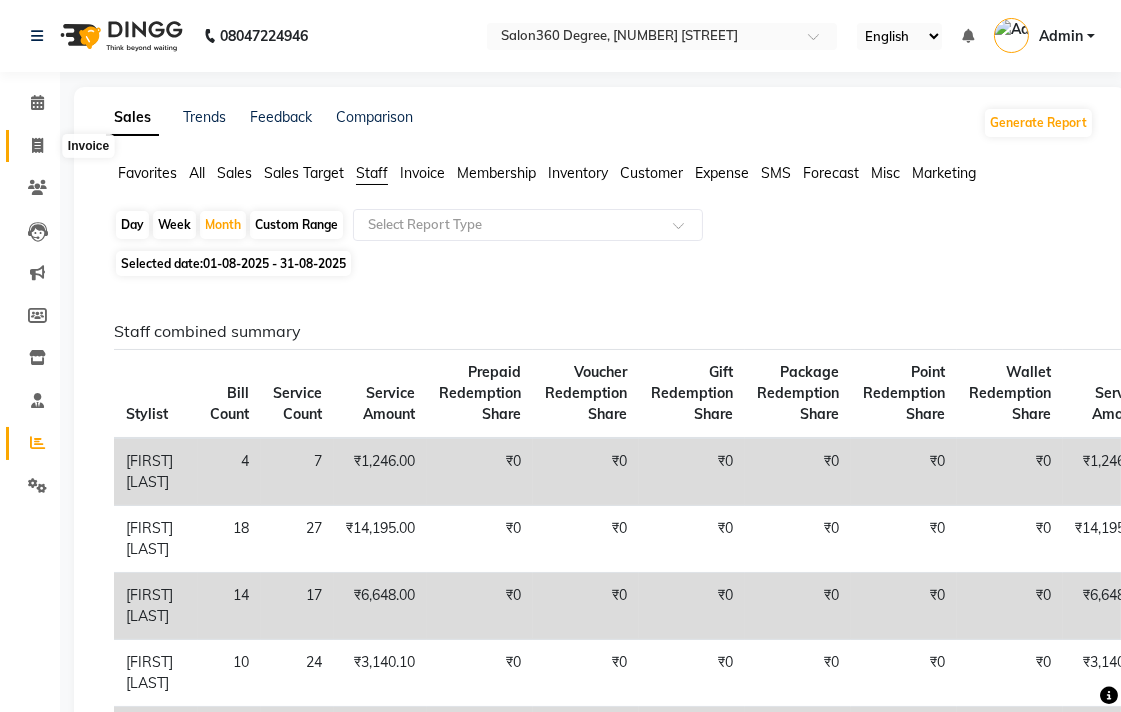 click 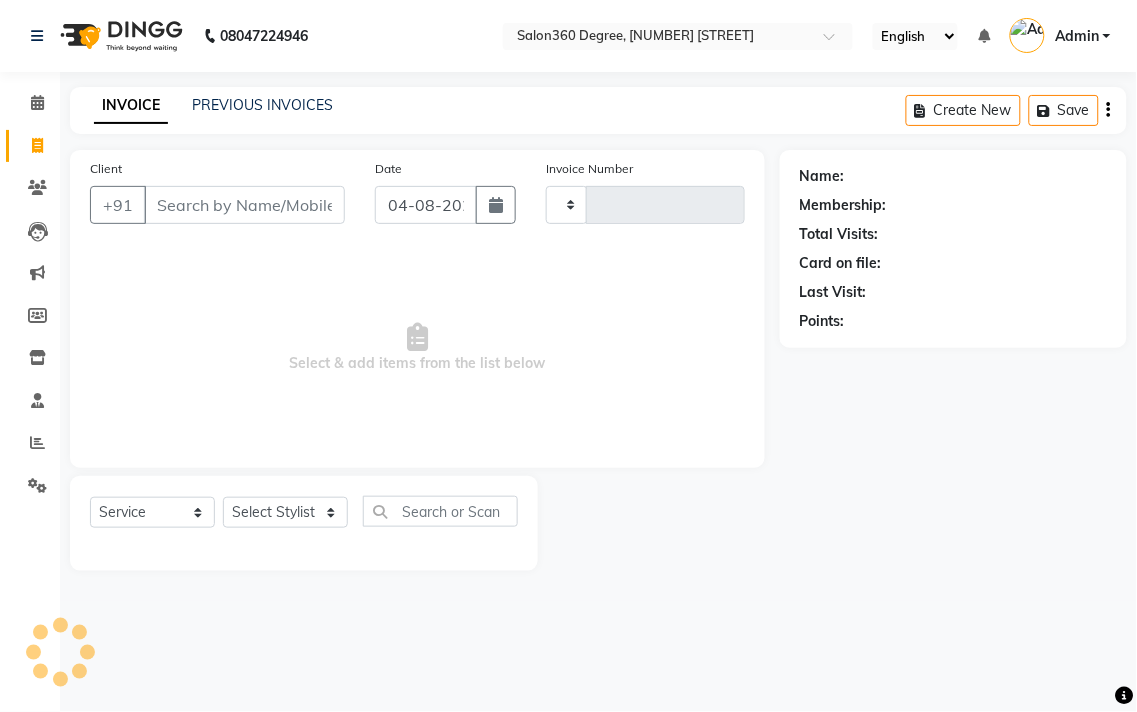 type on "1862" 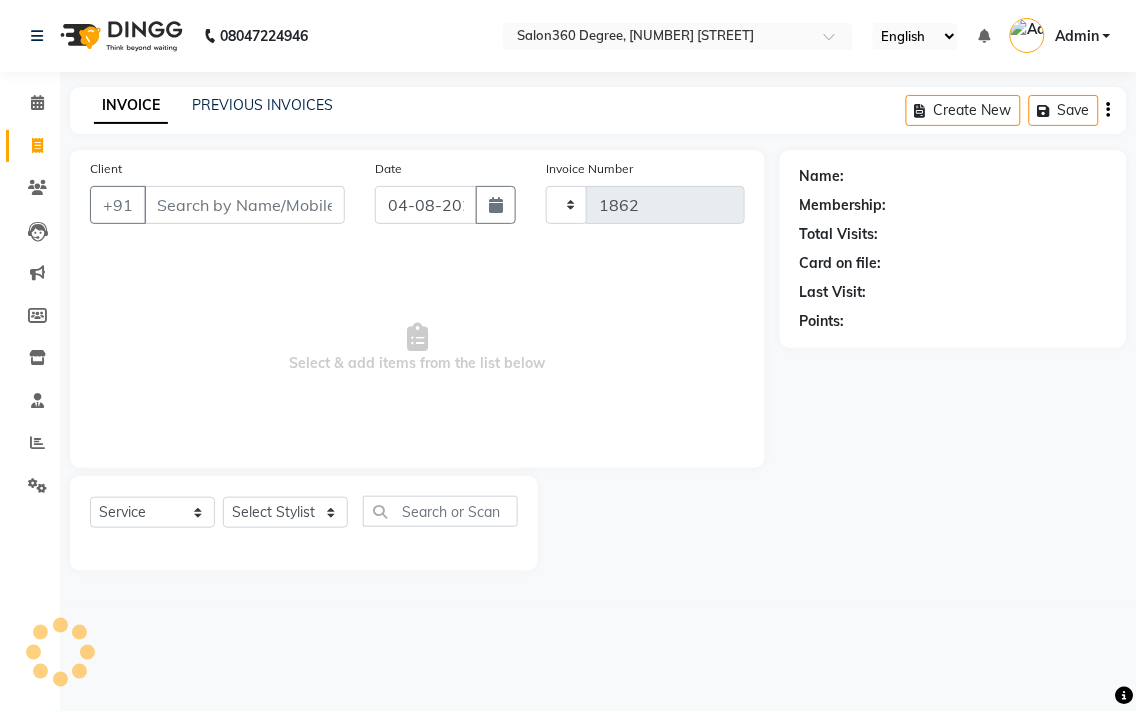 select on "5215" 